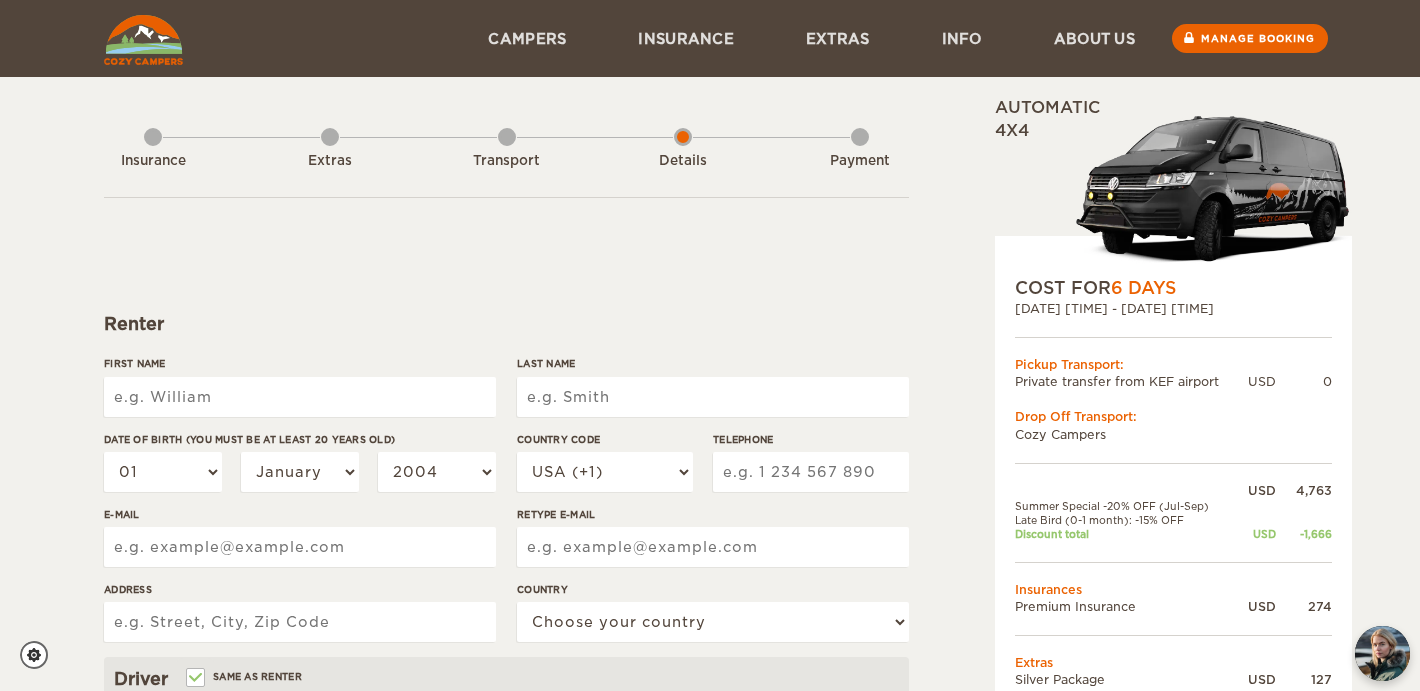 scroll, scrollTop: 0, scrollLeft: 0, axis: both 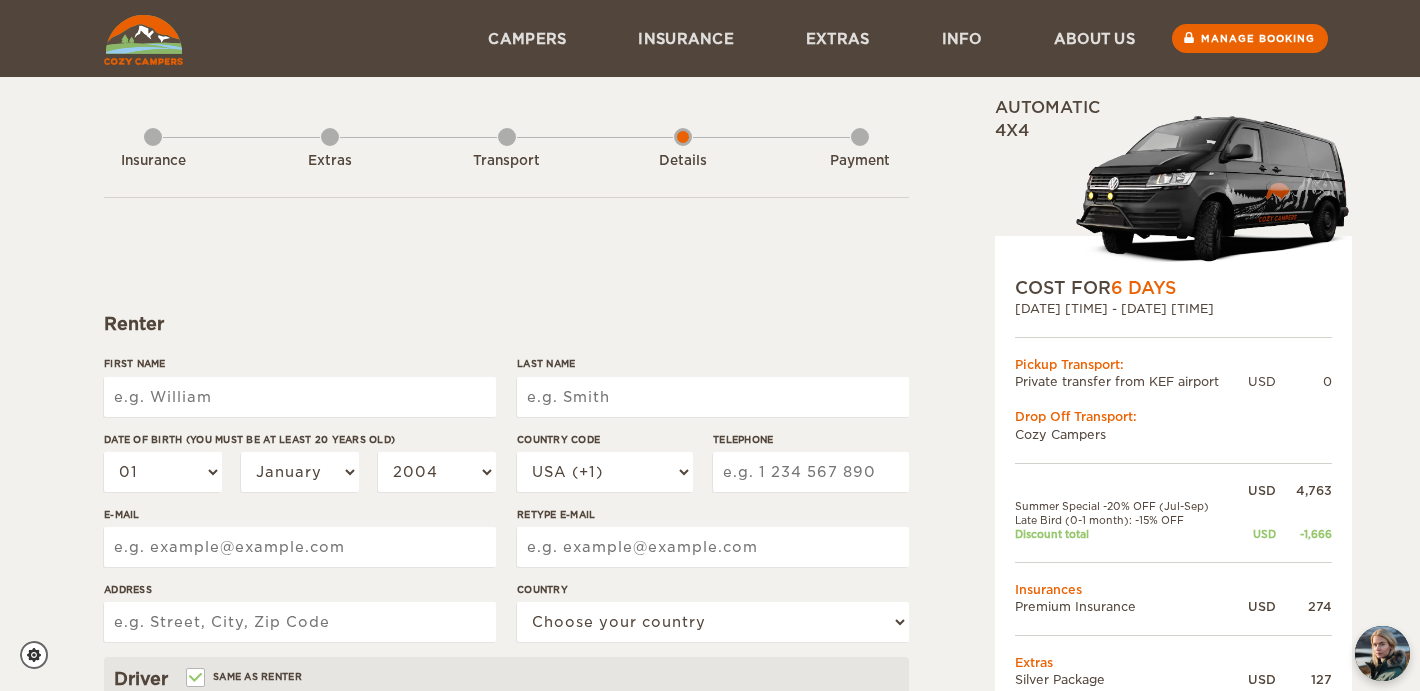 click on "[DATE] [TIME] - [DATE] [TIME]" at bounding box center [1173, 308] 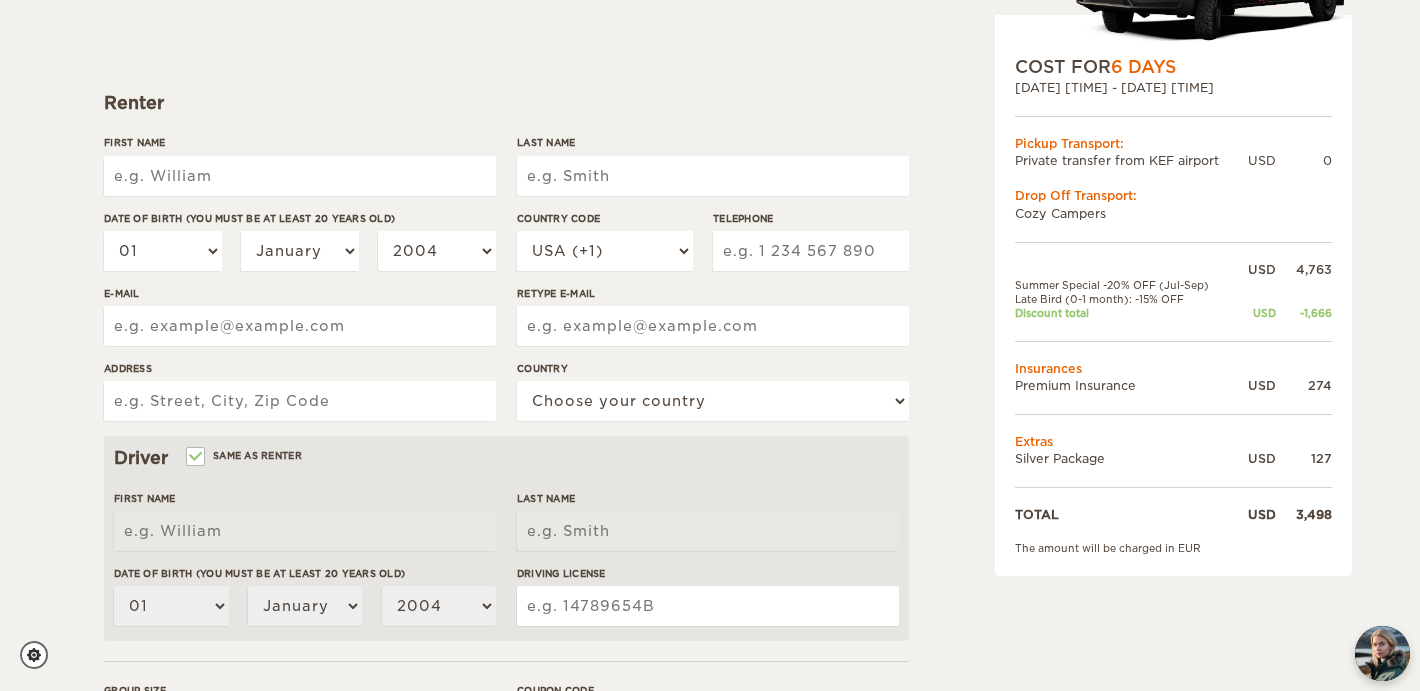 scroll, scrollTop: 0, scrollLeft: 0, axis: both 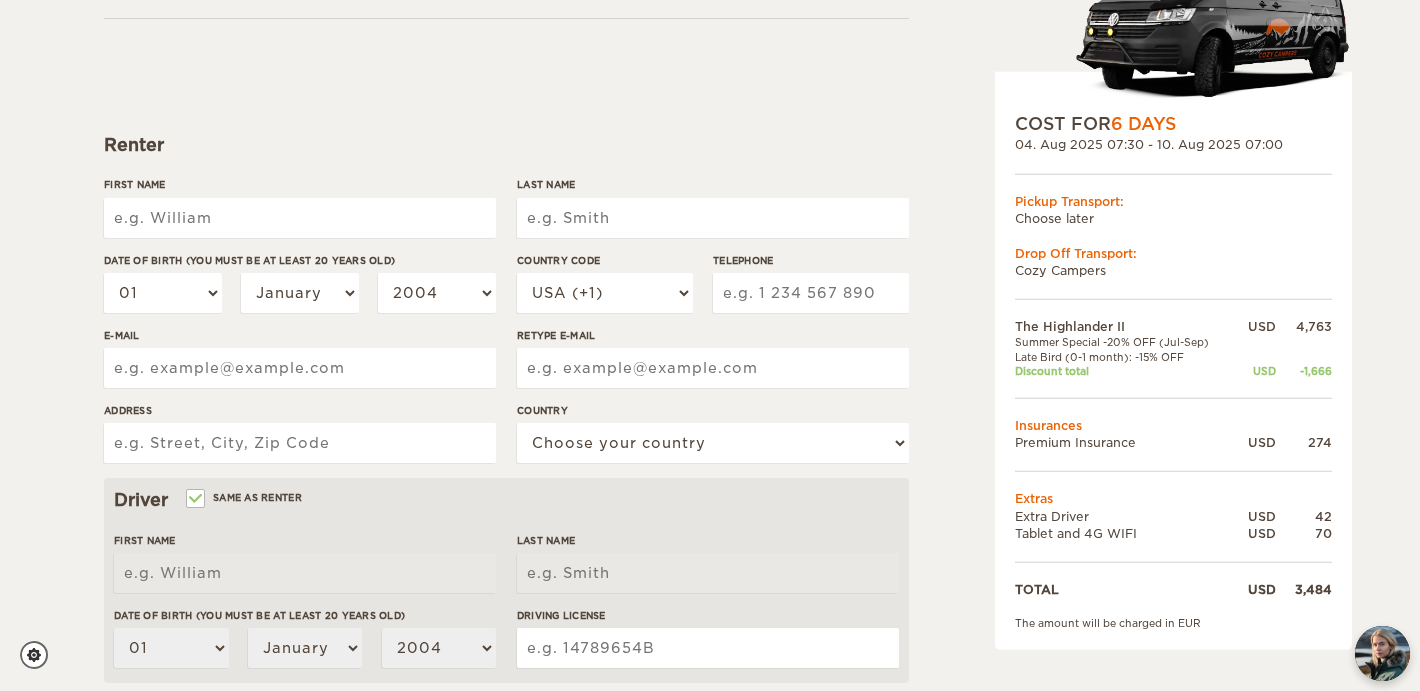 click on "First Name" at bounding box center (300, 218) 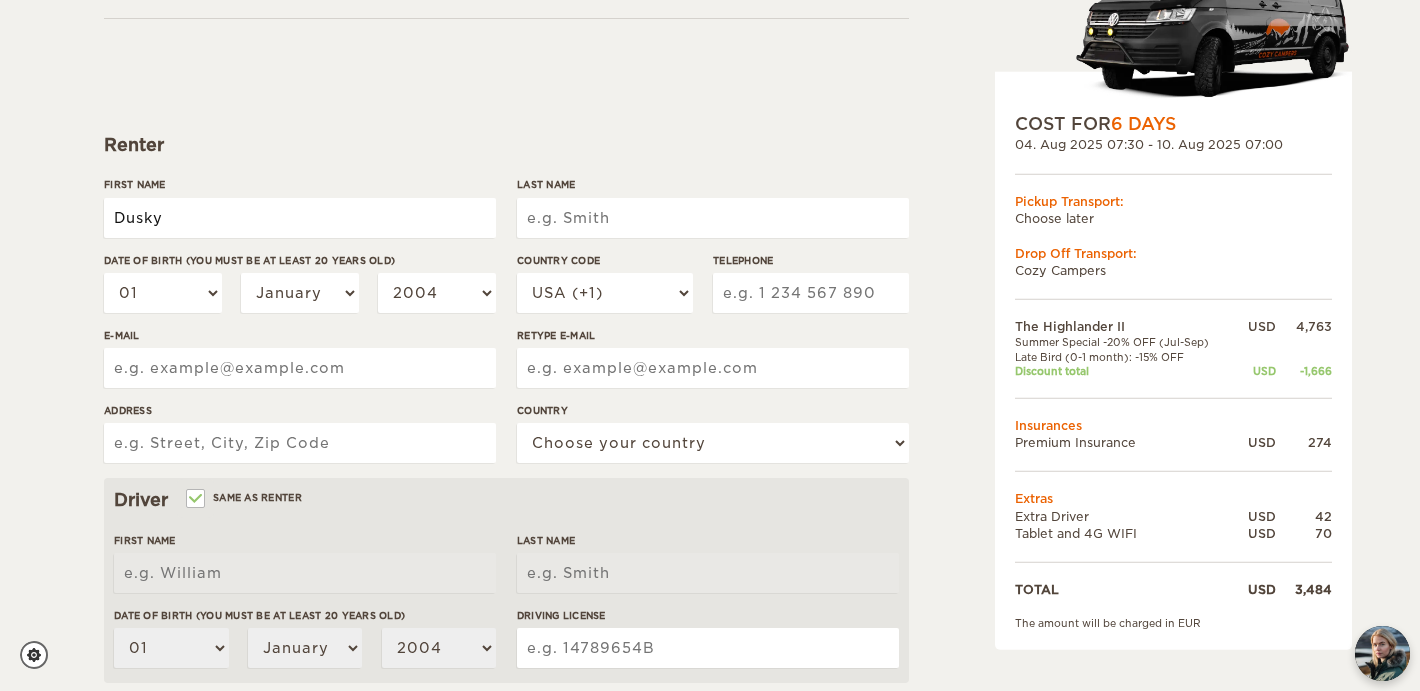 type on "Dusky" 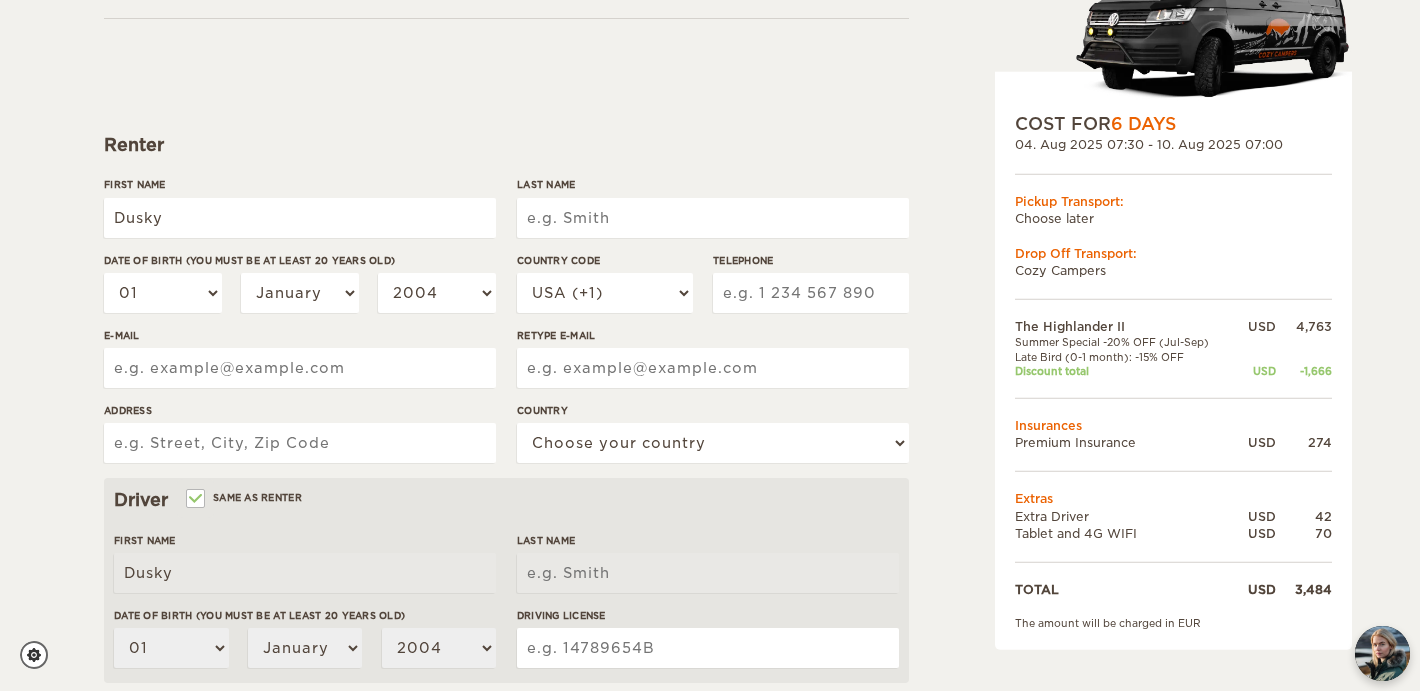 click on "Last Name" at bounding box center [713, 218] 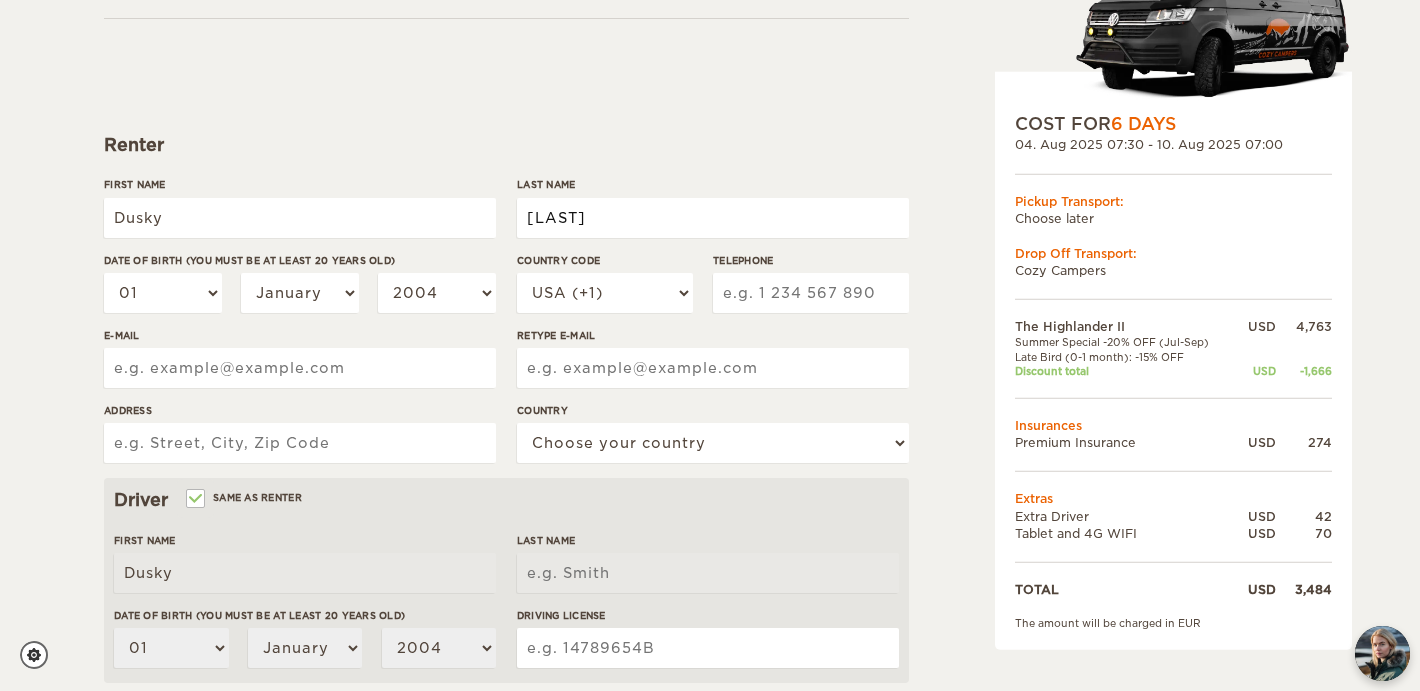 type on "[LAST]" 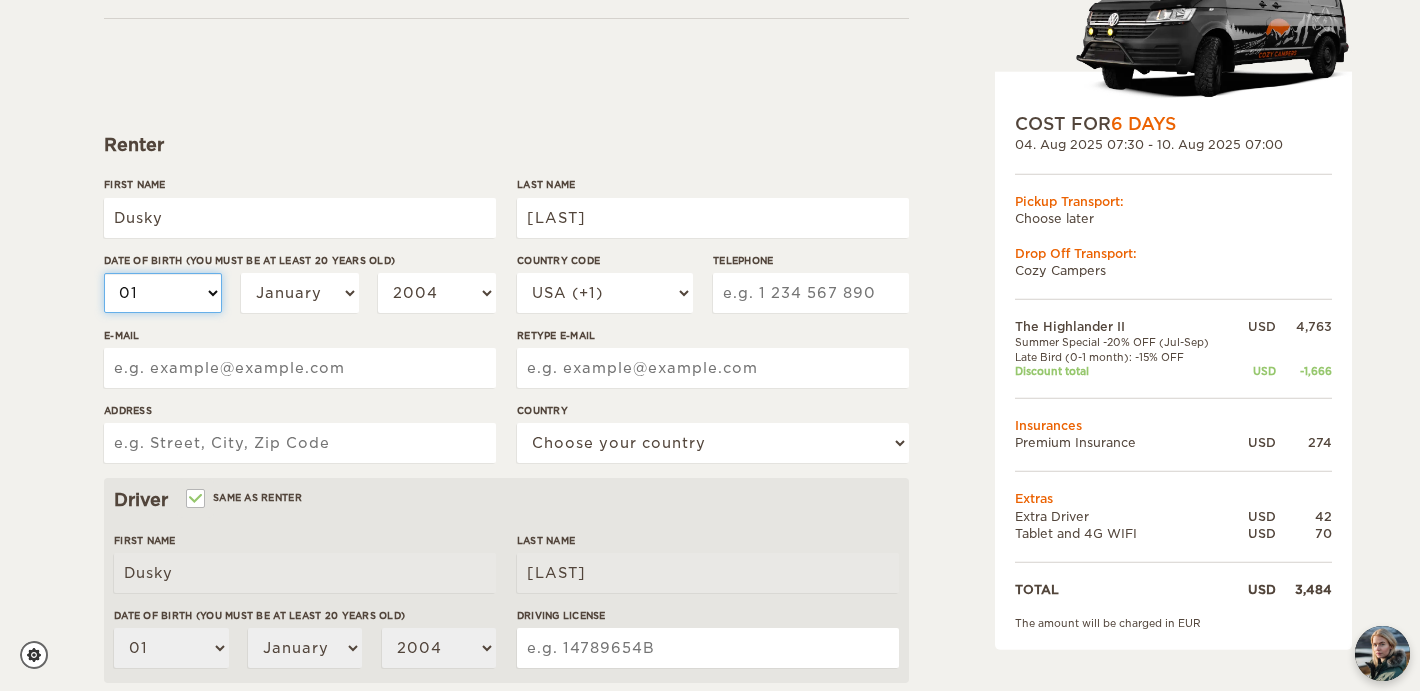 click on "01
02
03
04
05
06
07
08
09
10
11
12
13
14
15
16
17
18
19
20
21
22
23
24
25
26
27
28
29
30
31" at bounding box center (163, 293) 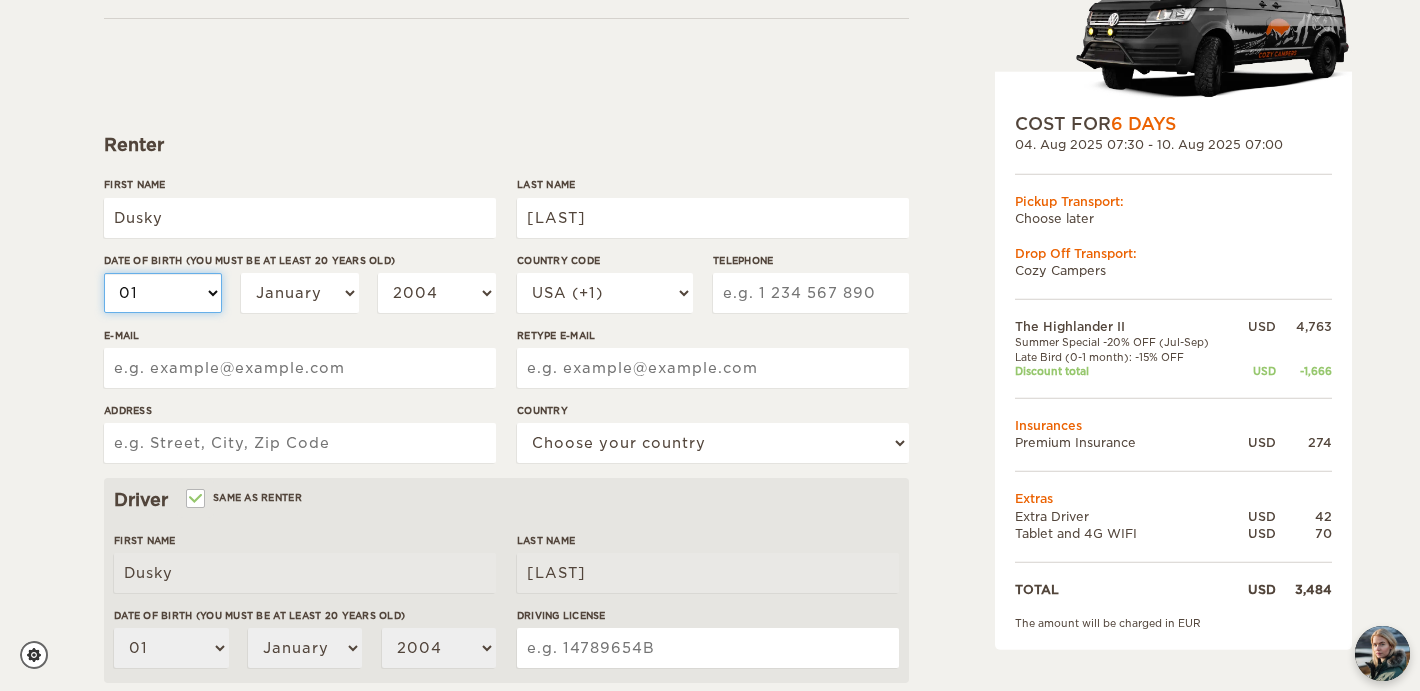 select on "28" 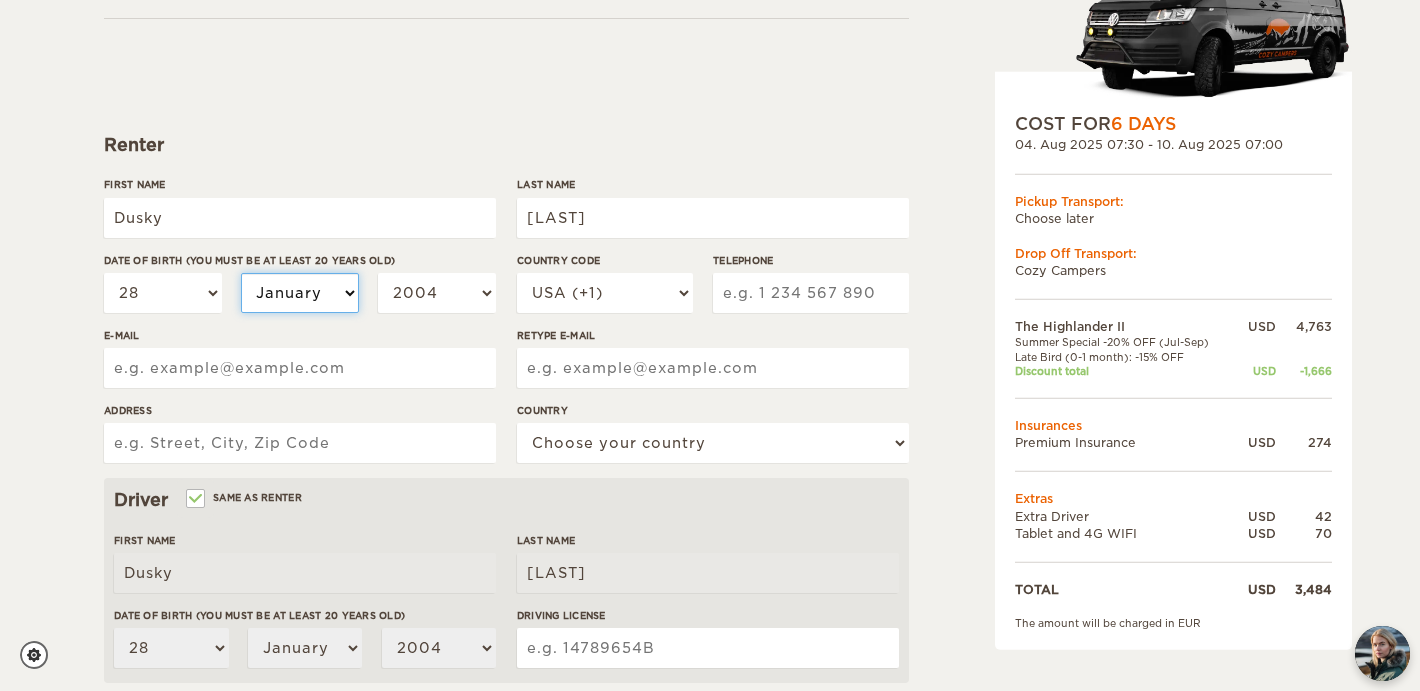 click on "January
February
March
April
May
June
July
August
September
October
November
December" at bounding box center (300, 293) 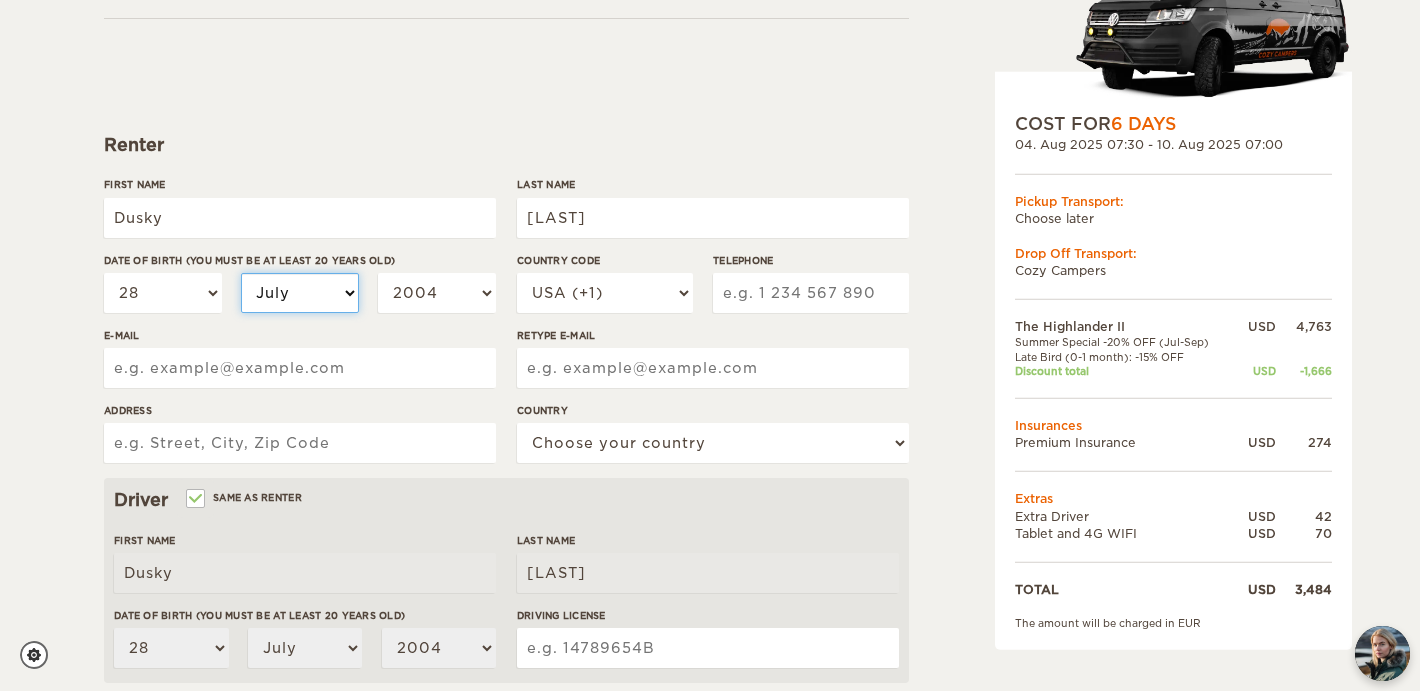 click on "January
February
March
April
May
June
July
August
September
October
November
December" at bounding box center [300, 293] 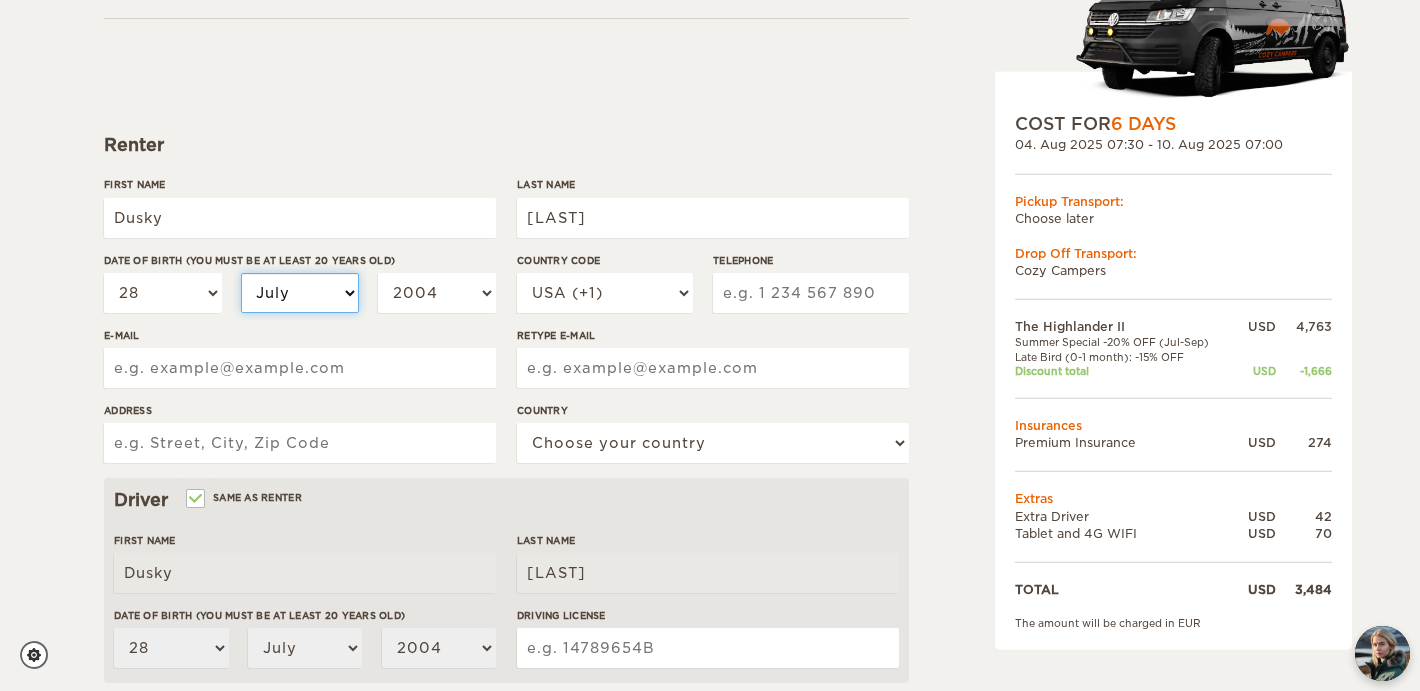select on "06" 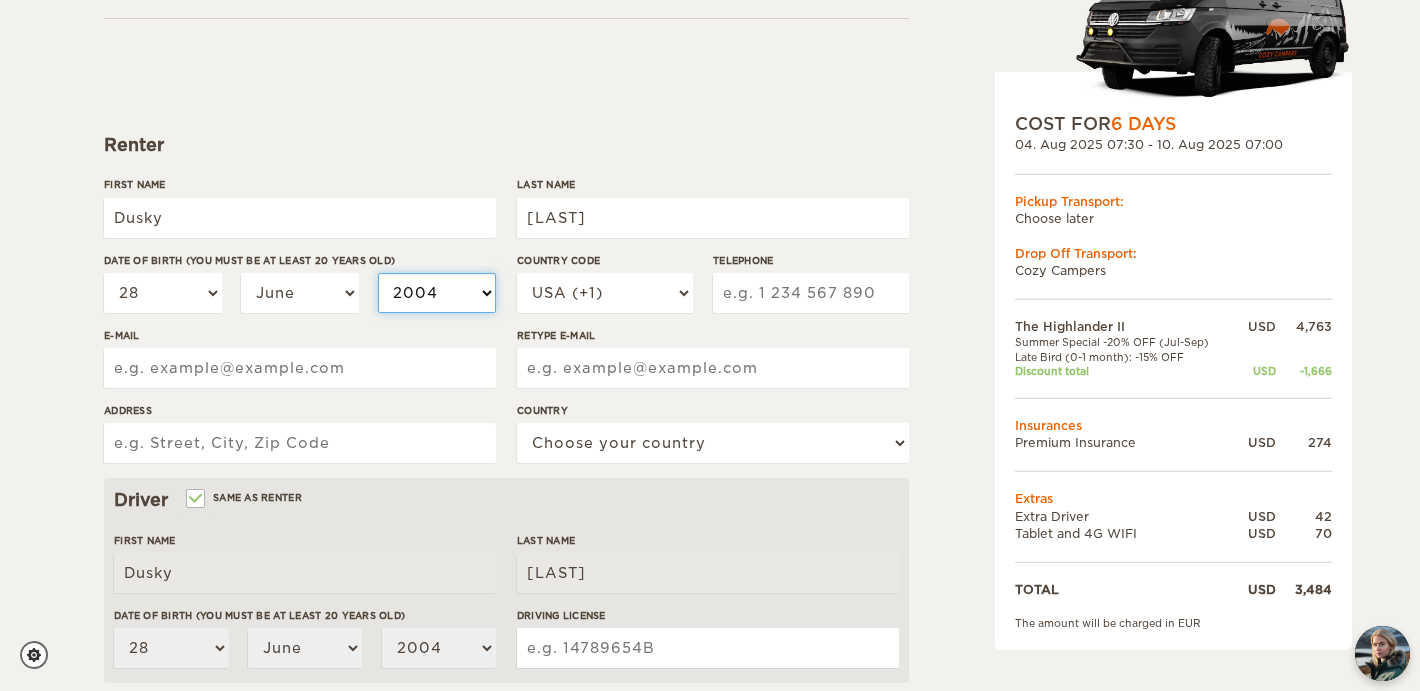 click on "2004 2003 2002 2001 2000 1999 1998 1997 1996 1995 1994 1993 1992 1991 1990 1989 1988 1987 1986 1985 1984 1983 1982 1981 1980 1979 1978 1977 1976 1975 1974 1973 1972 1971 1970 1969 1968 1967 1966 1965 1964 1963 1962 1961 1960 1959 1958 1957 1956 1955 1954 1953 1952 1951 1950 1949 1948 1947 1946 1945 1944 1943 1942 1941 1940 1939 1938 1937 1936 1935 1934 1933 1932 1931 1930 1929 1928 1927 1926 1925 1924 1923 1922 1921 1920 1919 1918 1917 1916 1915 1914 1913 1912 1911 1910 1909 1908 1907 1906 1905 1904 1903 1902 1901 1900 1899 1898 1897 1896 1895 1894 1893 1892 1891 1890 1889 1888 1887 1886 1885 1884 1883 1882 1881 1880 1879 1878 1877 1876 1875" at bounding box center (437, 293) 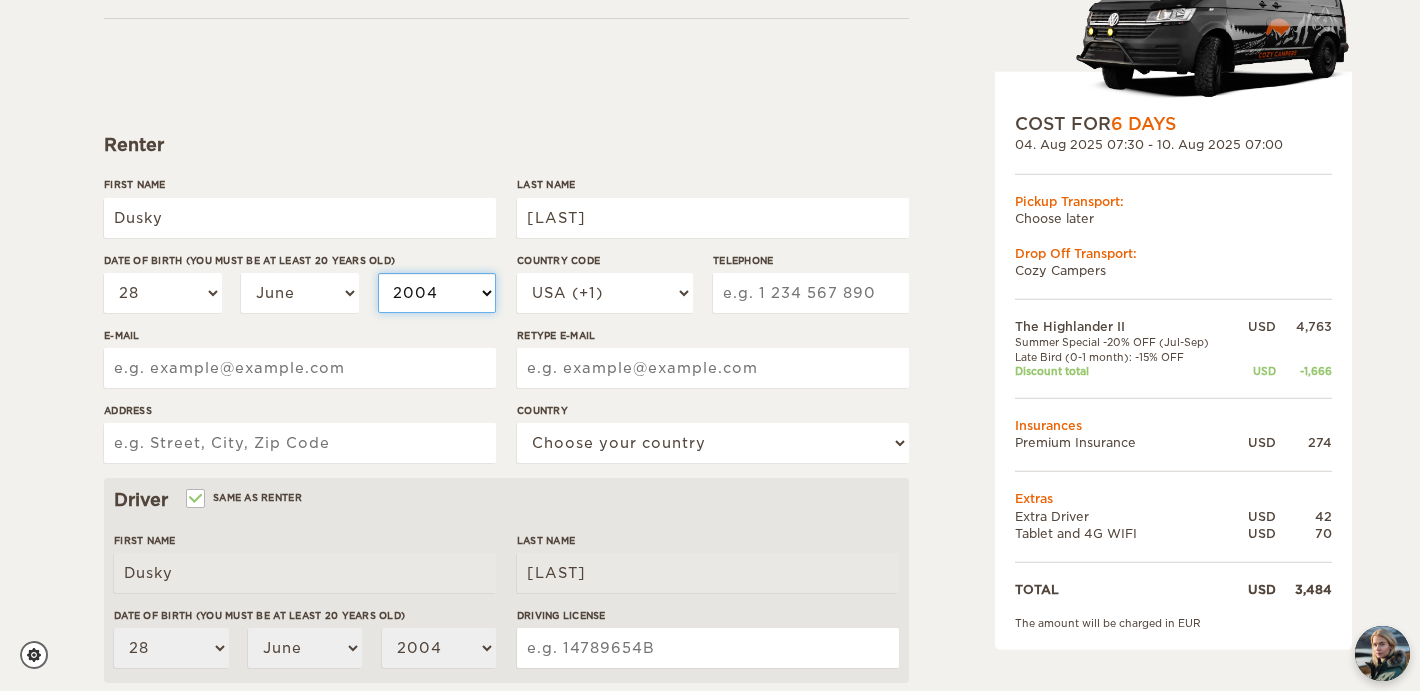 select on "1975" 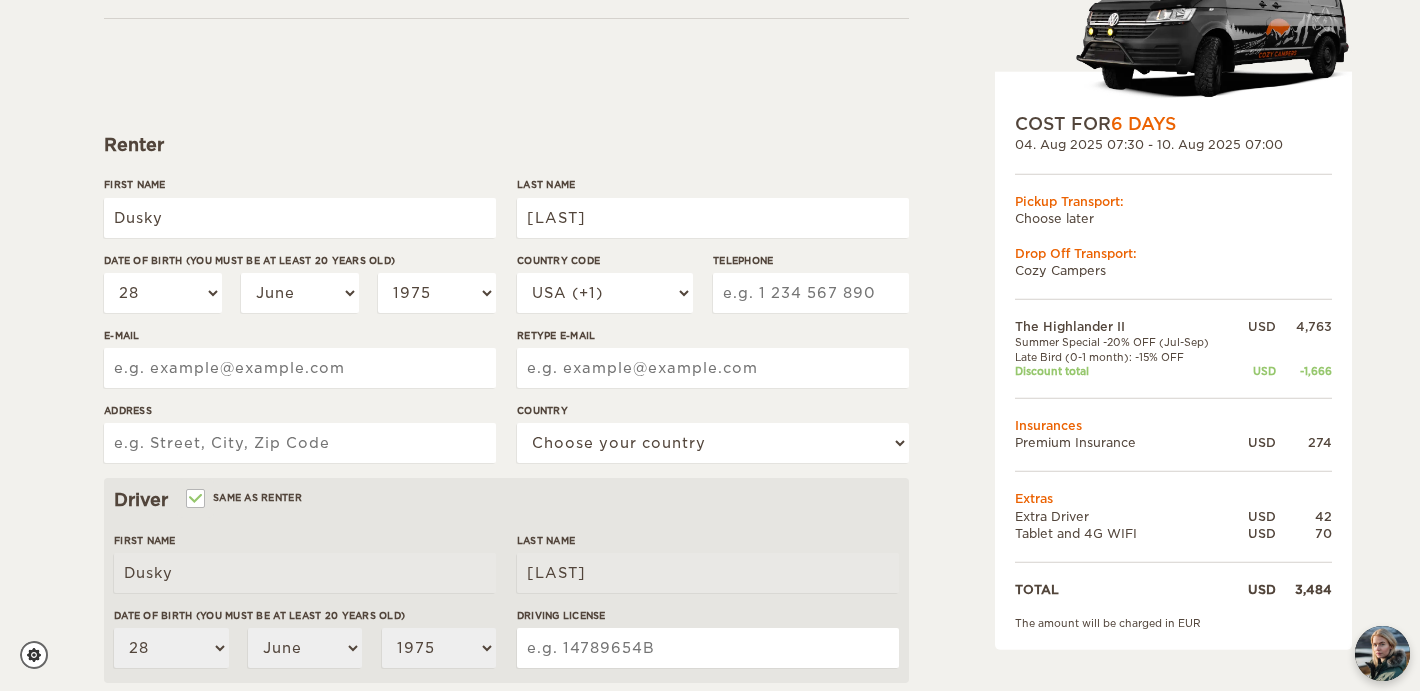click on "E-mail" at bounding box center [300, 368] 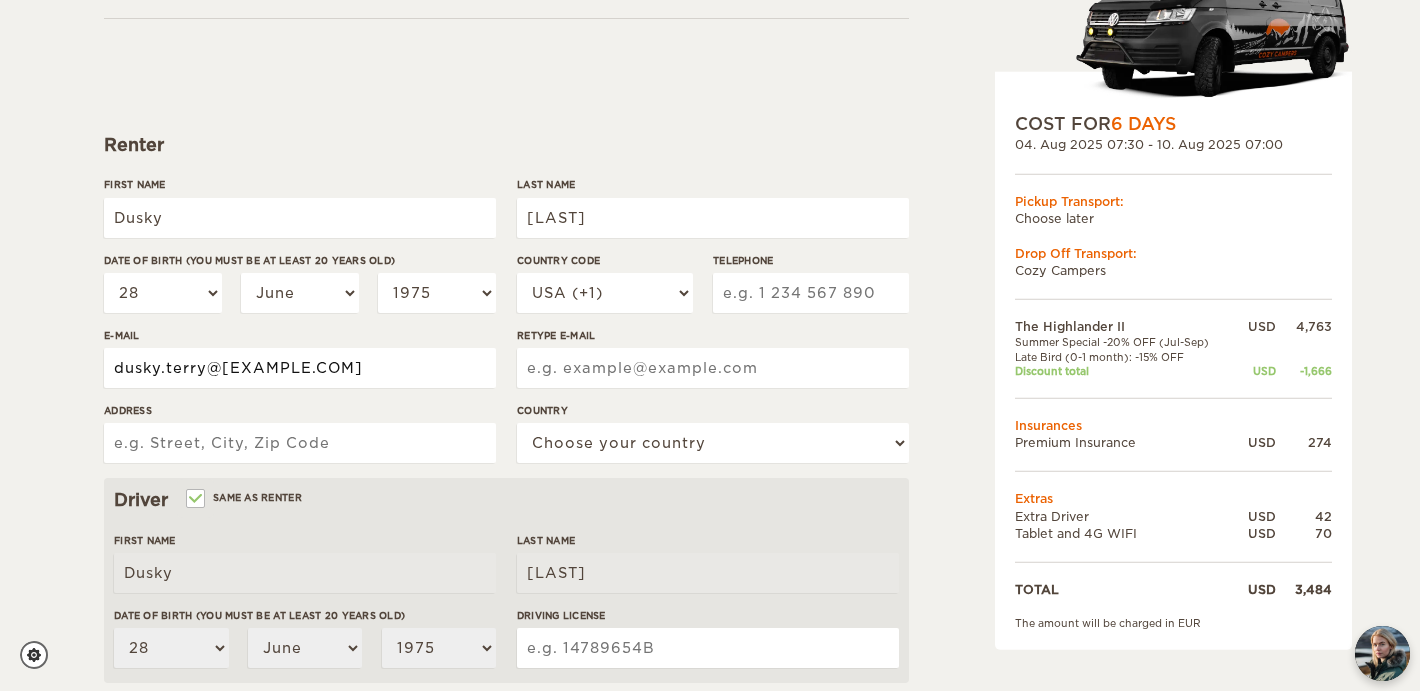 type on "dusky.terry@gmail.com" 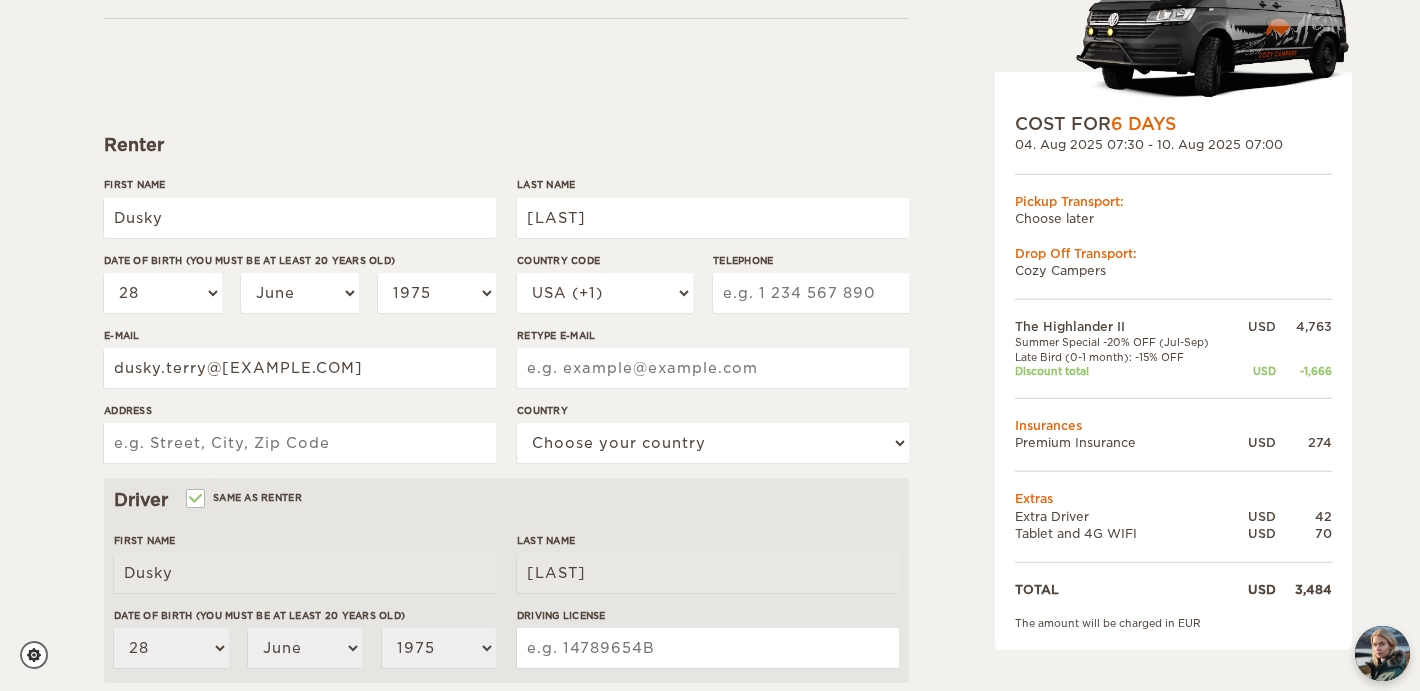 click on "Address" at bounding box center (300, 443) 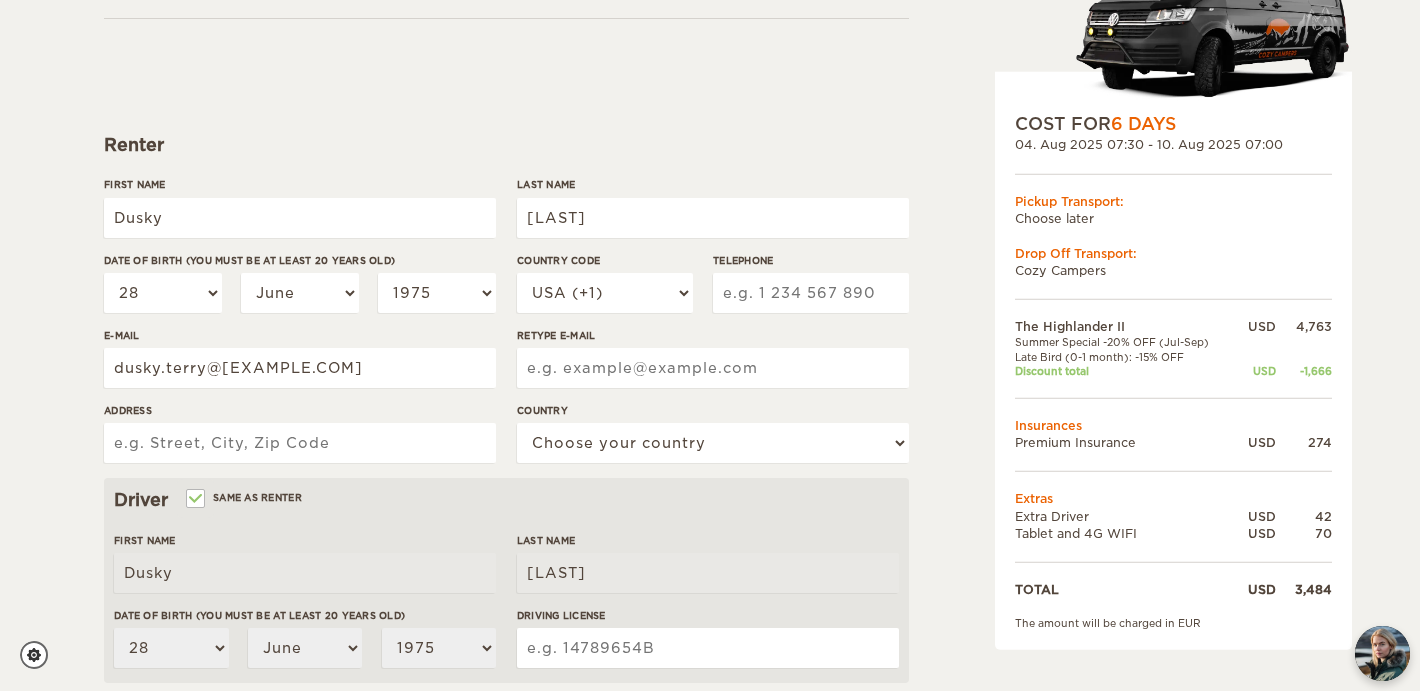 type on "355 NW Locust Ave" 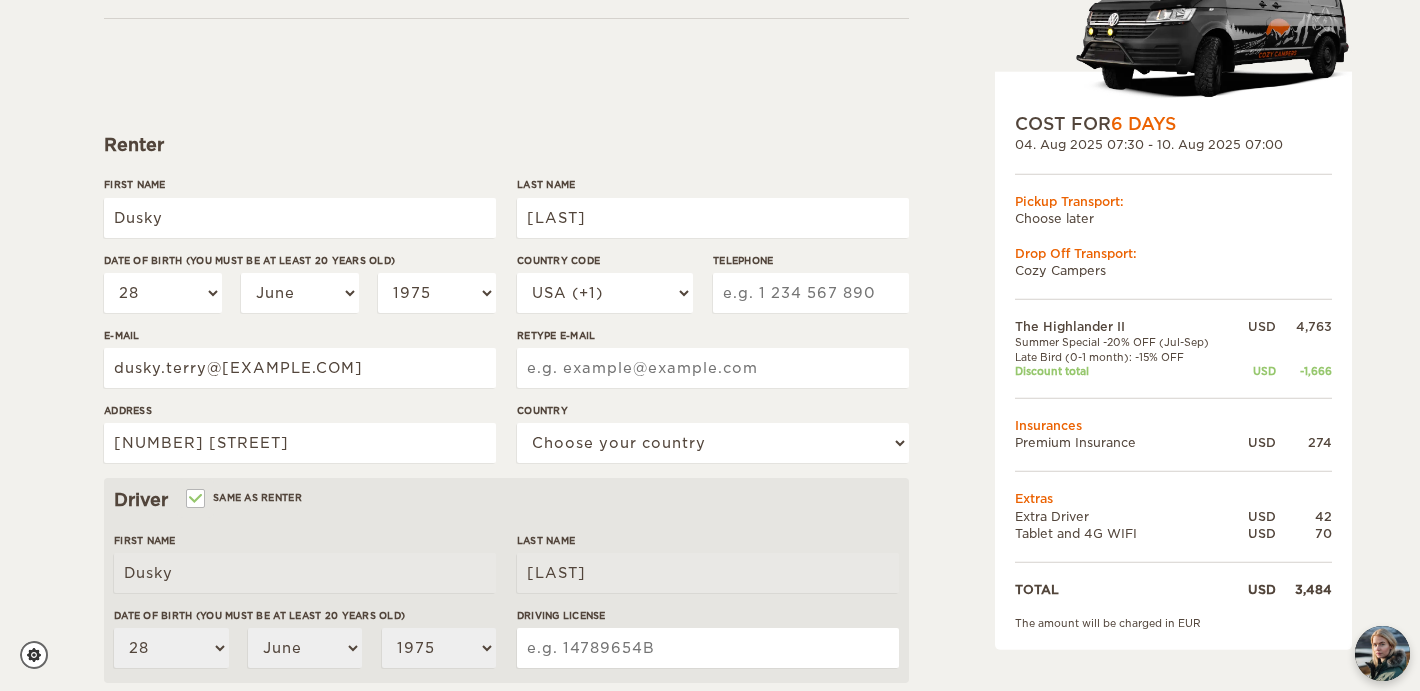 type on "cmwterry@gmail.com" 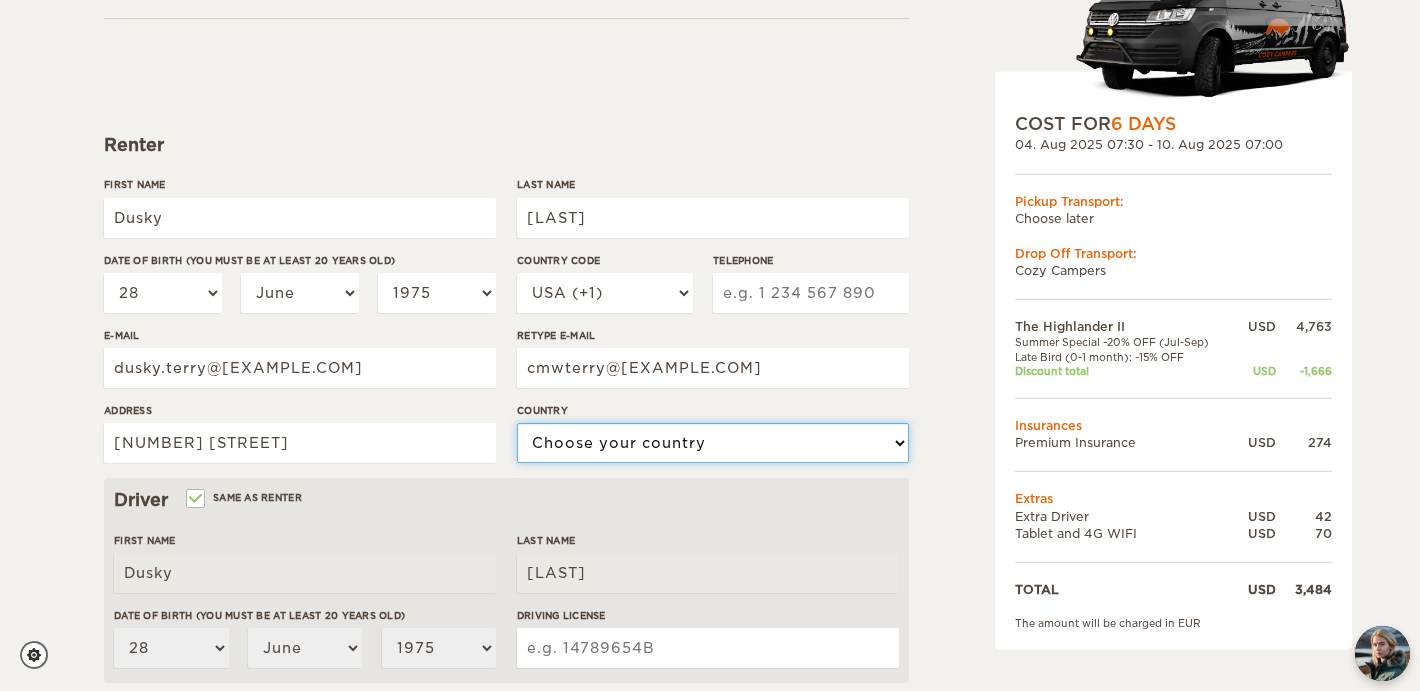 select on "222" 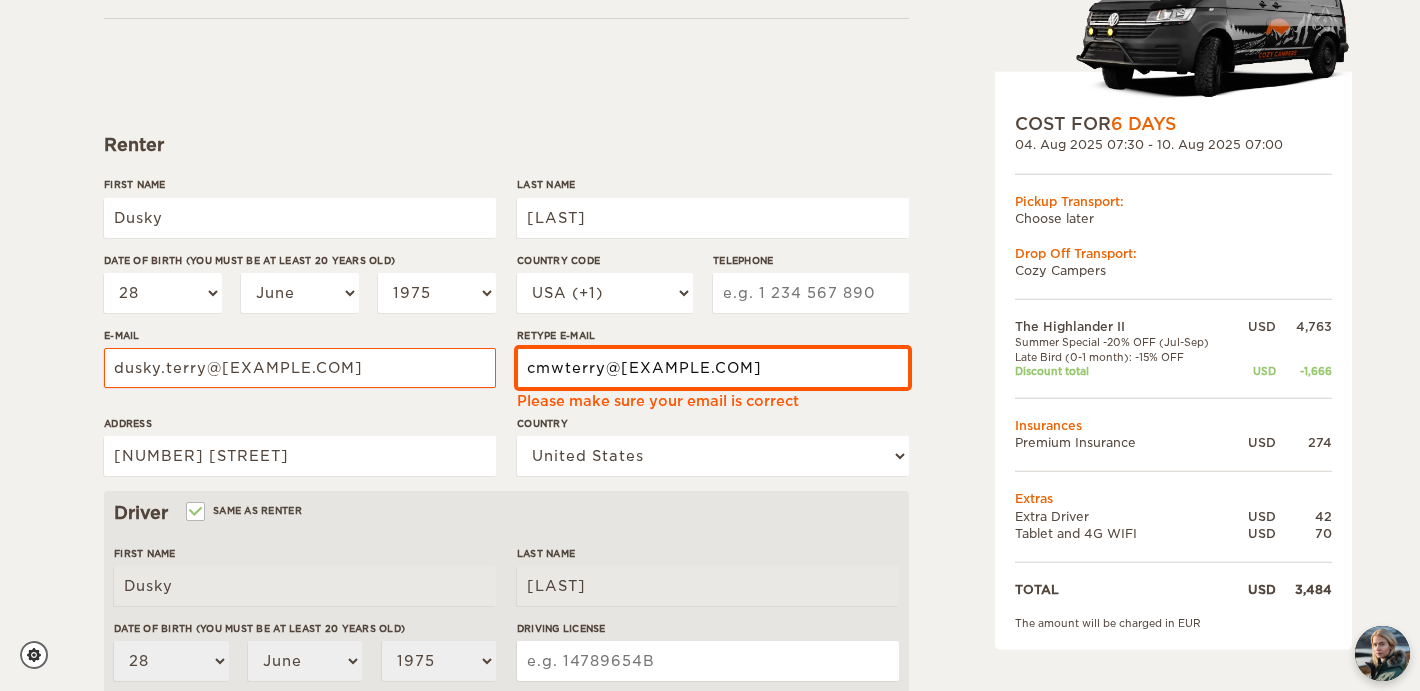drag, startPoint x: 714, startPoint y: 370, endPoint x: 516, endPoint y: 370, distance: 198 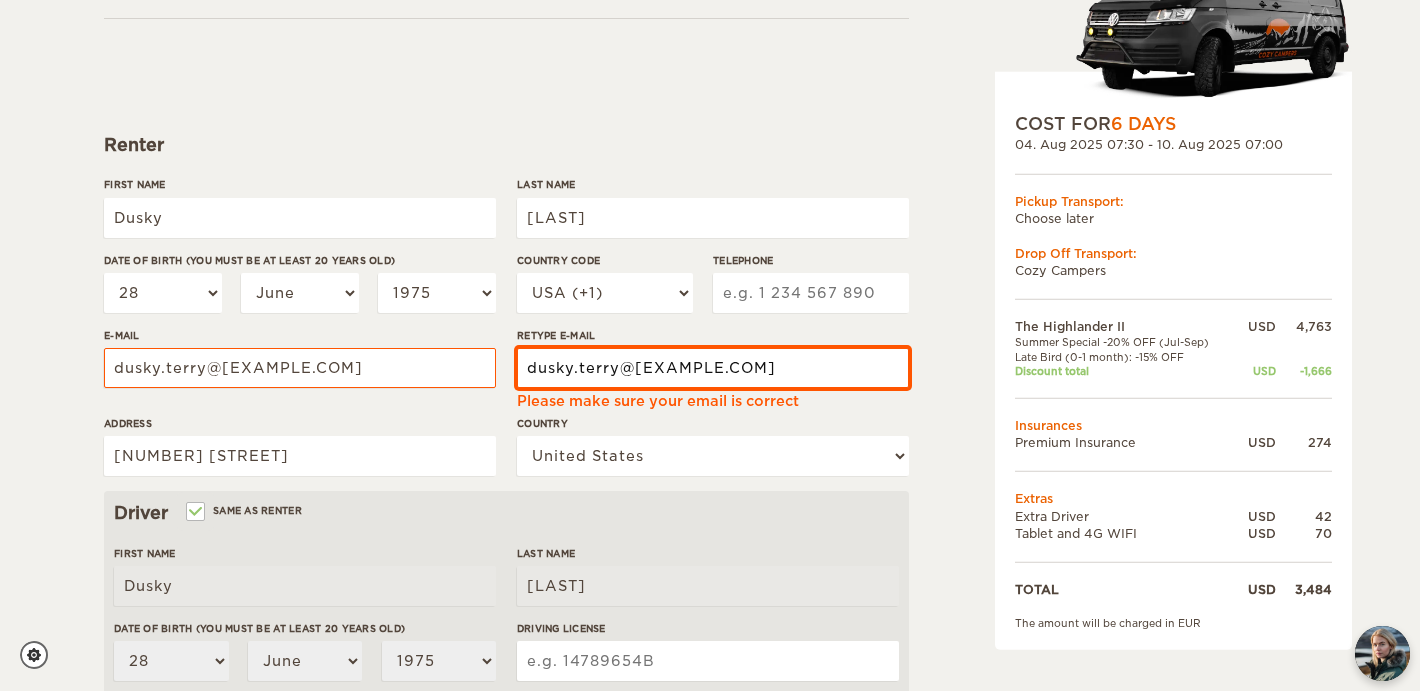 type on "dusky.terry@gmail.com" 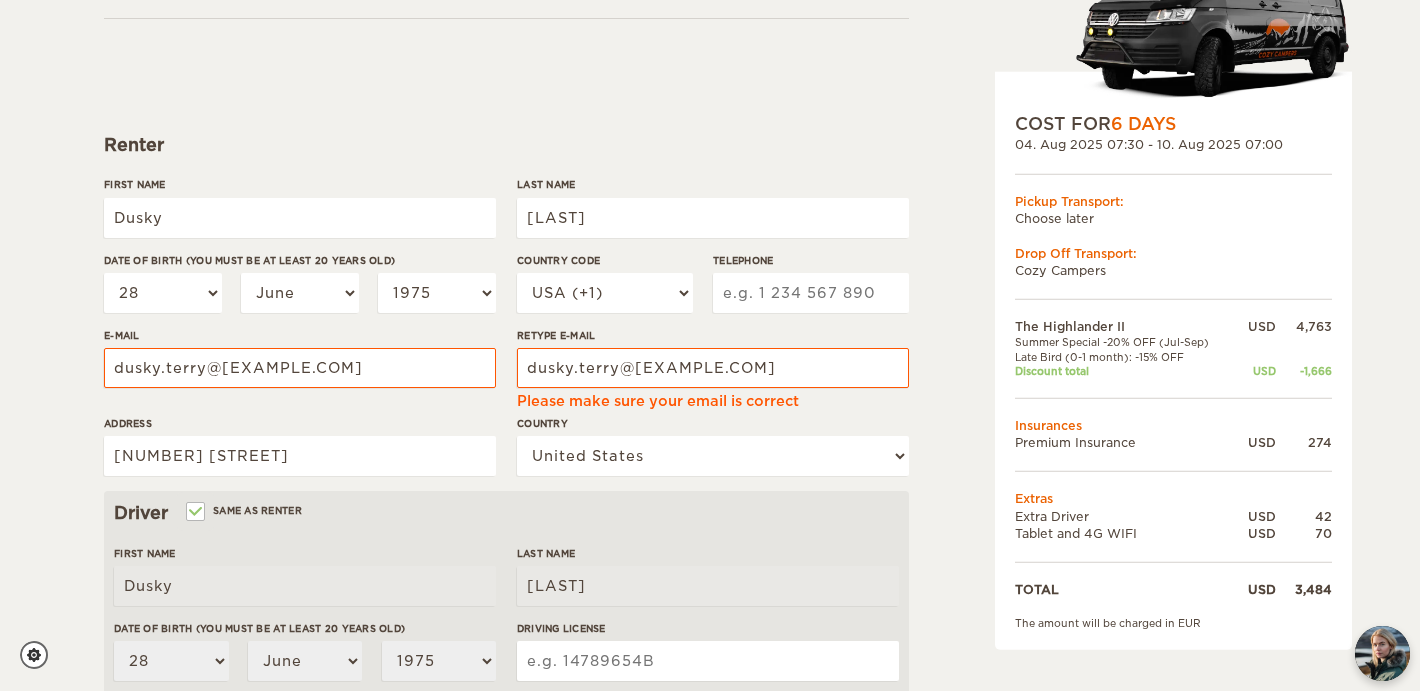 click on "Telephone" at bounding box center [811, 293] 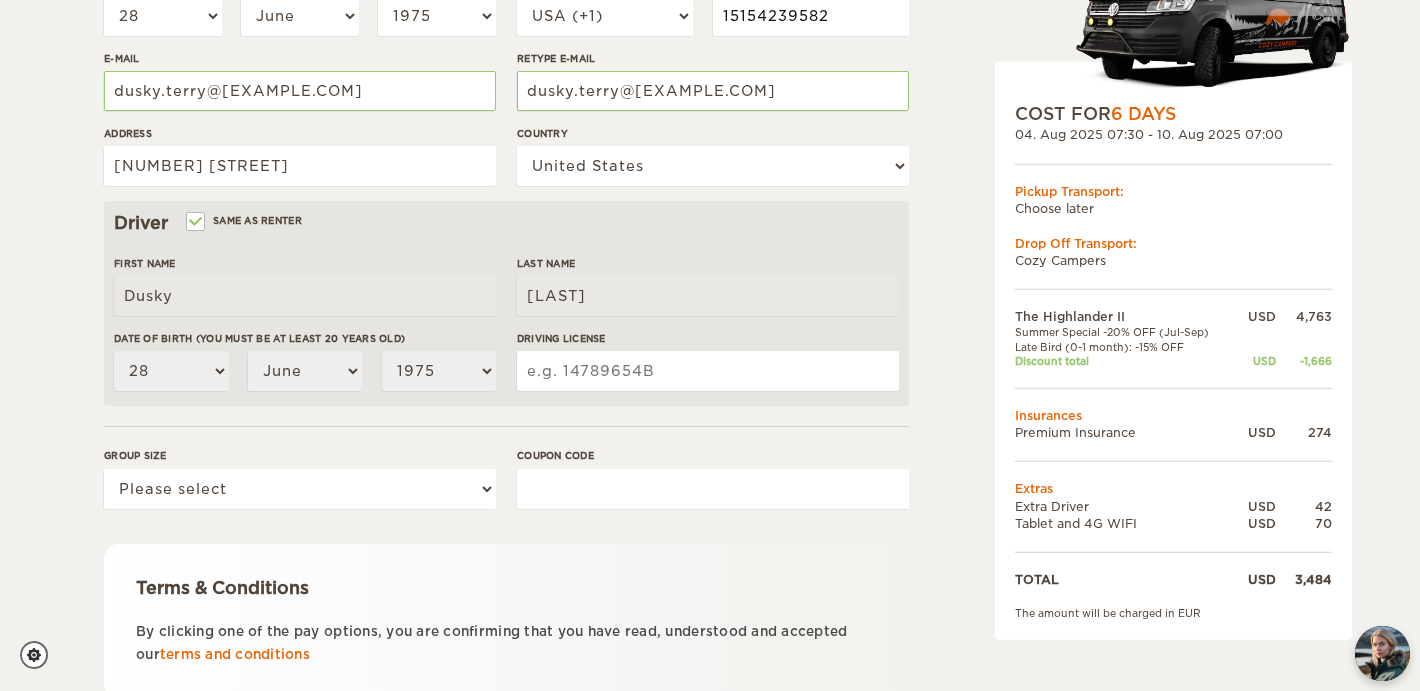scroll, scrollTop: 457, scrollLeft: 0, axis: vertical 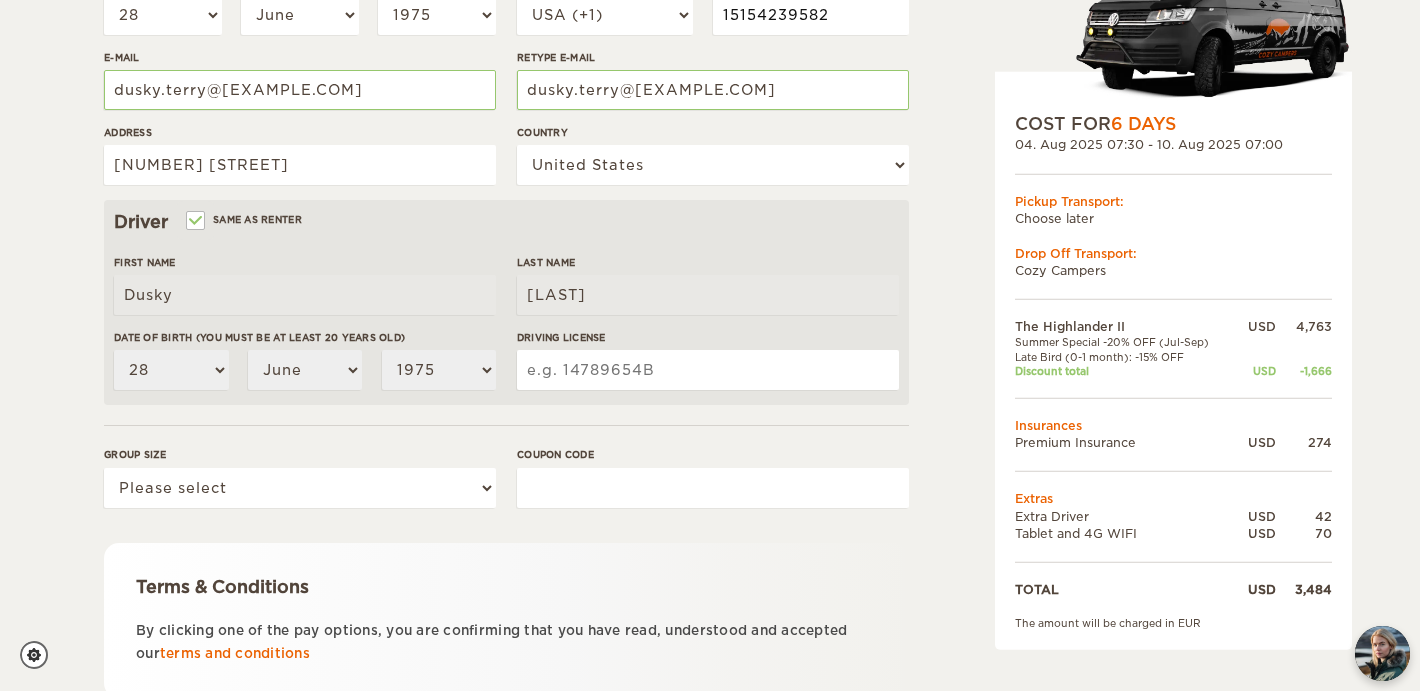 type on "15154239582" 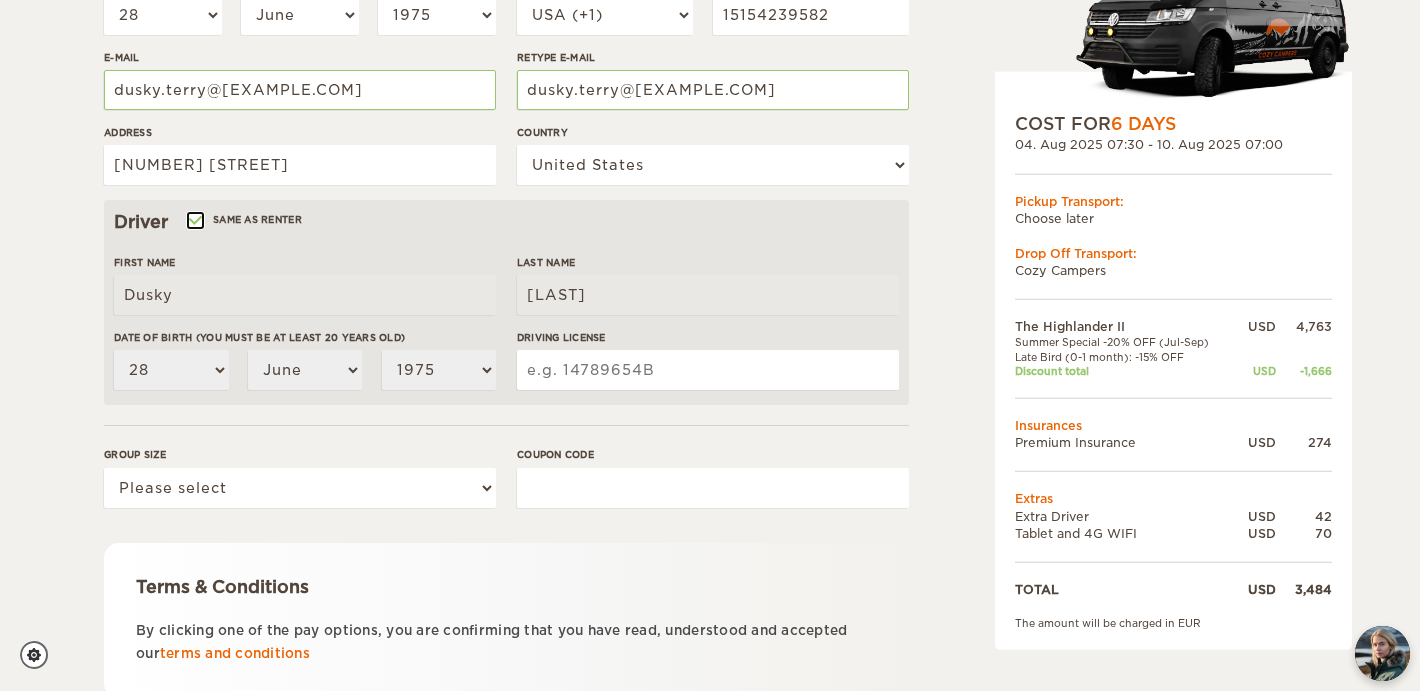 click on "Same as renter" at bounding box center (194, 222) 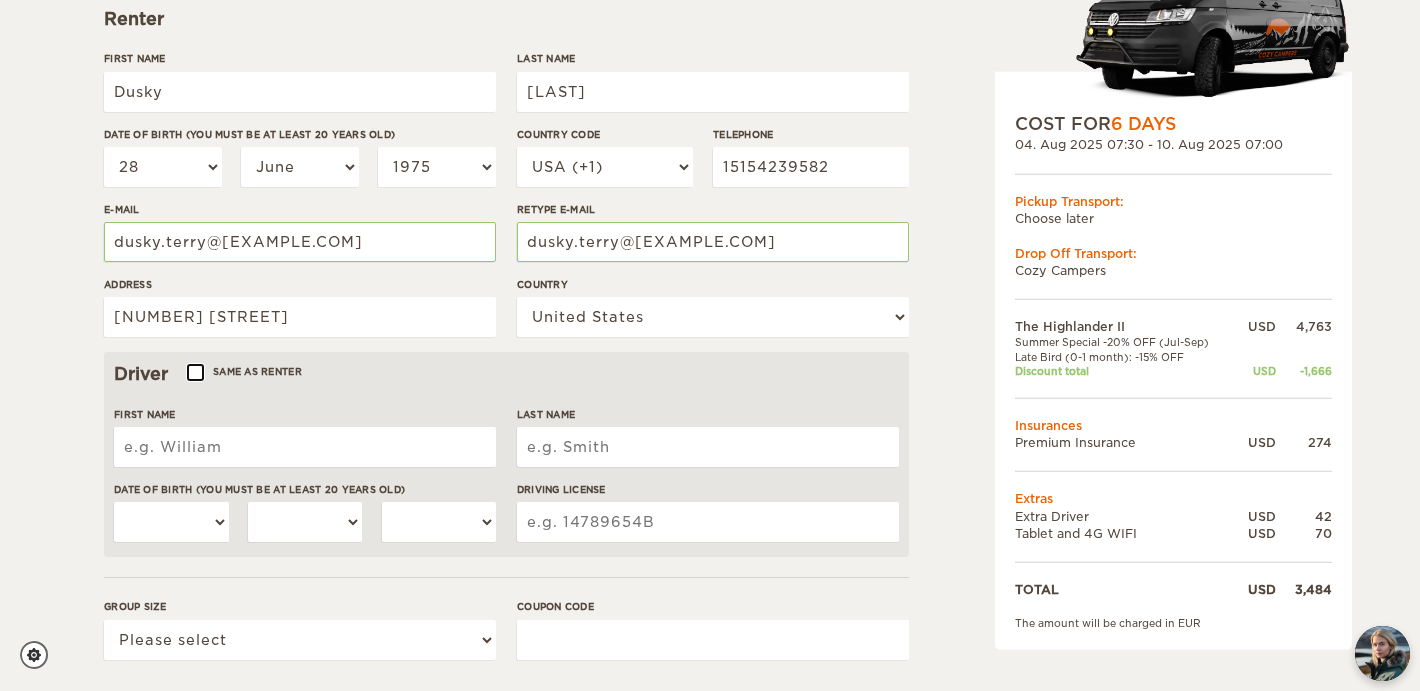scroll, scrollTop: 303, scrollLeft: 0, axis: vertical 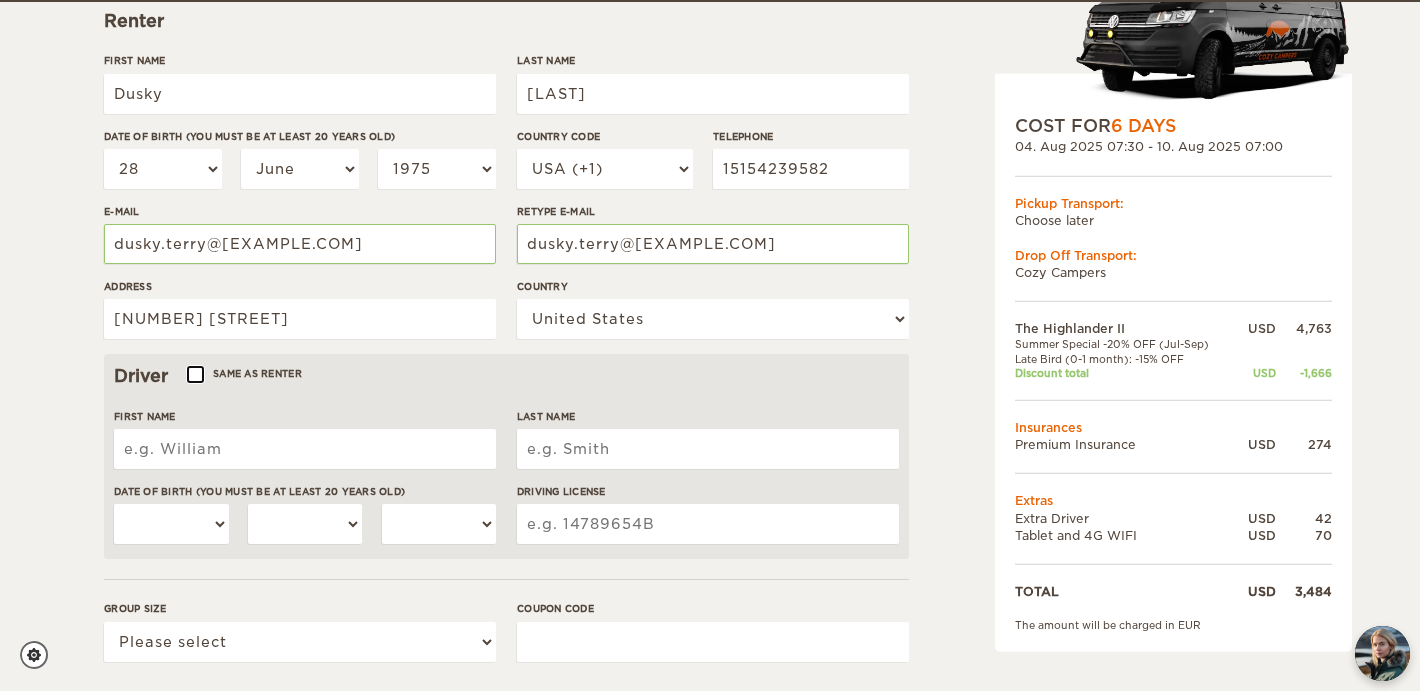 click on "Same as renter" at bounding box center [194, 376] 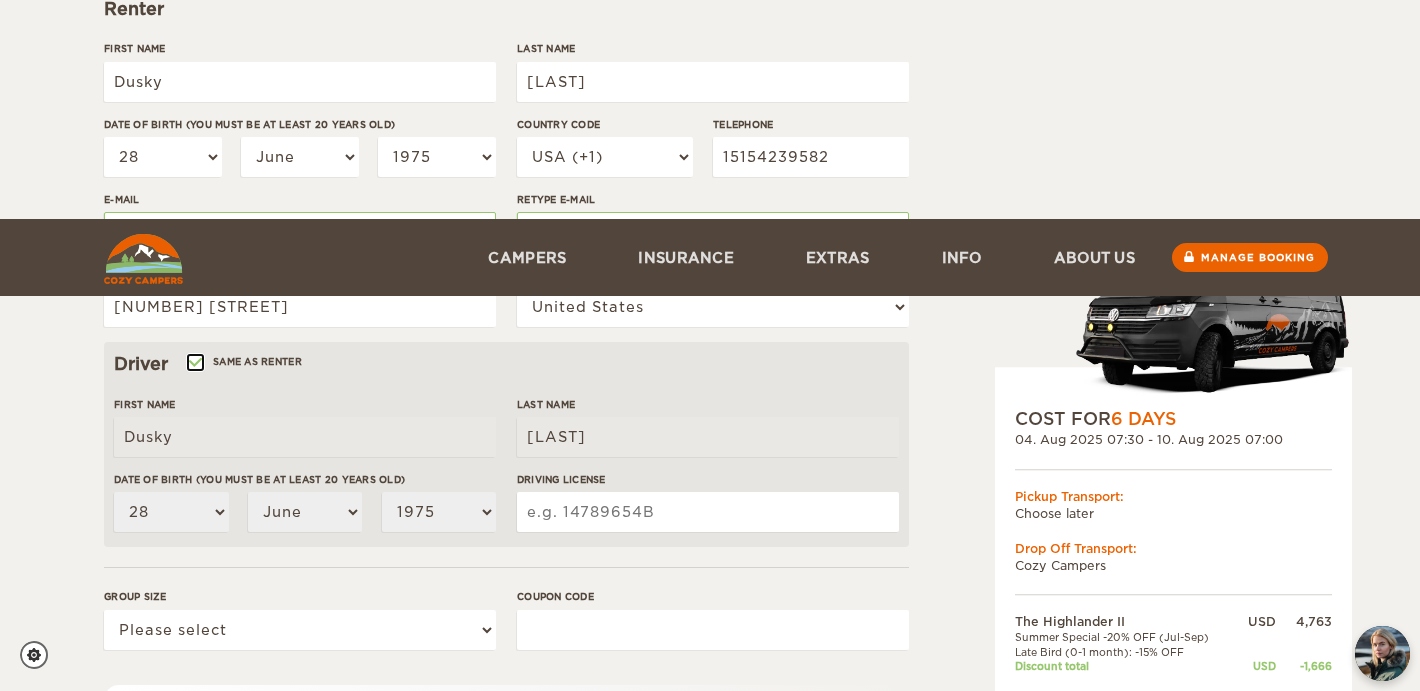 scroll, scrollTop: 249, scrollLeft: 0, axis: vertical 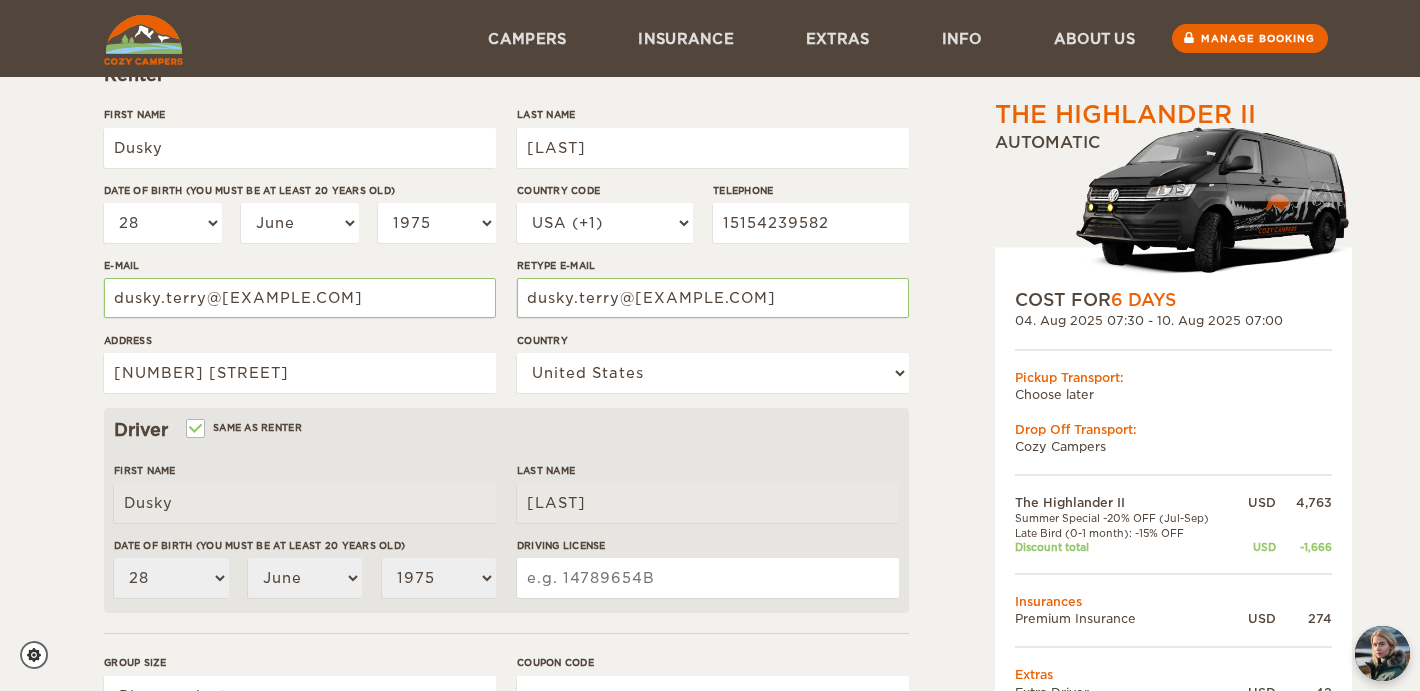click on "Driving License" at bounding box center [708, 578] 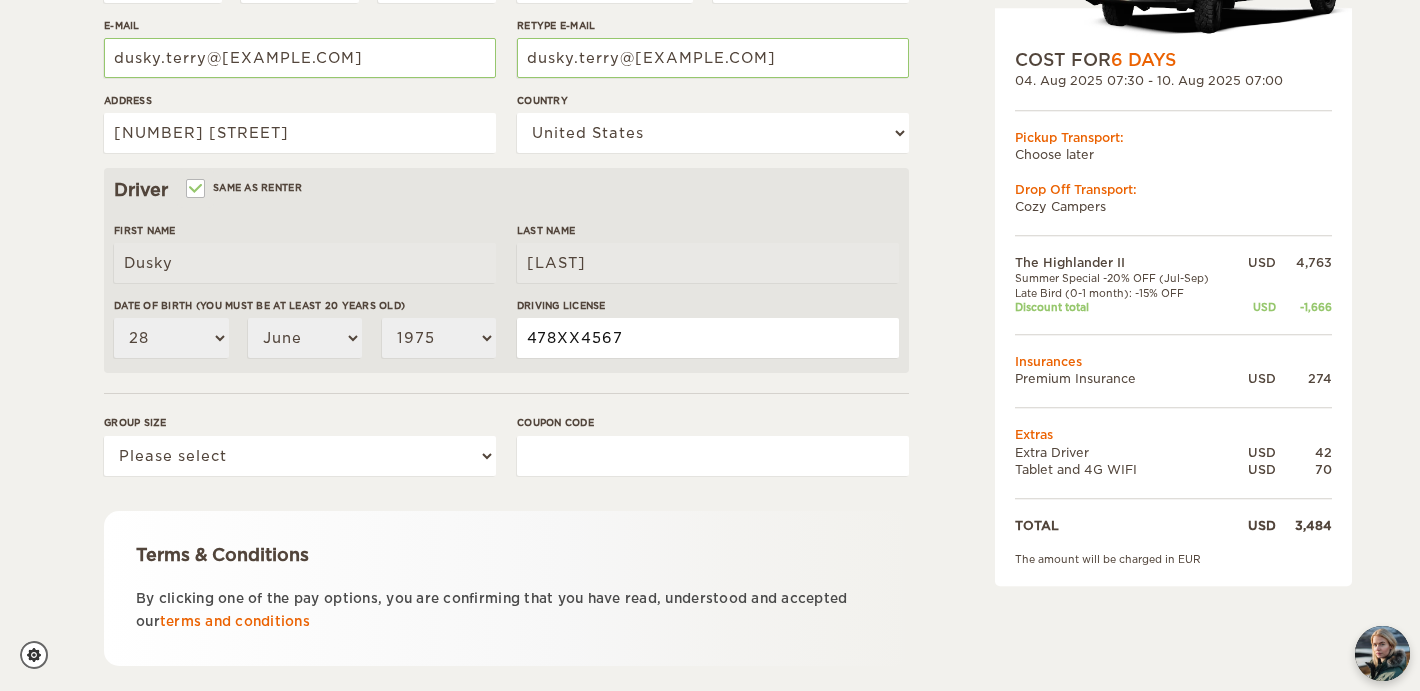 scroll, scrollTop: 491, scrollLeft: 0, axis: vertical 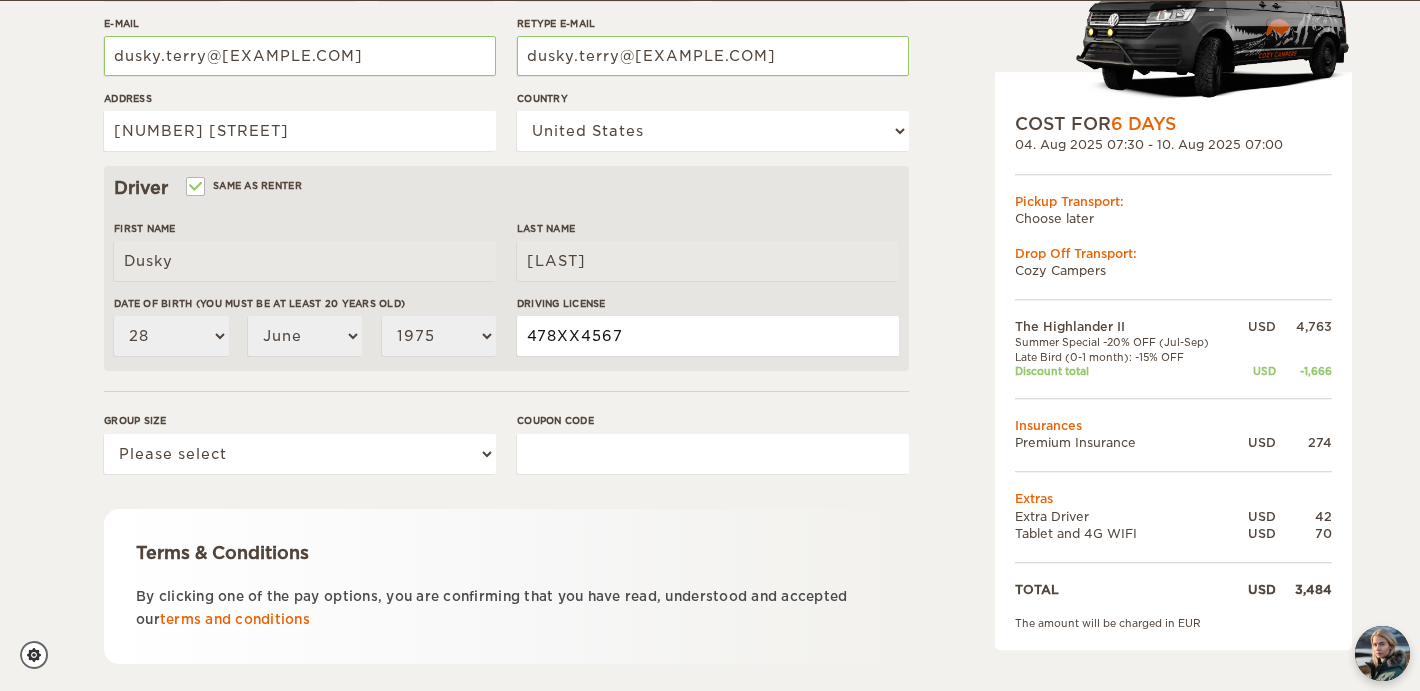 type on "478XX4567" 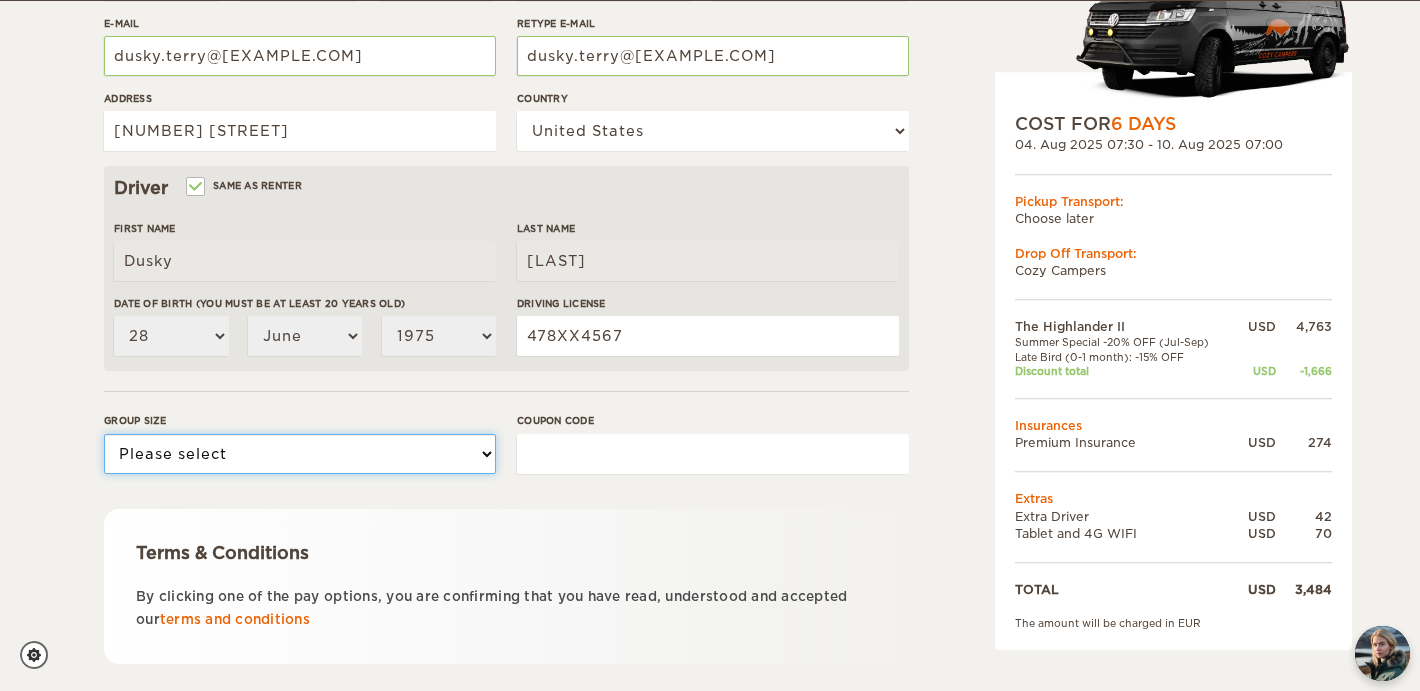 click on "Please select
1 2" at bounding box center [300, 454] 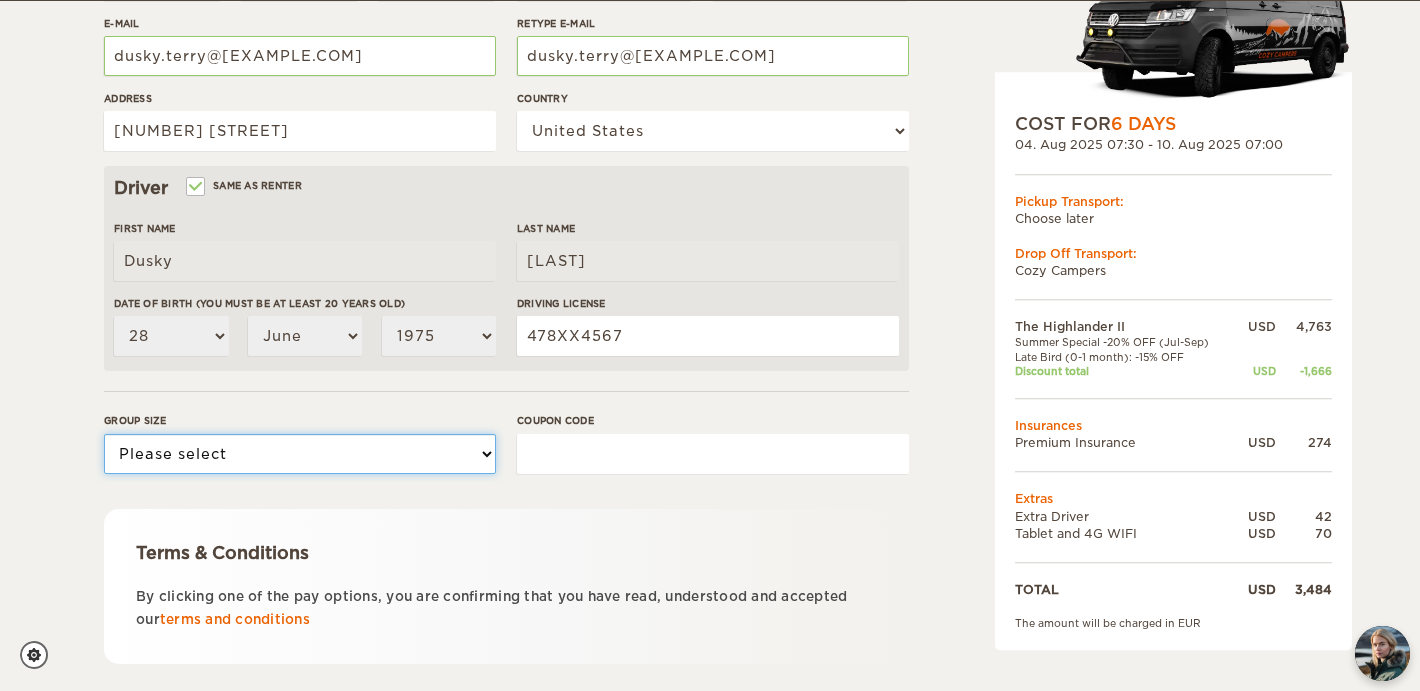 select on "2" 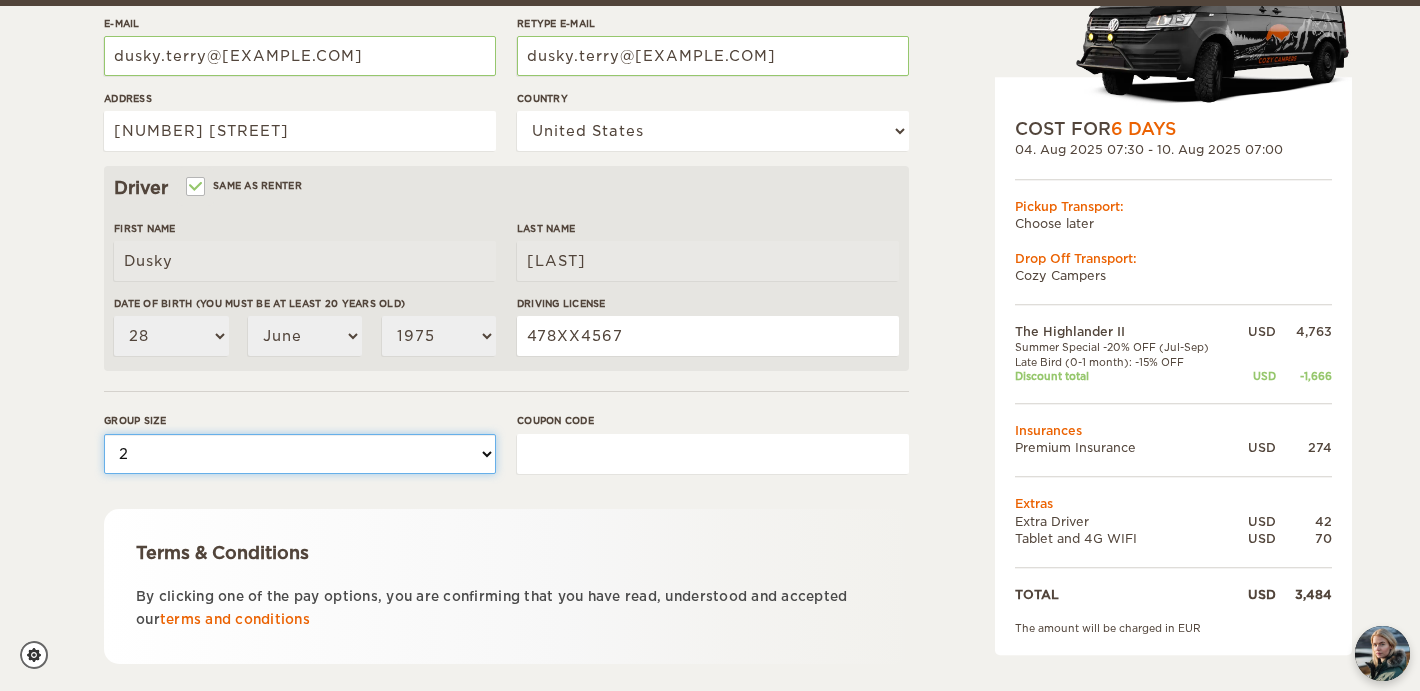 scroll, scrollTop: 610, scrollLeft: 0, axis: vertical 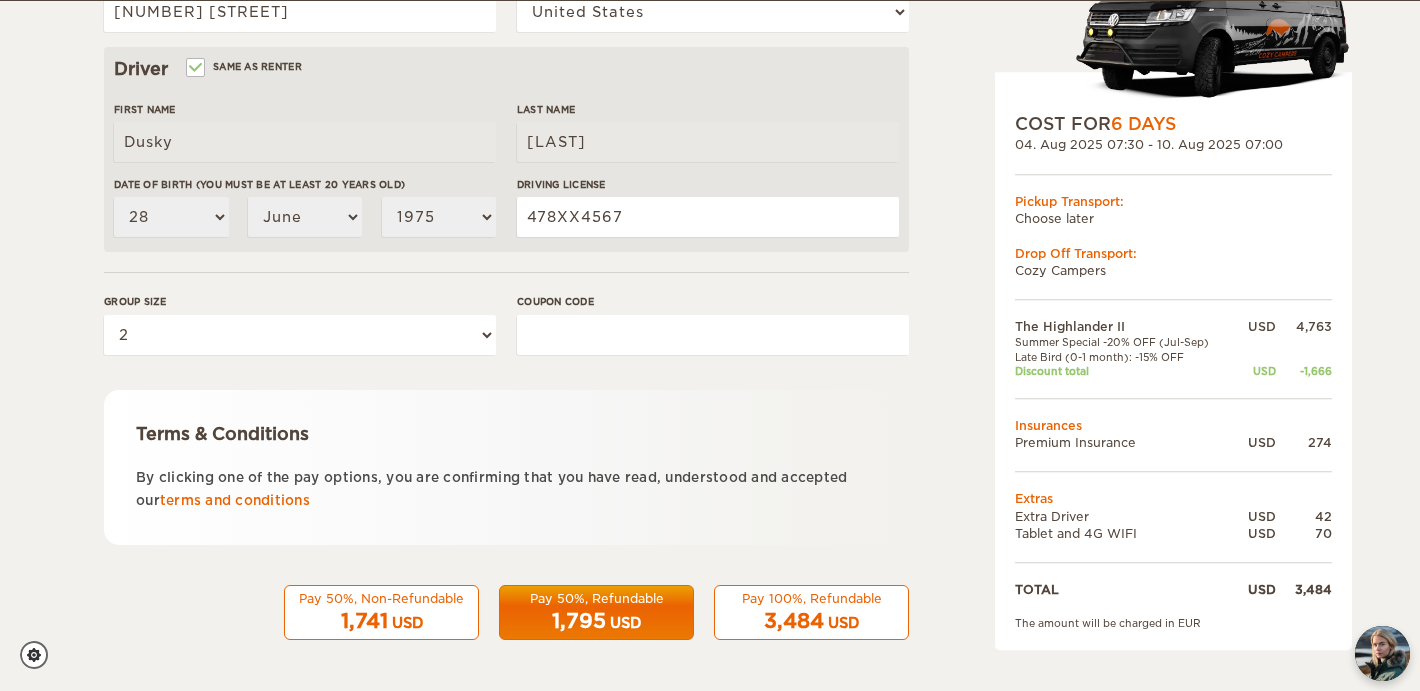click on "3,484
USD" at bounding box center (381, 621) 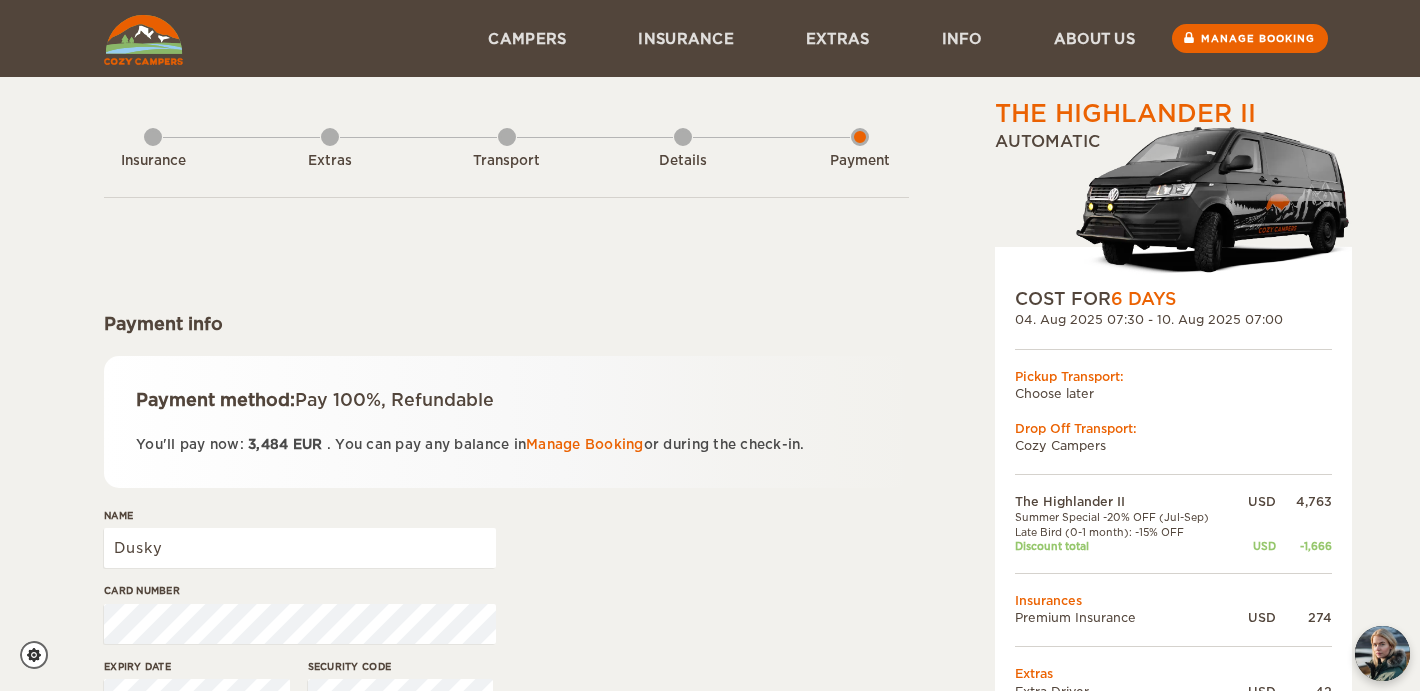 scroll, scrollTop: 0, scrollLeft: 0, axis: both 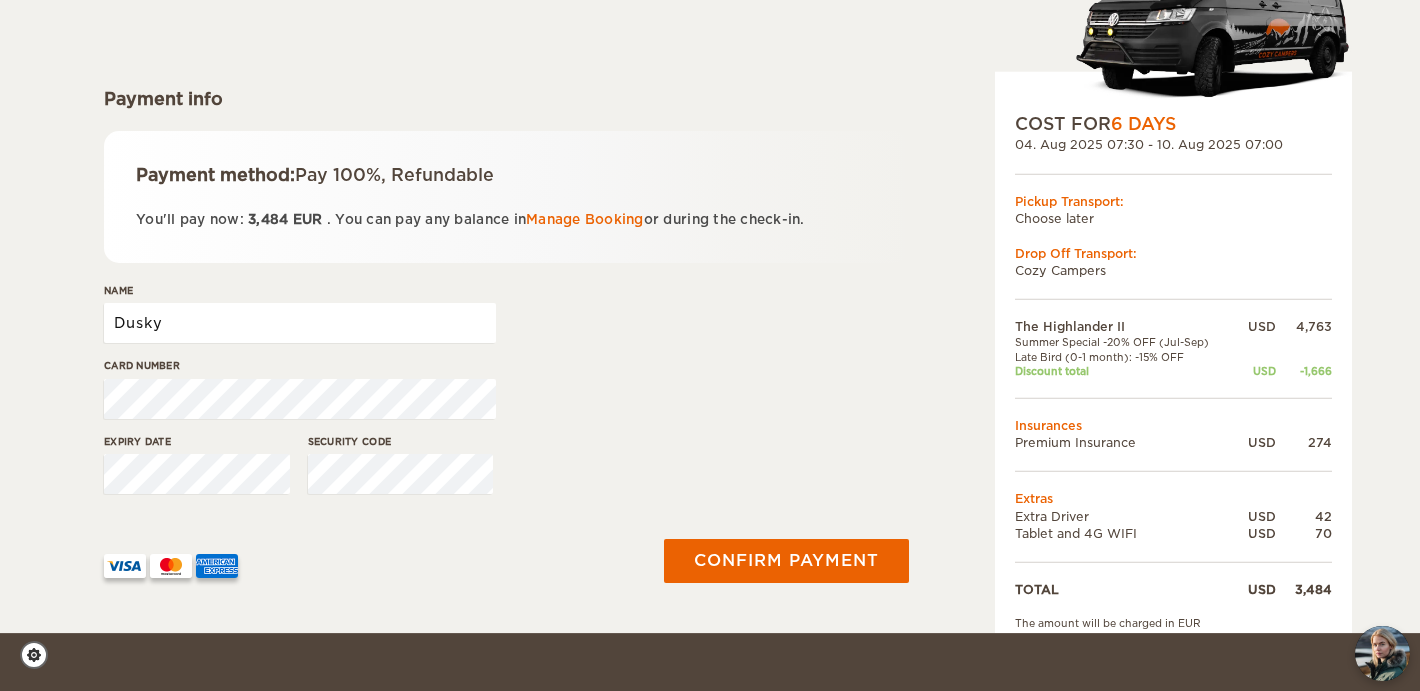 drag, startPoint x: 195, startPoint y: 324, endPoint x: 103, endPoint y: 323, distance: 92.00543 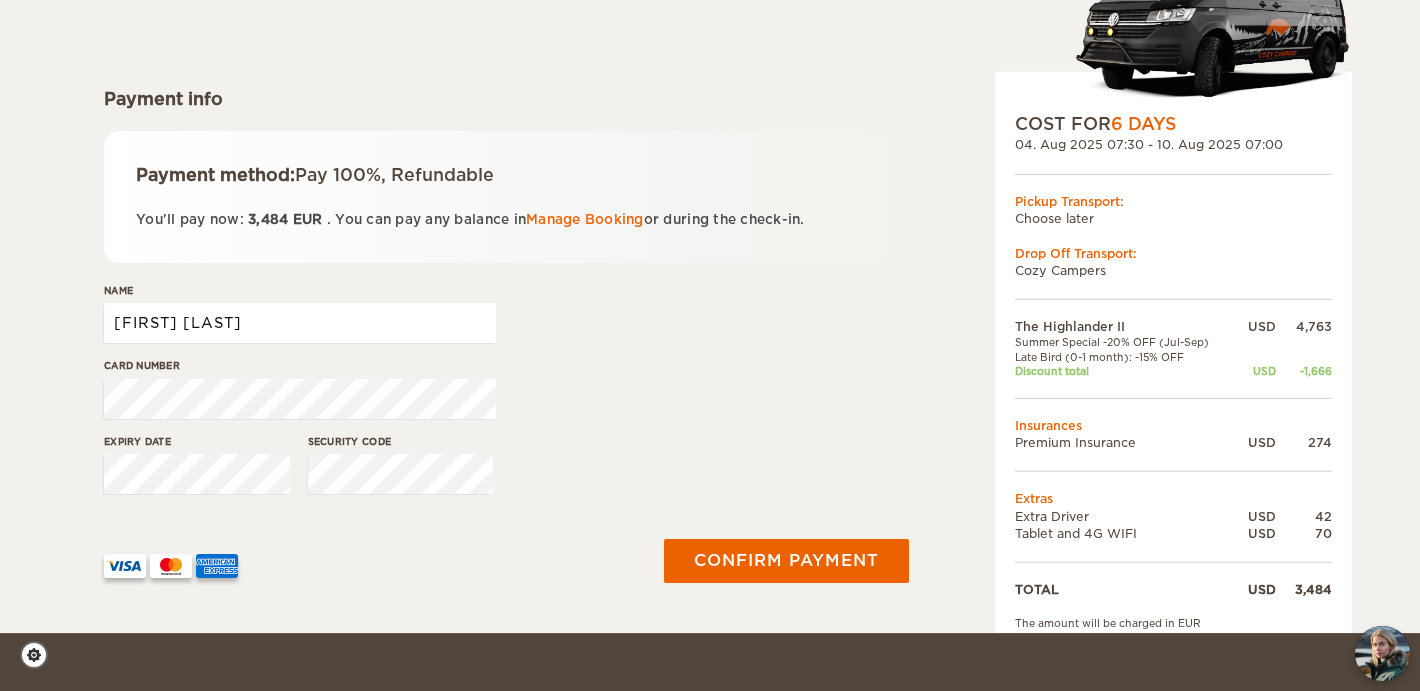 type on "Connie Terry" 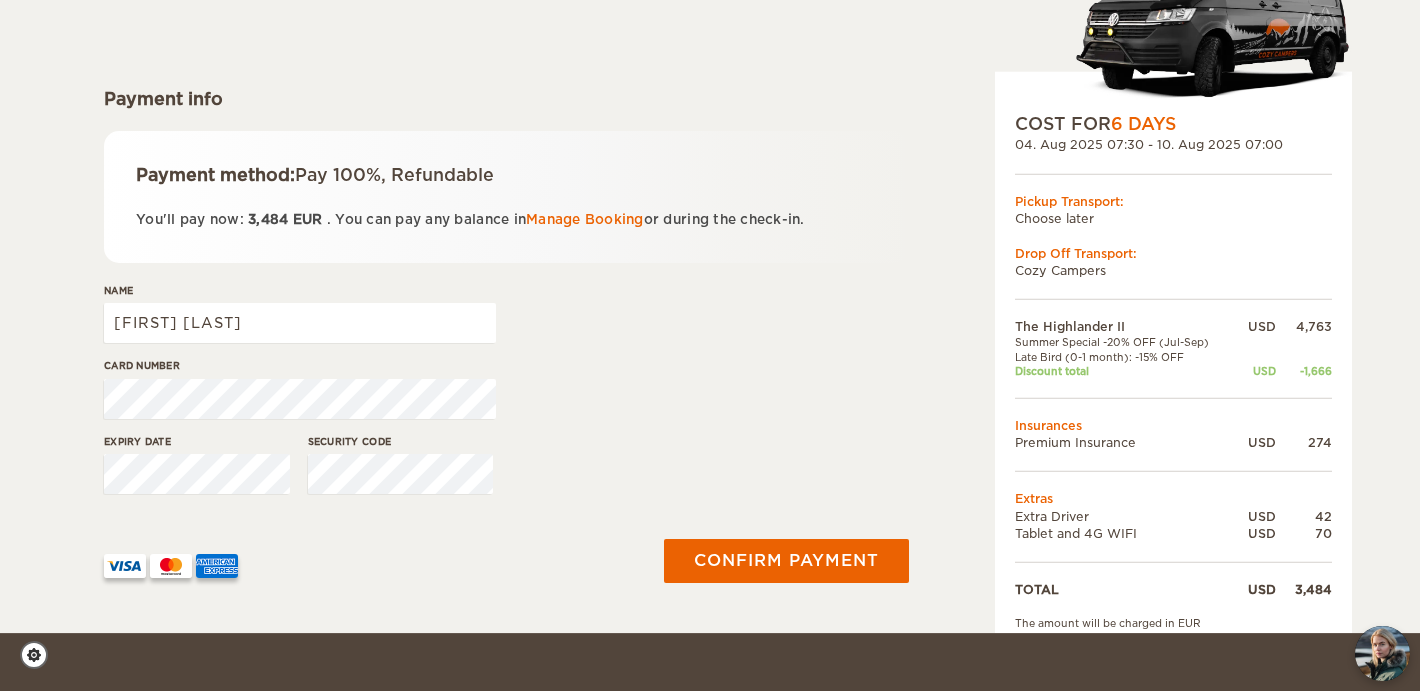 click on "Card number" at bounding box center (506, 395) 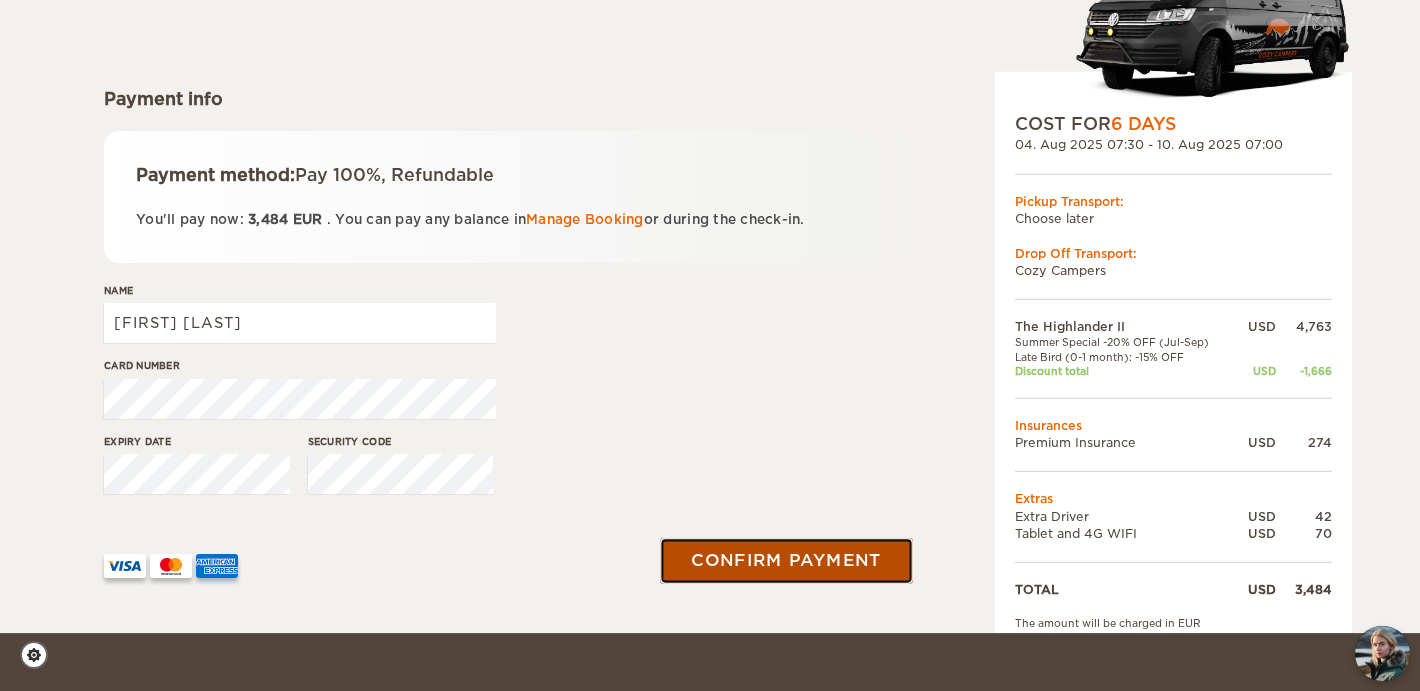 click on "Confirm payment" at bounding box center [786, 560] 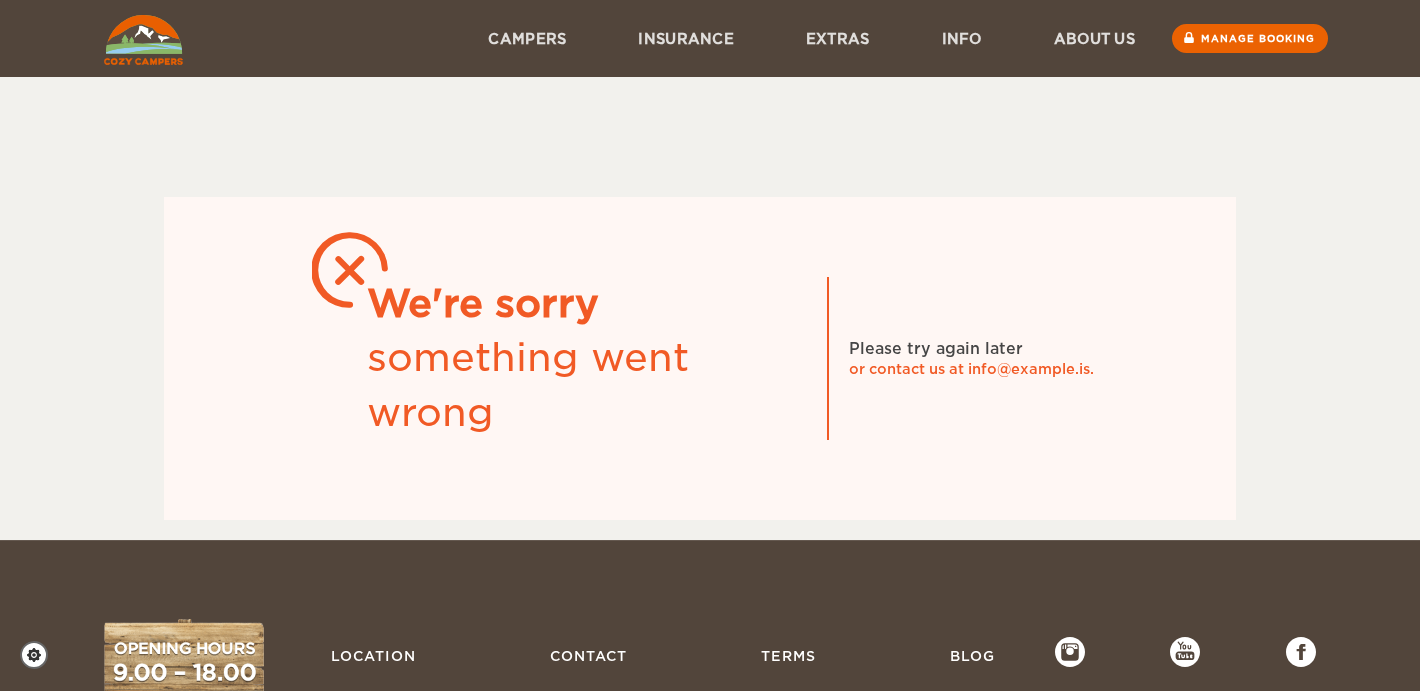 scroll, scrollTop: 0, scrollLeft: 0, axis: both 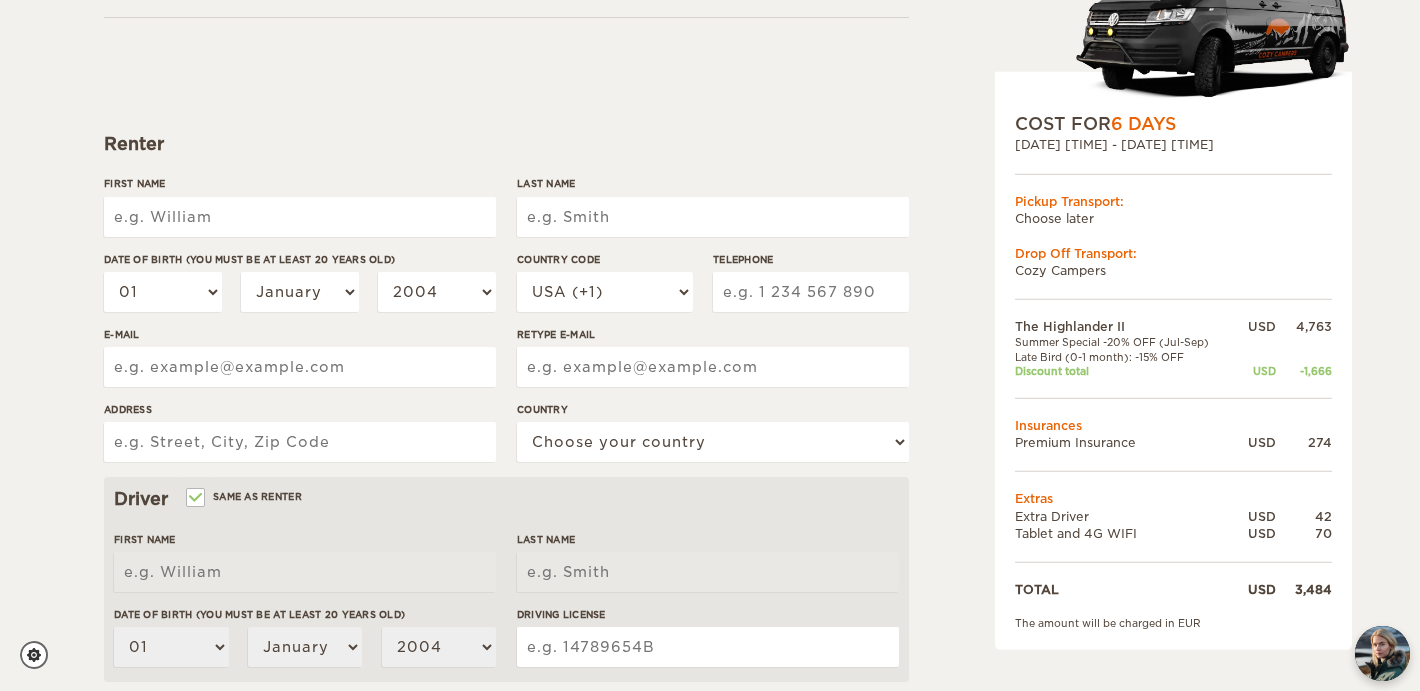 click on "First Name" at bounding box center (300, 217) 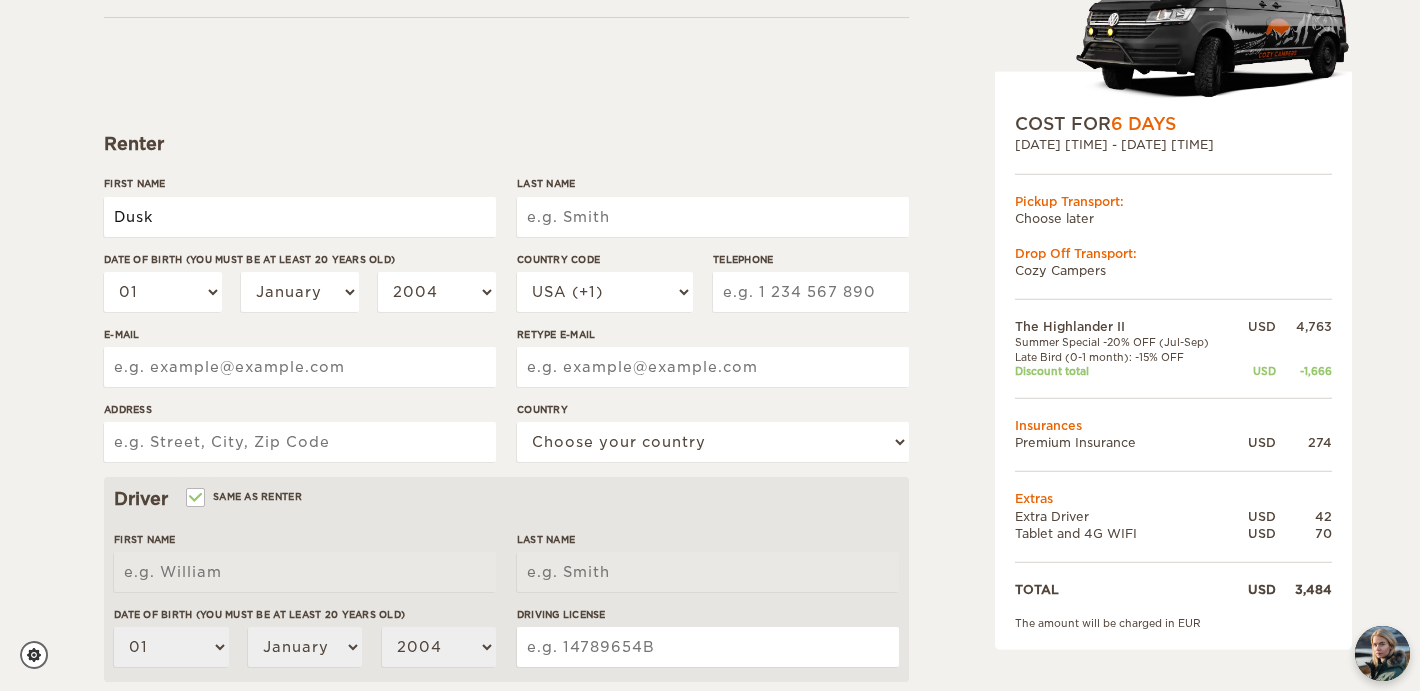 type on "Dusky" 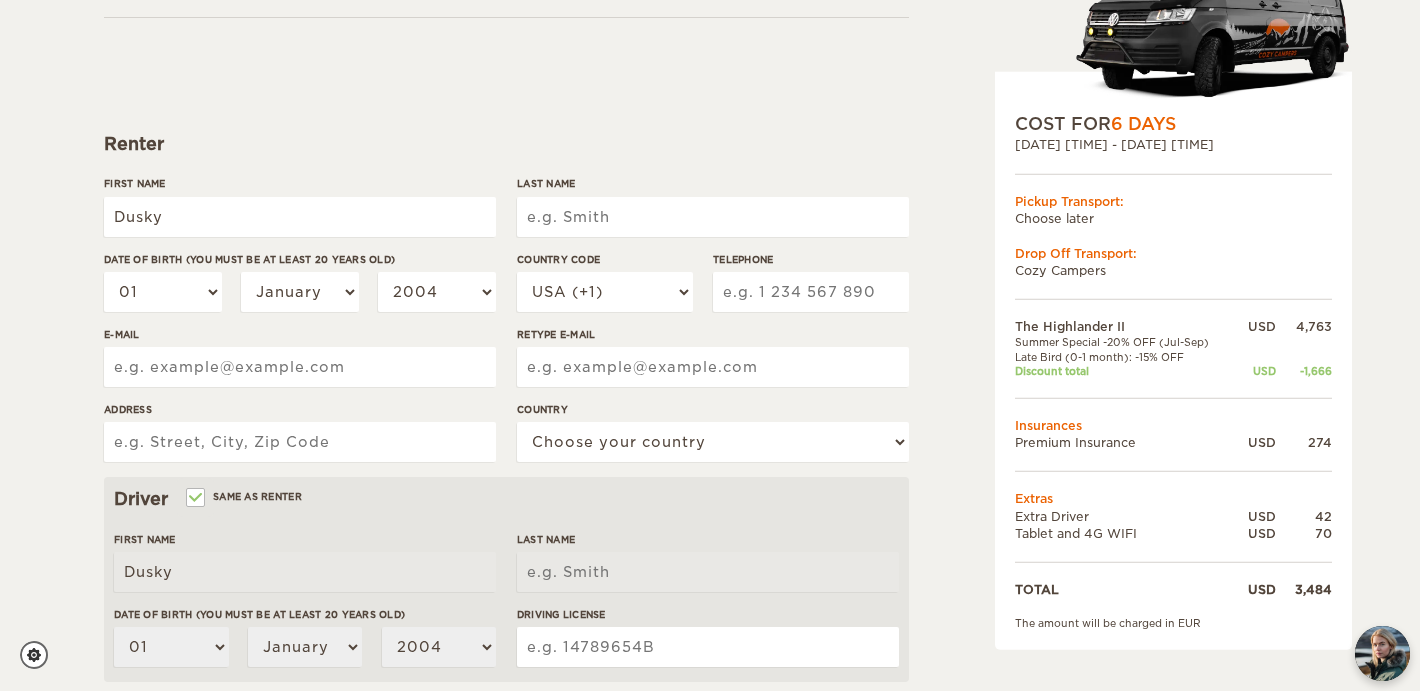 click on "Last Name" at bounding box center (713, 217) 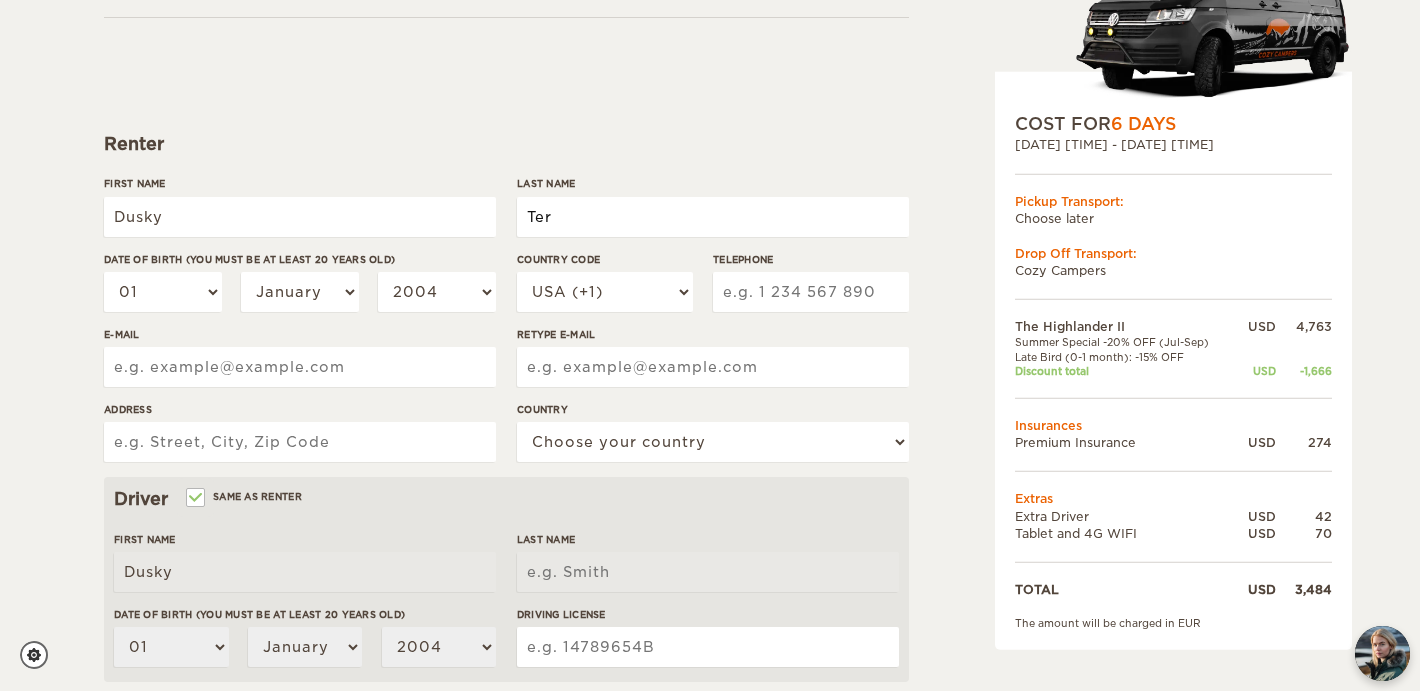type on "[LAST]" 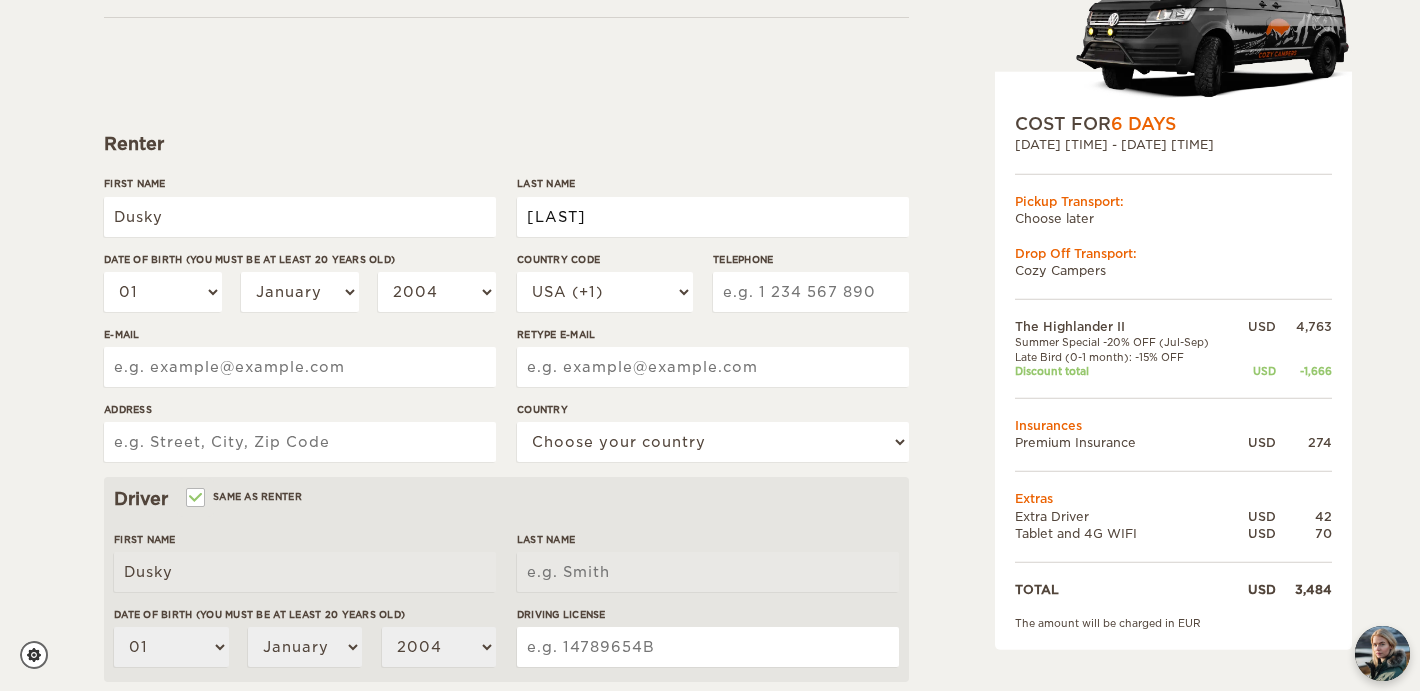 type on "[EMAIL]" 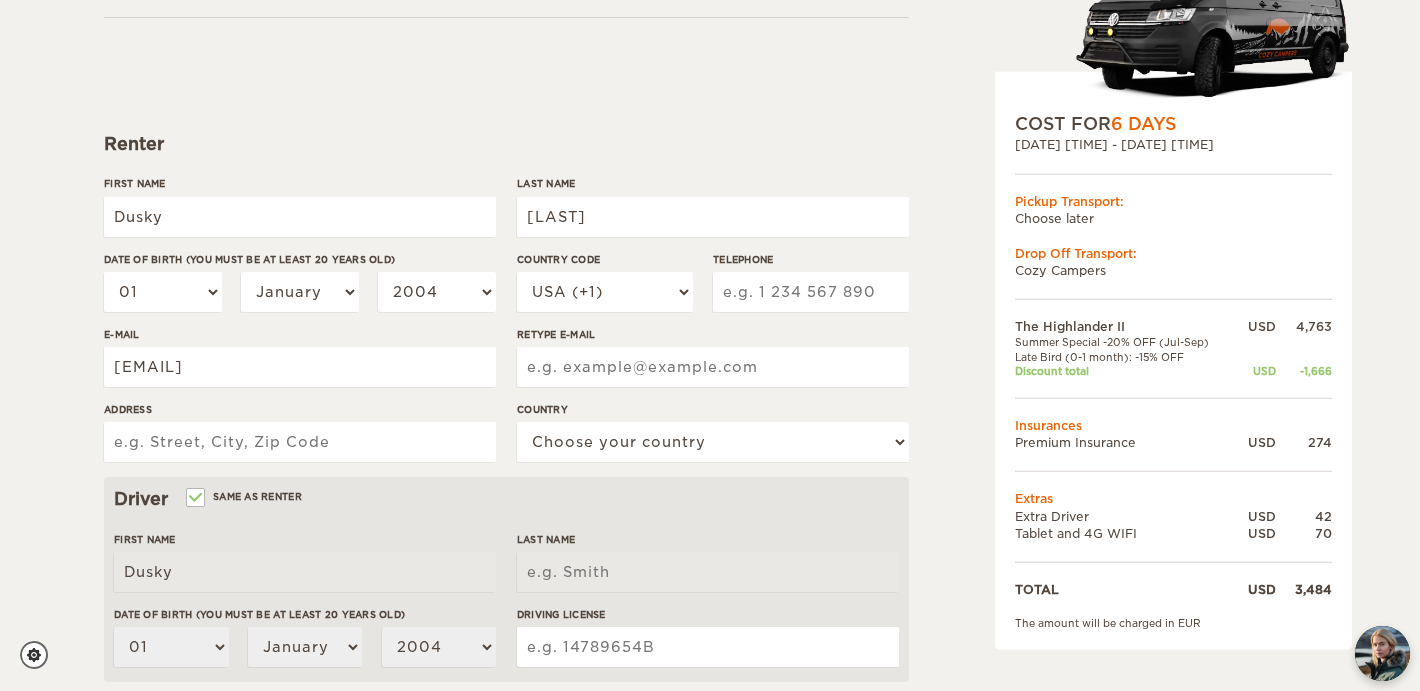 type on "[EMAIL]" 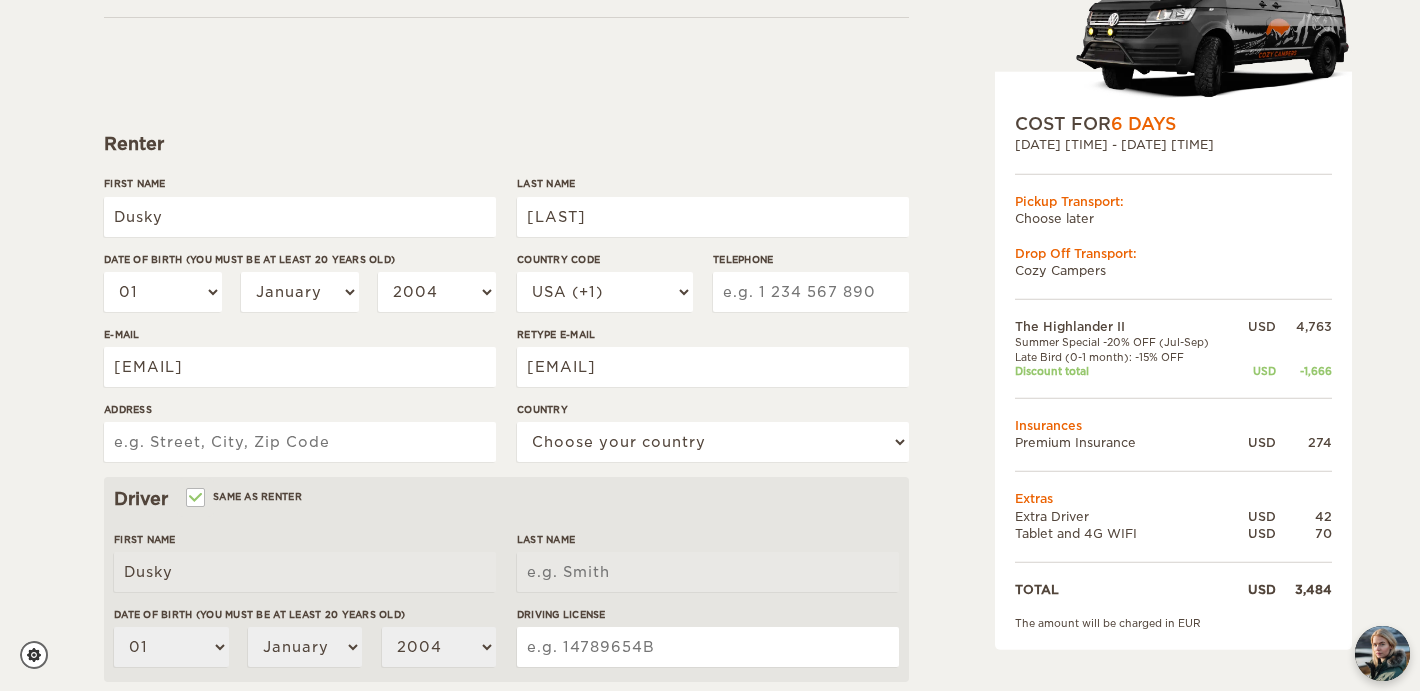type on "[NUMBER] [STREET]" 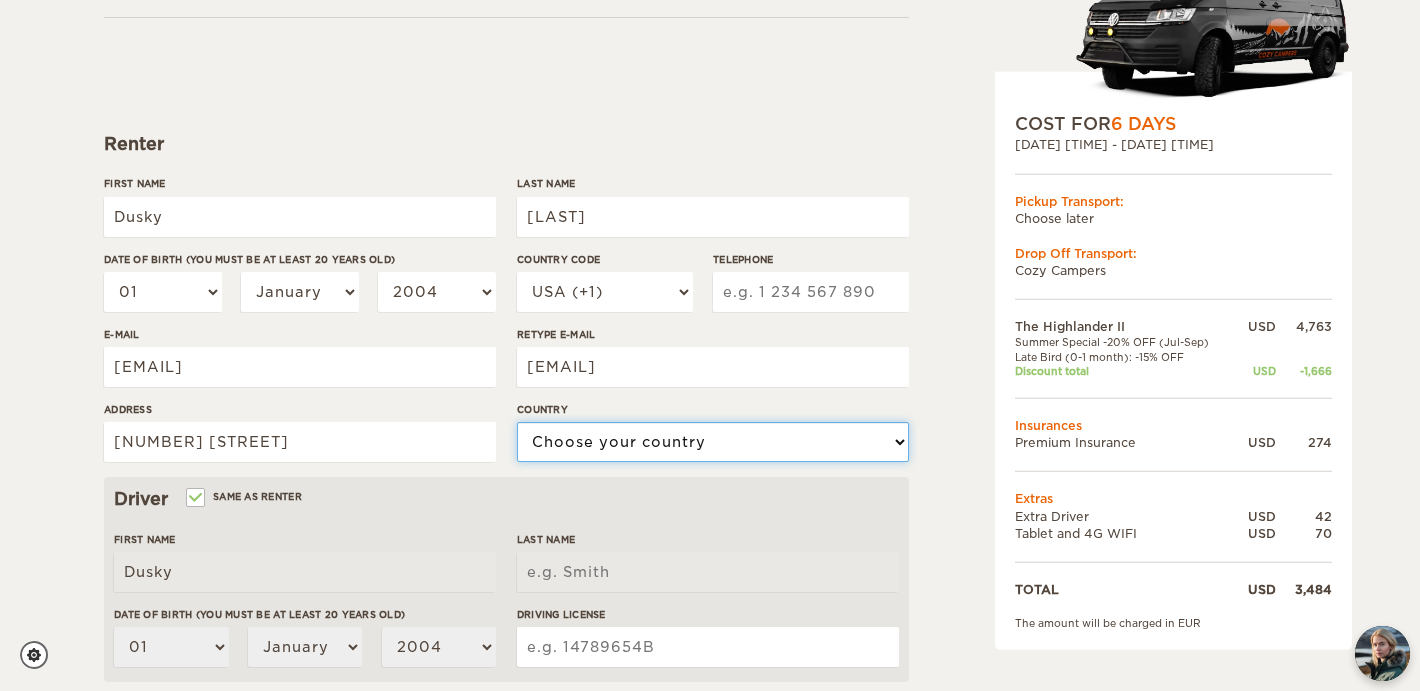 select on "222" 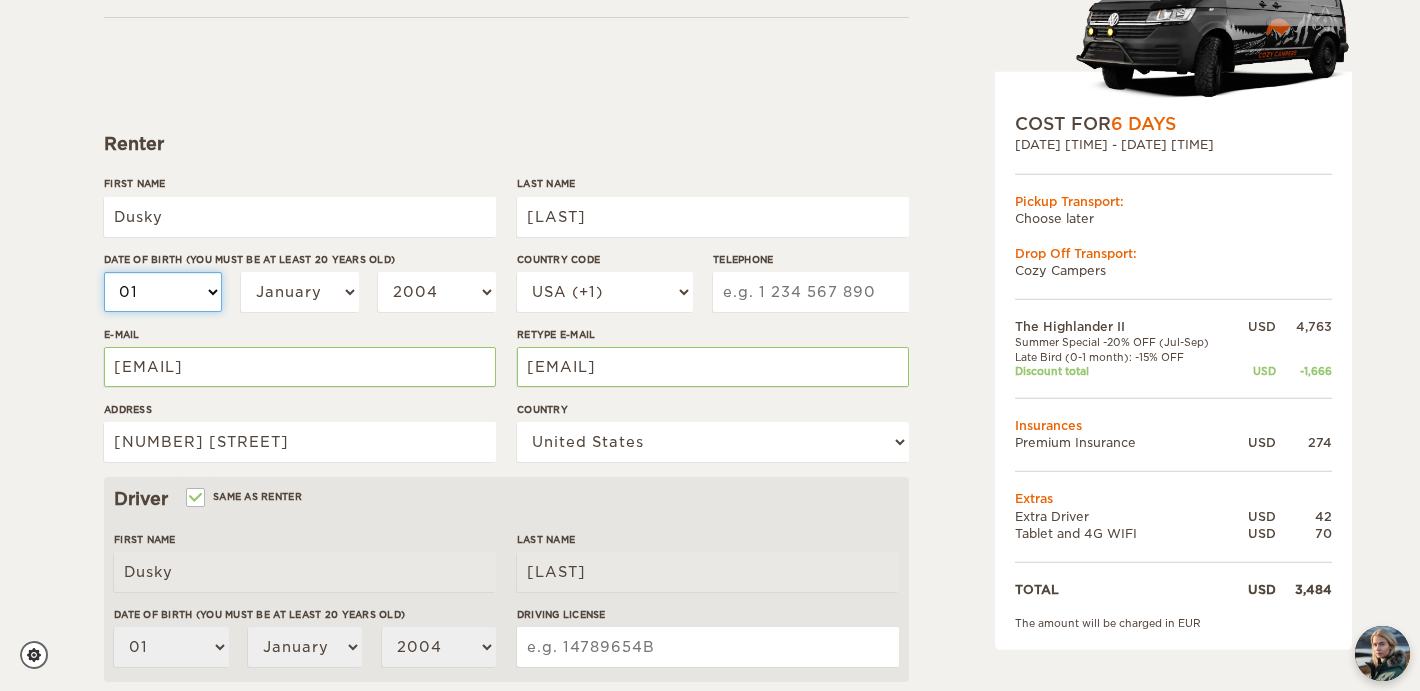 click on "01
02
03
04
05
06
07
08
09
10
11
12
13
14
15
16
17
18
19
20
21
22
23
24
25
26
27
28
29
30
31" at bounding box center (163, 292) 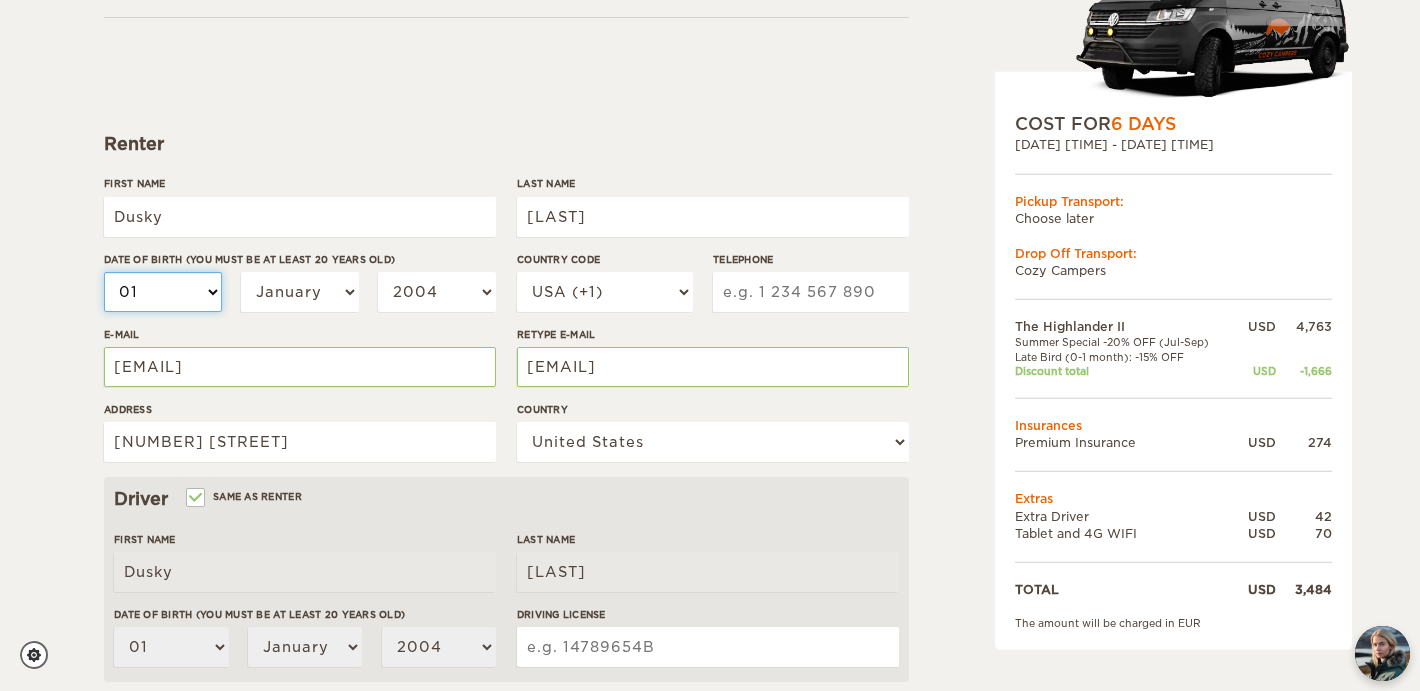 select on "28" 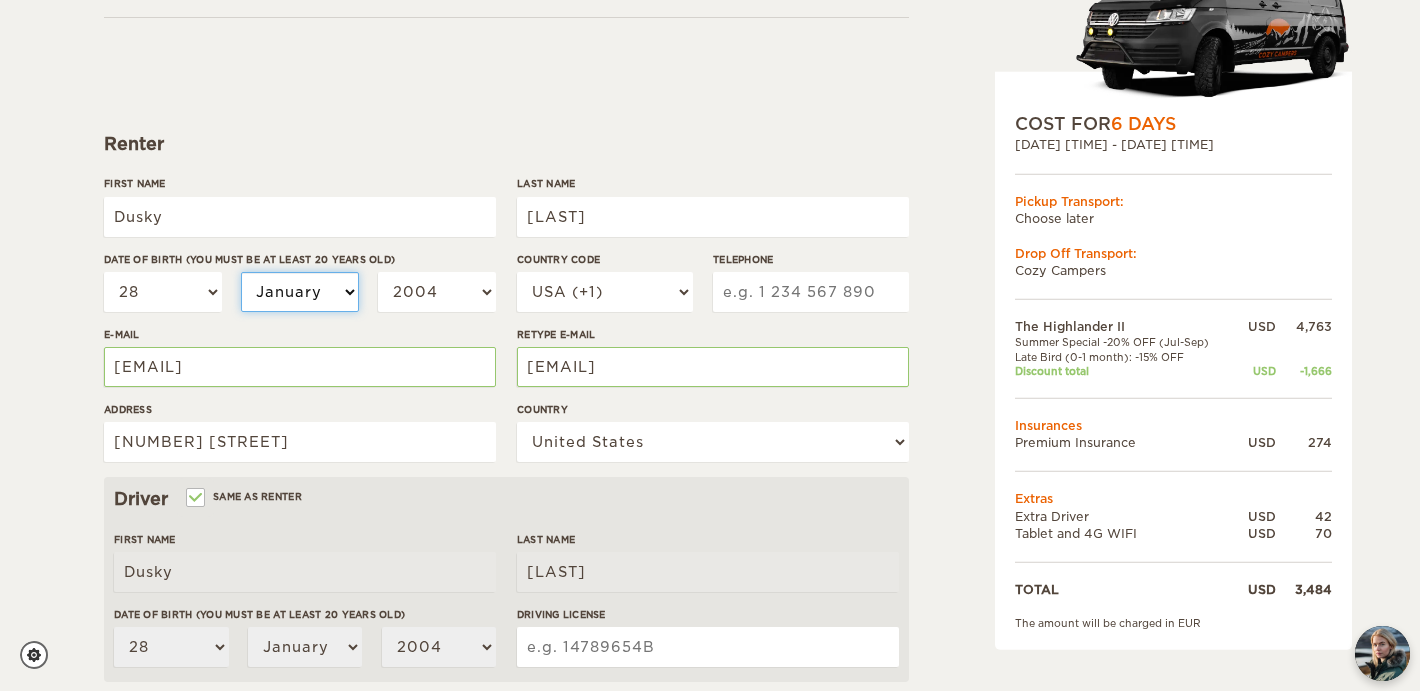click on "January
February
March
April
May
June
July
August
September
October
November
December" at bounding box center [300, 292] 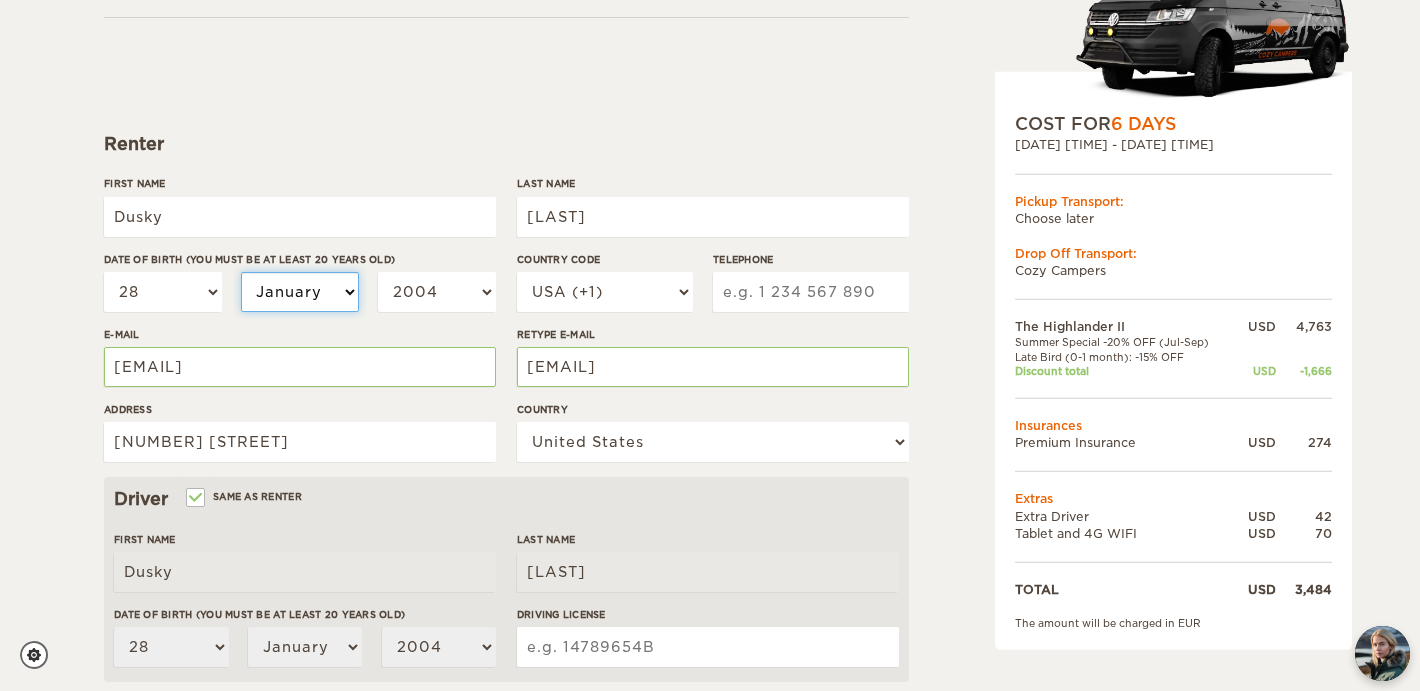 select on "06" 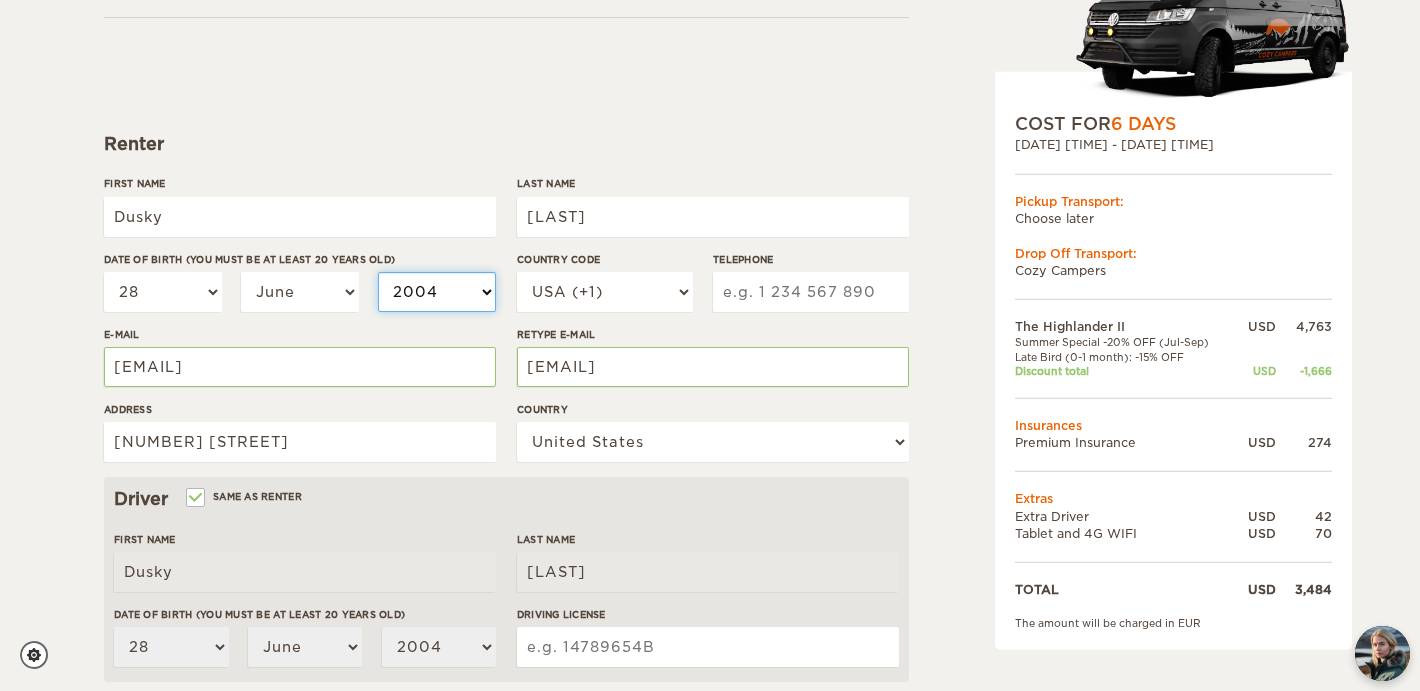 click on "2004 2003 2002 2001 2000 1999 1998 1997 1996 1995 1994 1993 1992 1991 1990 1989 1988 1987 1986 1985 1984 1983 1982 1981 1980 1979 1978 1977 1976 1975 1974 1973 1972 1971 1970 1969 1968 1967 1966 1965 1964 1963 1962 1961 1960 1959 1958 1957 1956 1955 1954 1953 1952 1951 1950 1949 1948 1947 1946 1945 1944 1943 1942 1941 1940 1939 1938 1937 1936 1935 1934 1933 1932 1931 1930 1929 1928 1927 1926 1925 1924 1923 1922 1921 1920 1919 1918 1917 1916 1915 1914 1913 1912 1911 1910 1909 1908 1907 1906 1905 1904 1903 1902 1901 1900 1899 1898 1897 1896 1895 1894 1893 1892 1891 1890 1889 1888 1887 1886 1885 1884 1883 1882 1881 1880 1879 1878 1877 1876 1875" at bounding box center (437, 292) 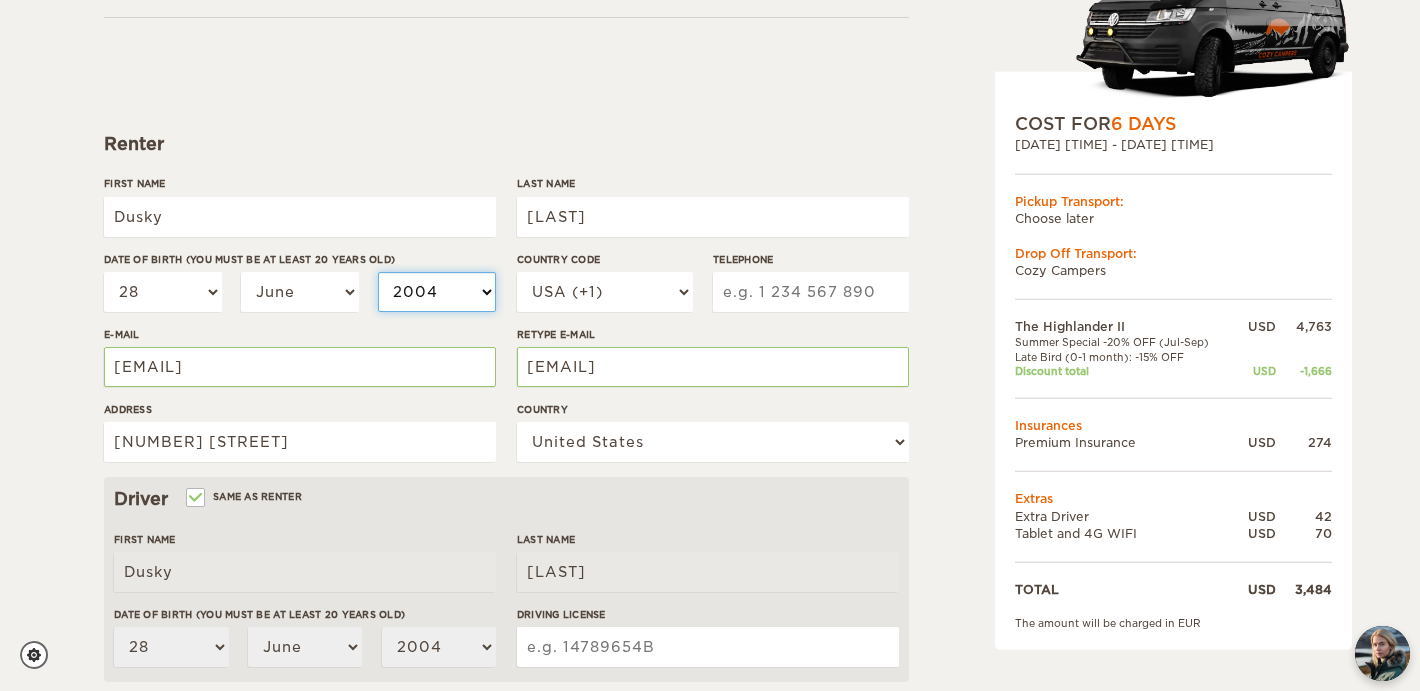 select on "1975" 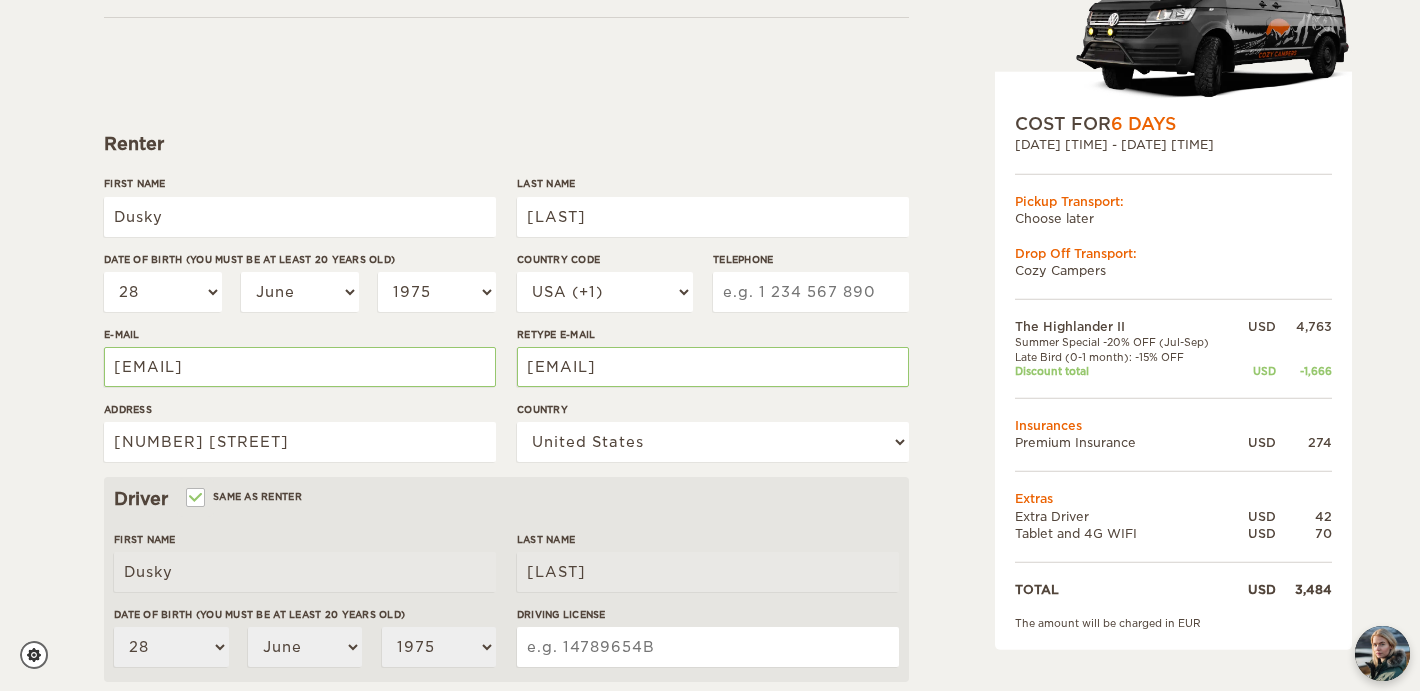click on "Telephone" at bounding box center (811, 292) 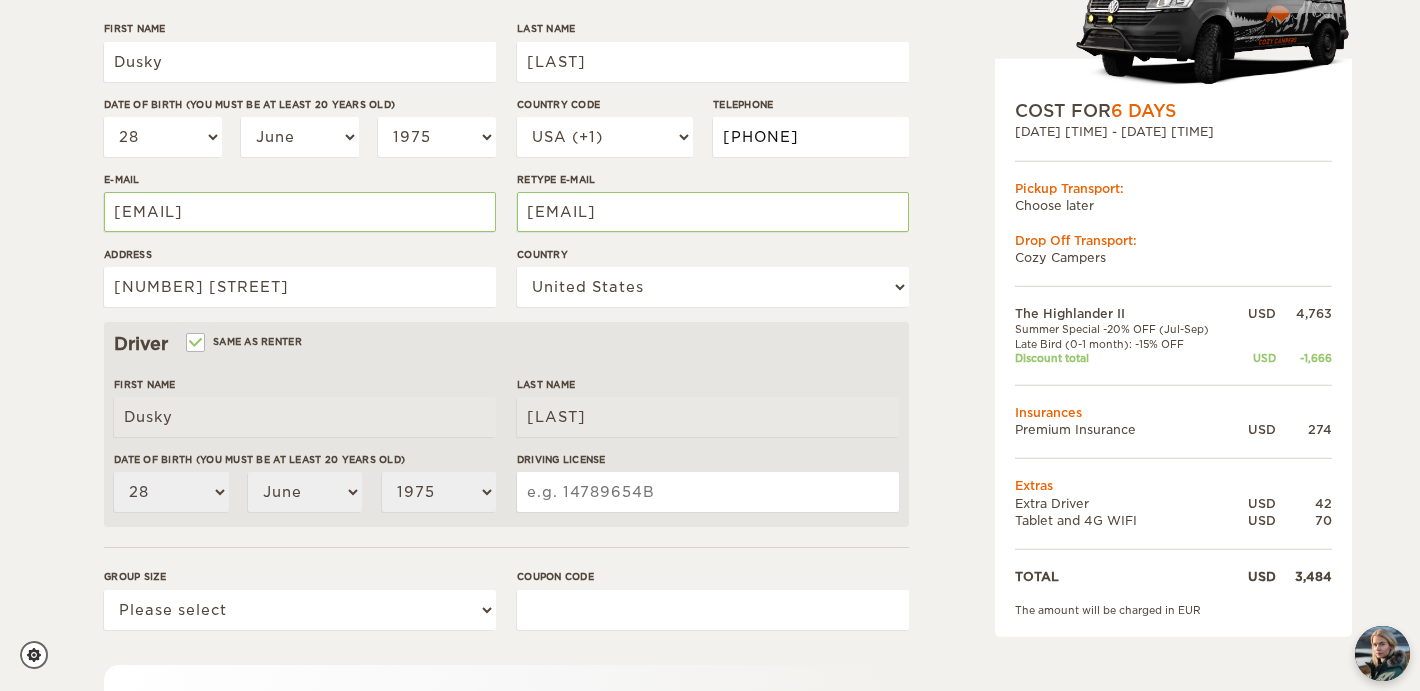 scroll, scrollTop: 337, scrollLeft: 0, axis: vertical 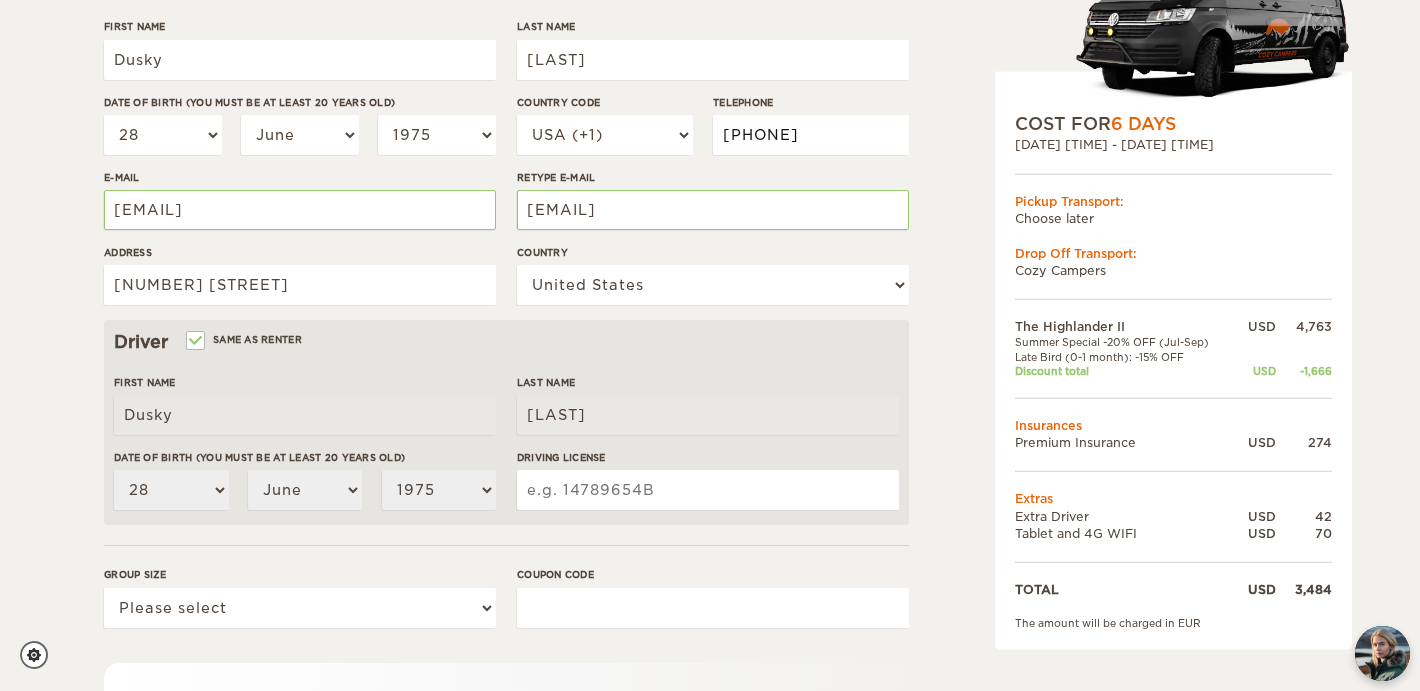 type on "1 515 423 9582" 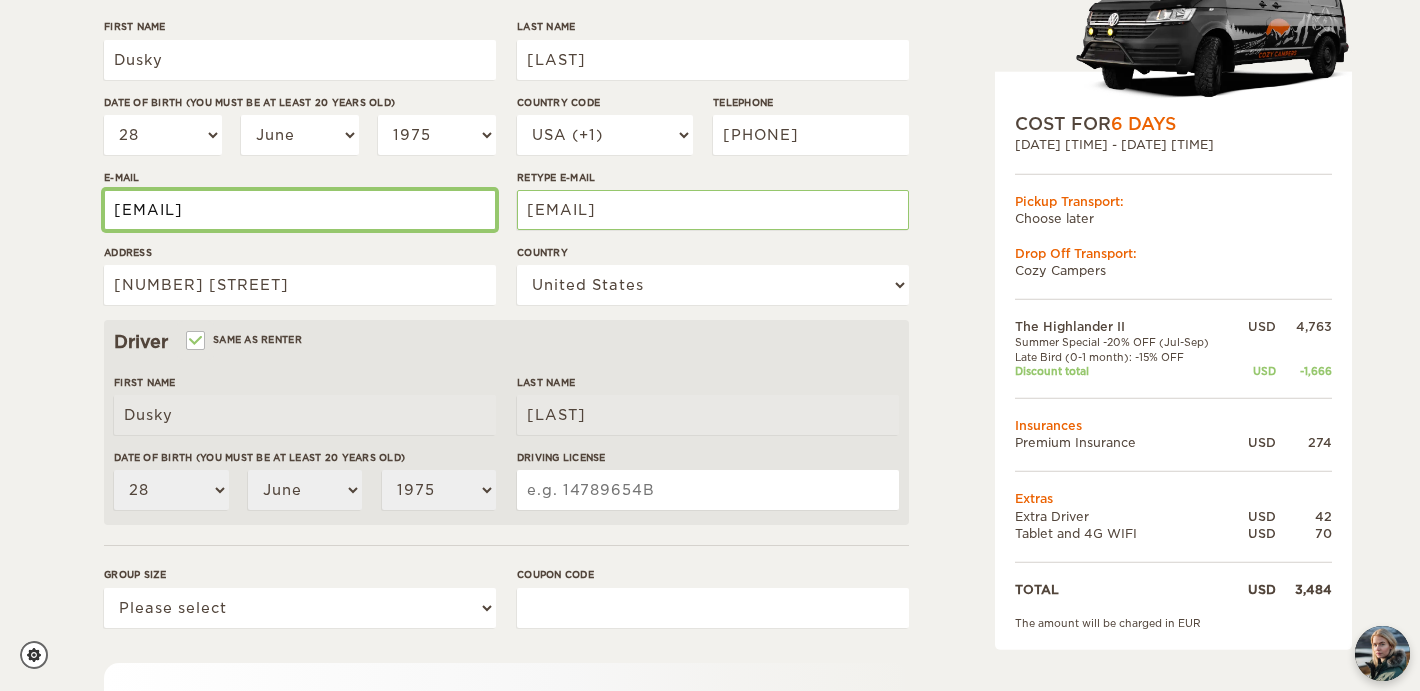 drag, startPoint x: 150, startPoint y: 211, endPoint x: 59, endPoint y: 213, distance: 91.02197 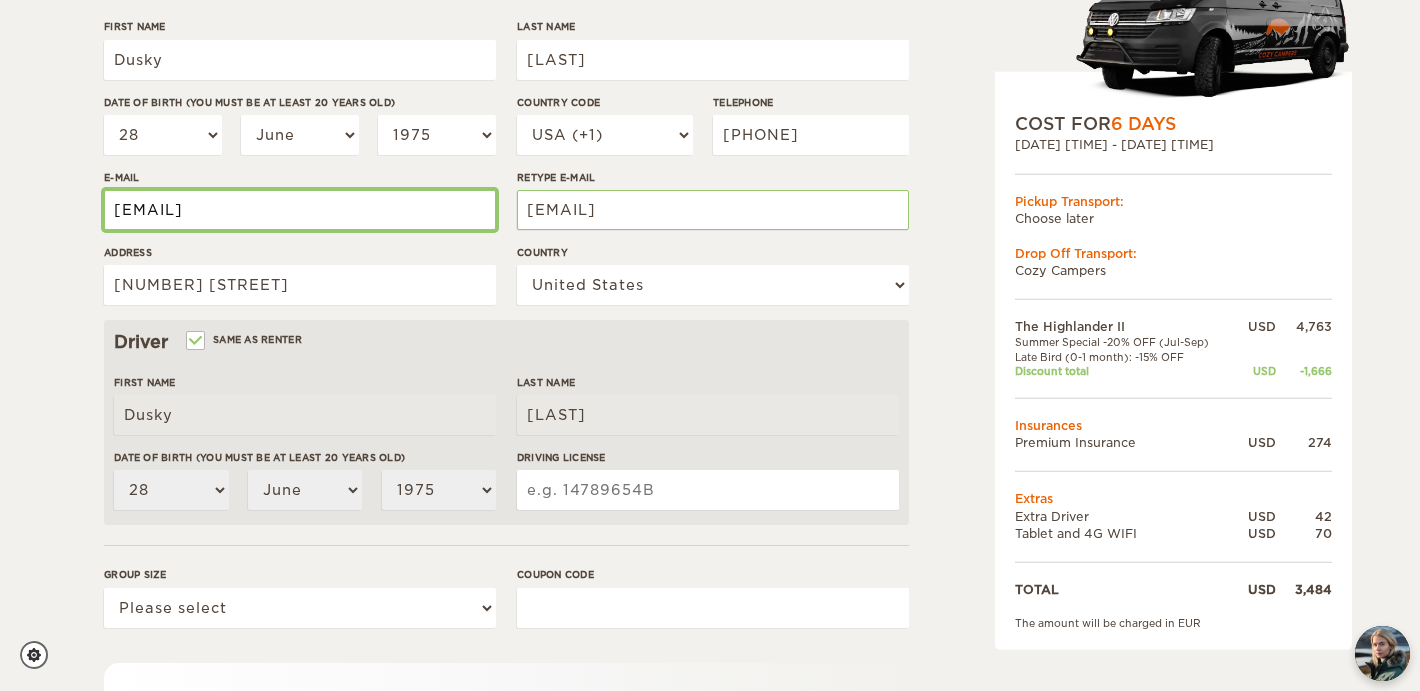 click on "The Highlander II
Expand
Collapse
Total
3,484
USD
Automatic
COST FOR  6 Days
04. Aug 2025 07:00 - 10. Aug 2025 07:00
Pickup Transport:
Choose later
Drop Off Transport:
Cozy Campers" at bounding box center [710, 313] 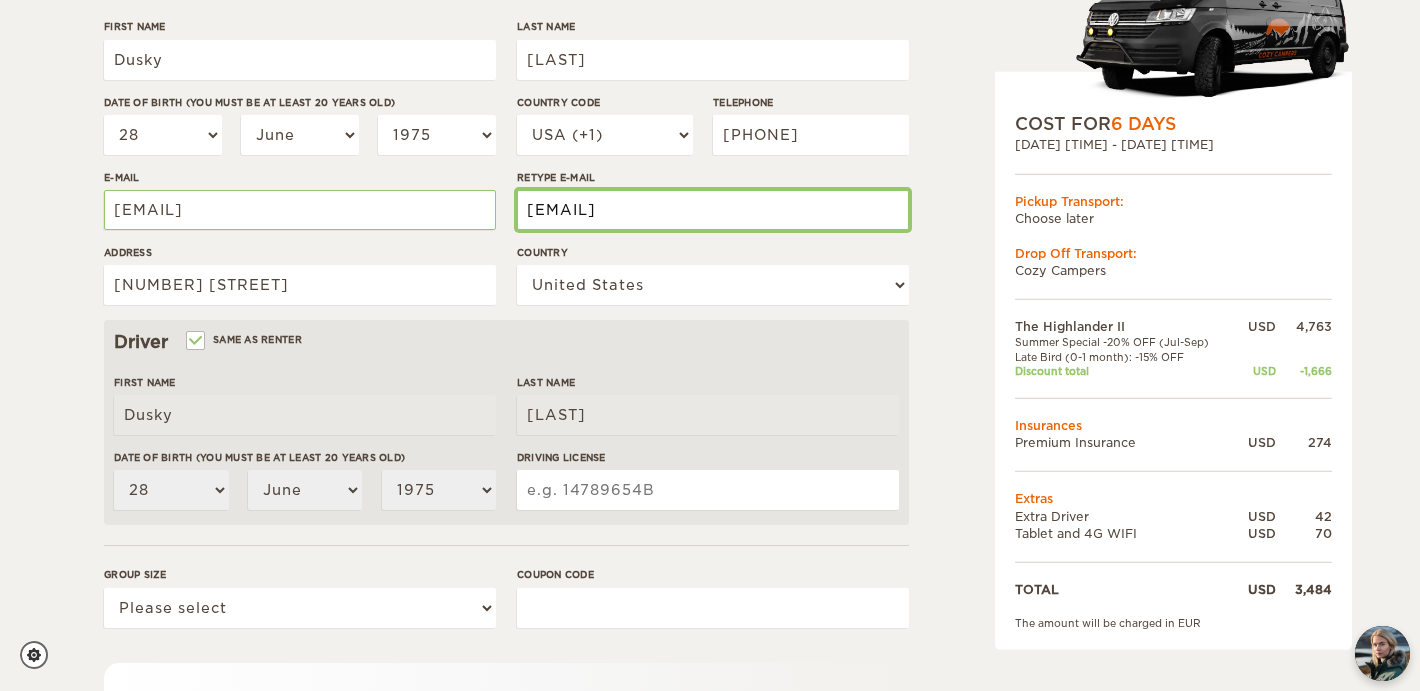 drag, startPoint x: 564, startPoint y: 213, endPoint x: 487, endPoint y: 212, distance: 77.00649 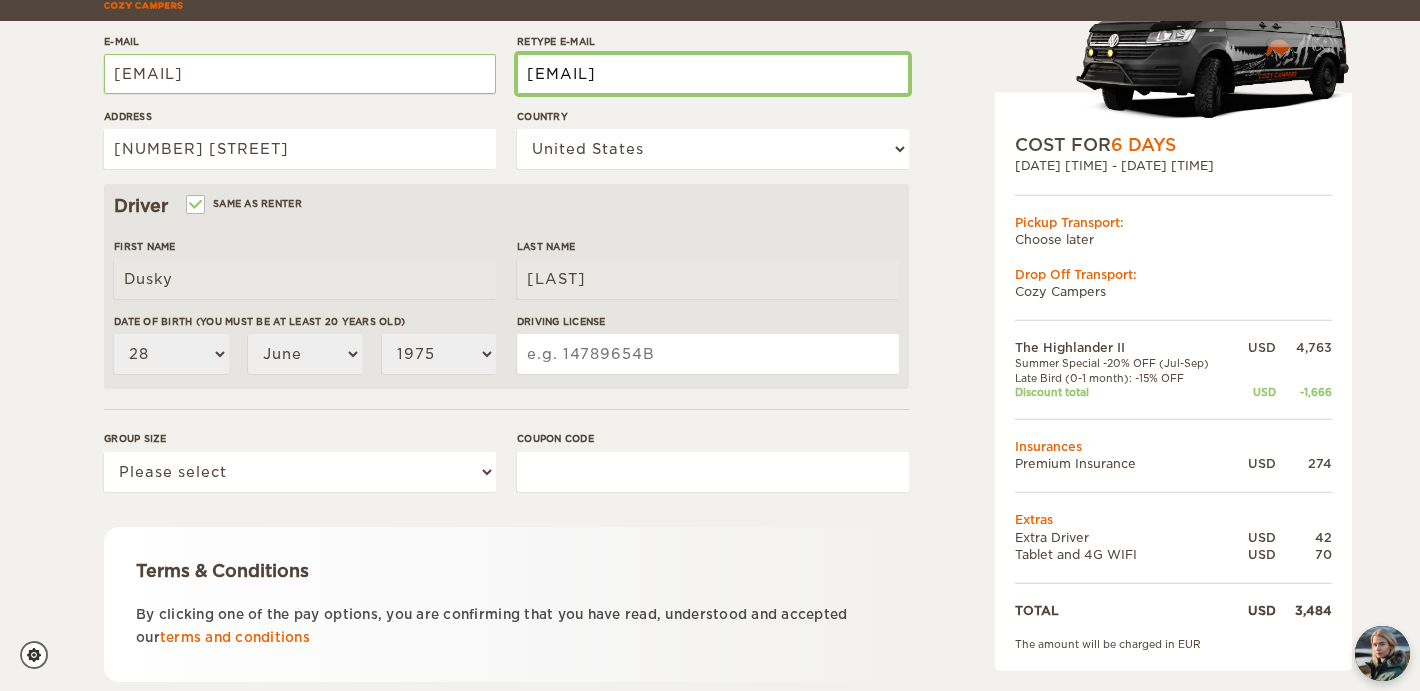 scroll, scrollTop: 495, scrollLeft: 0, axis: vertical 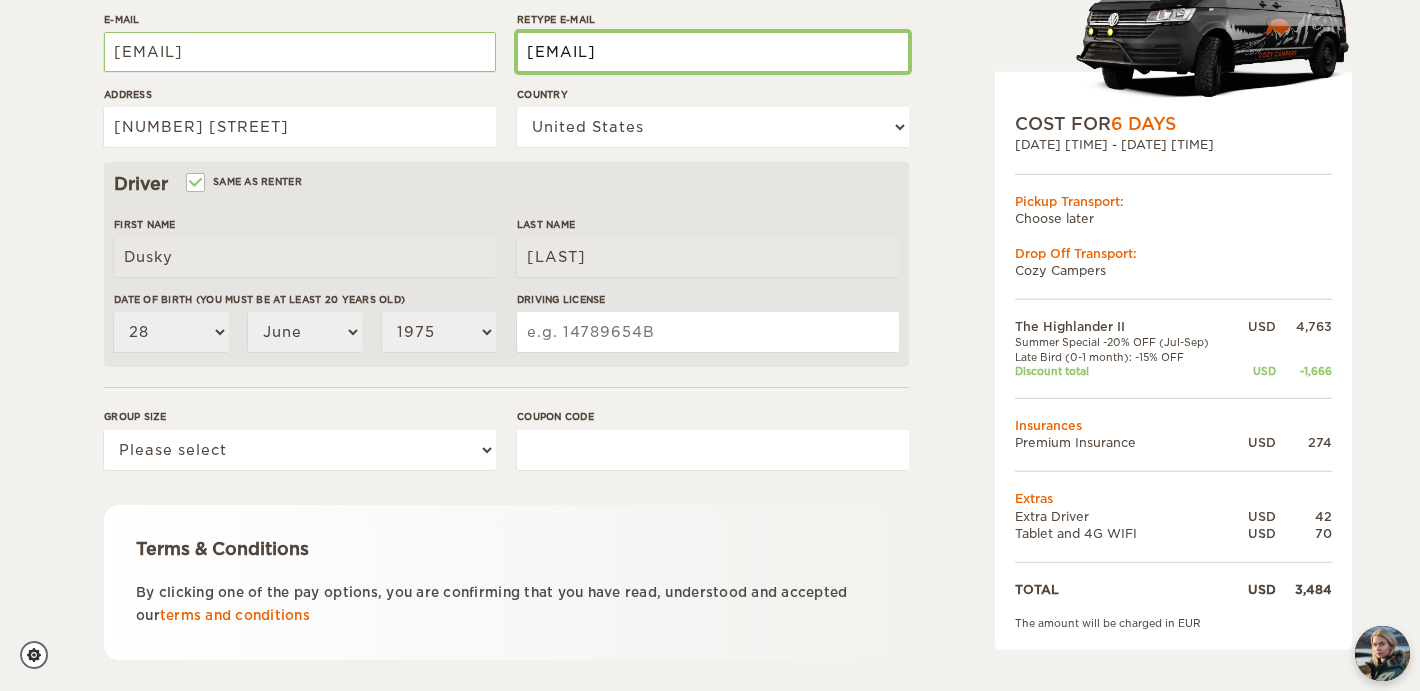 type on "dusky.terry@gmail.com" 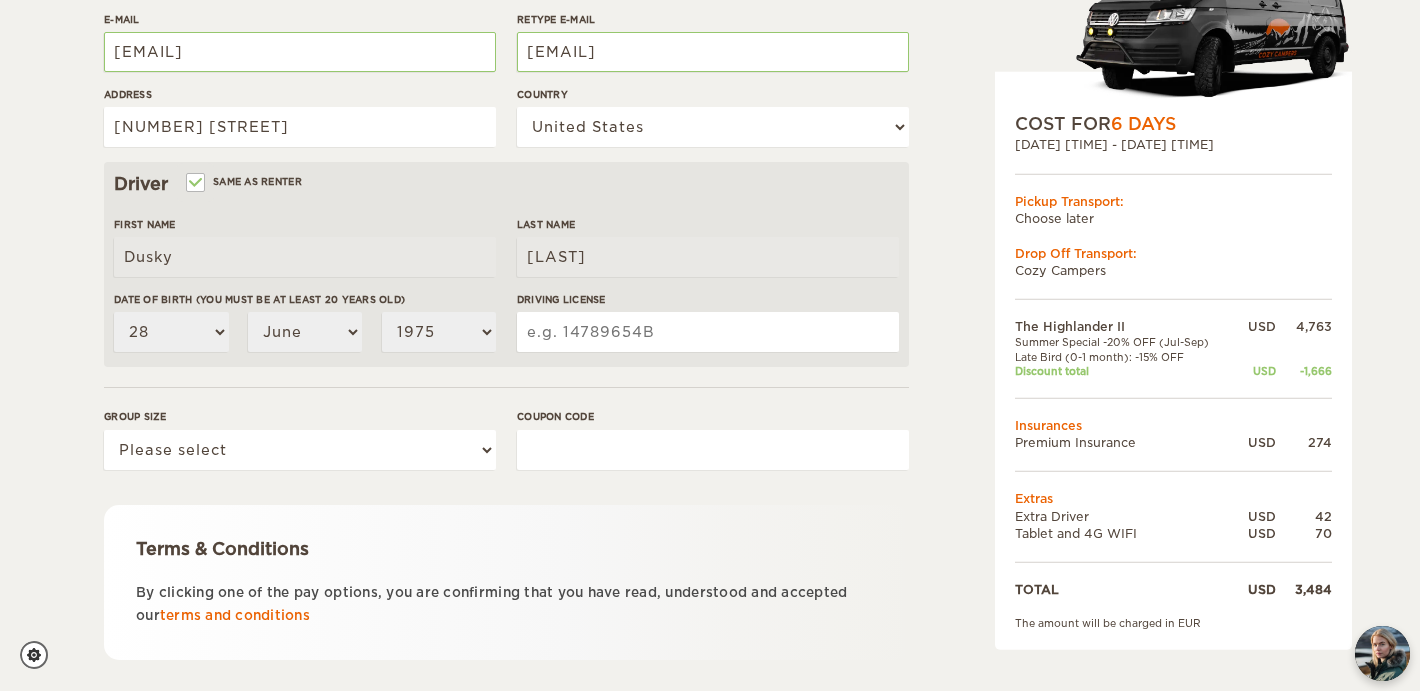 click on "Driving License" at bounding box center (708, 332) 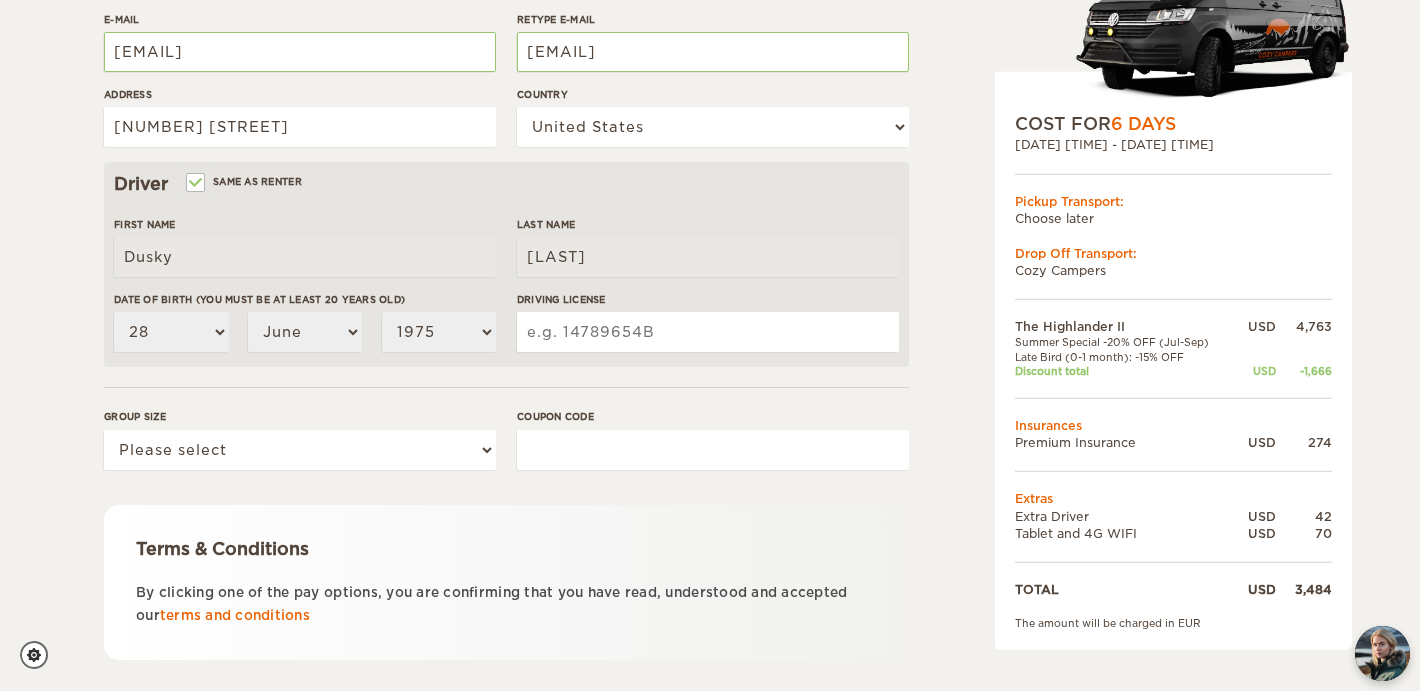 type on "478XX4567" 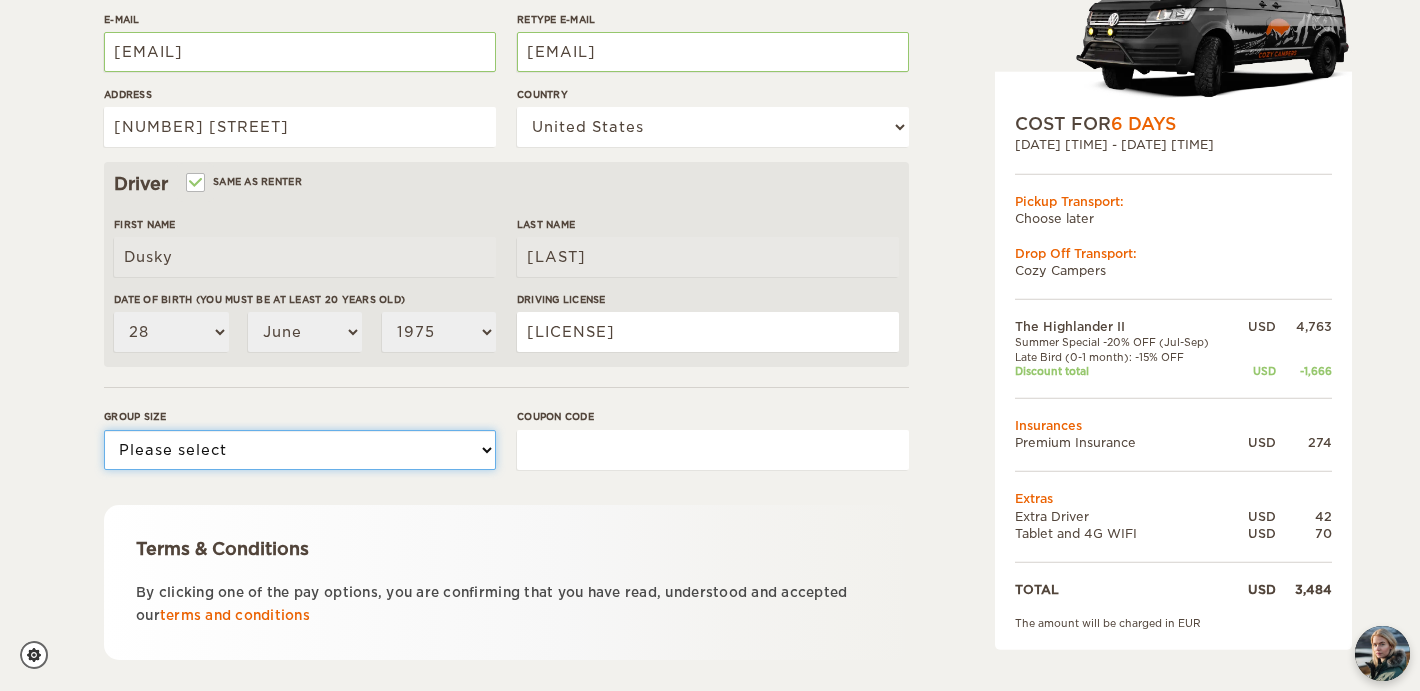 click on "Please select
1 2" at bounding box center (300, 450) 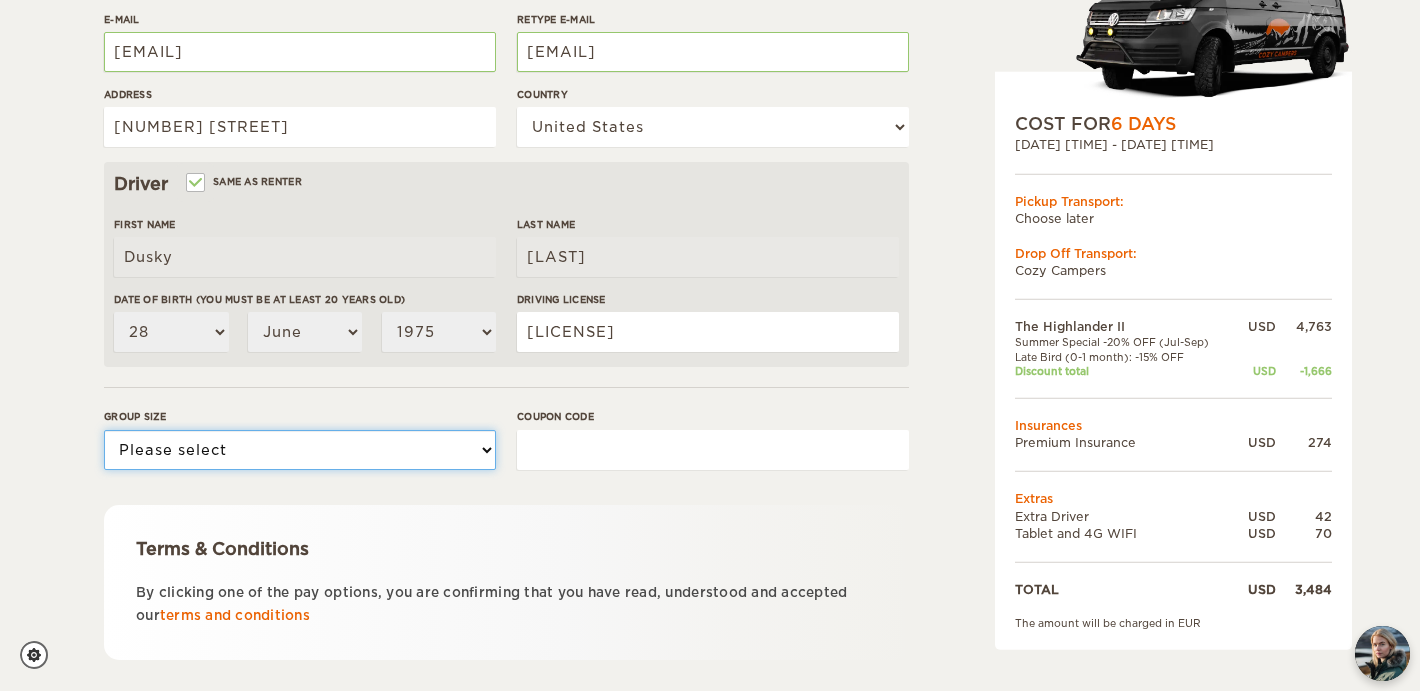 select on "2" 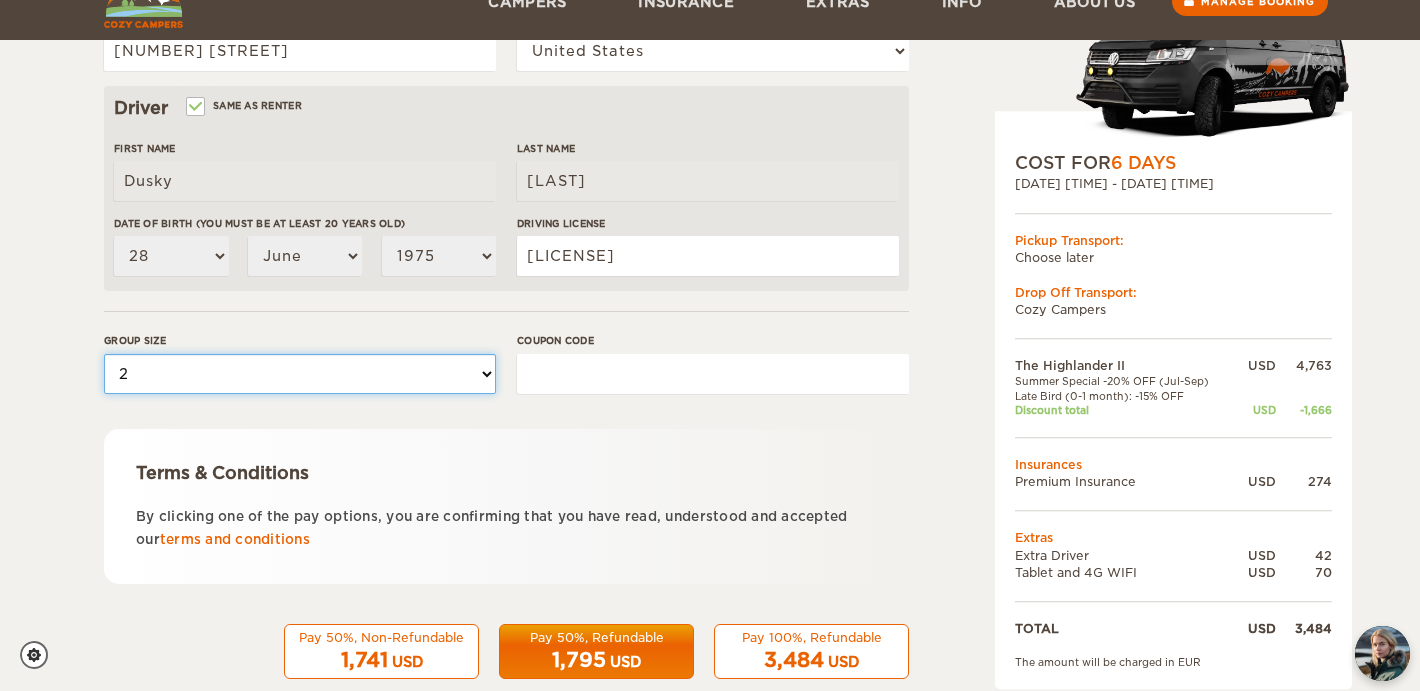 scroll, scrollTop: 610, scrollLeft: 0, axis: vertical 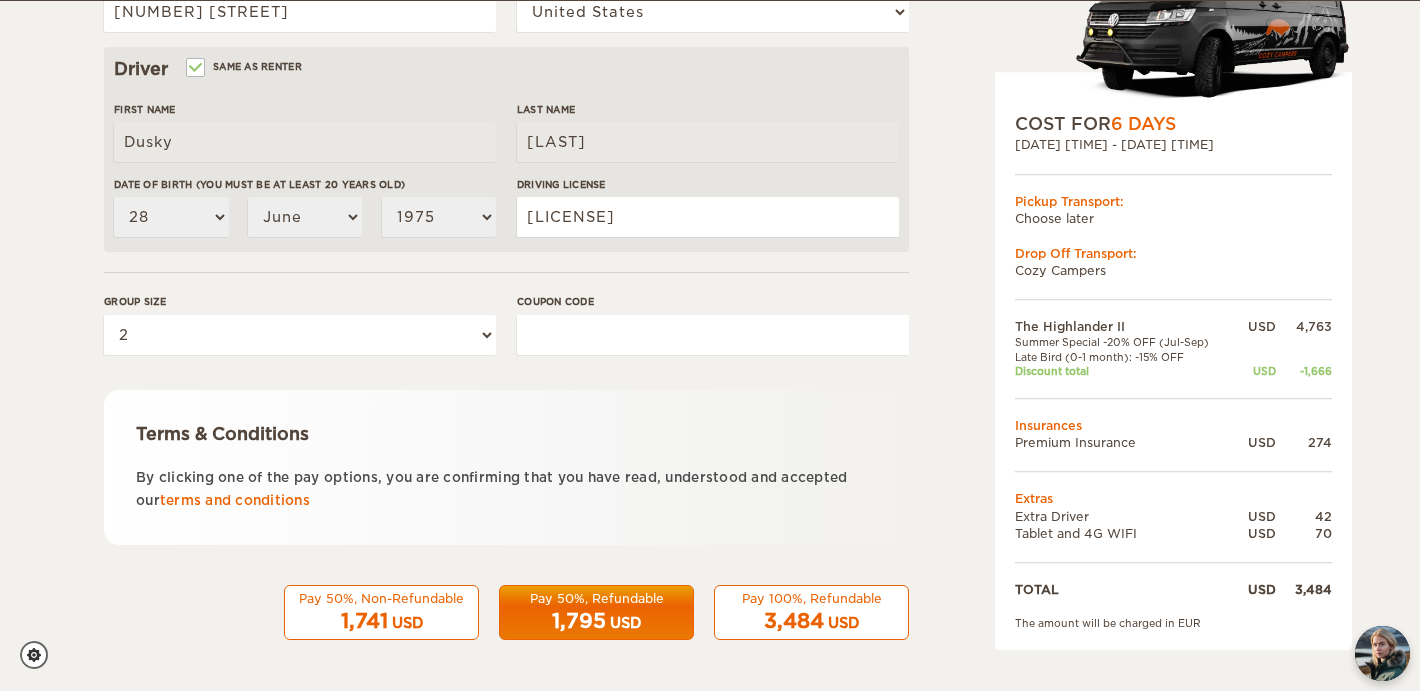 click on "1,795" at bounding box center (579, 621) 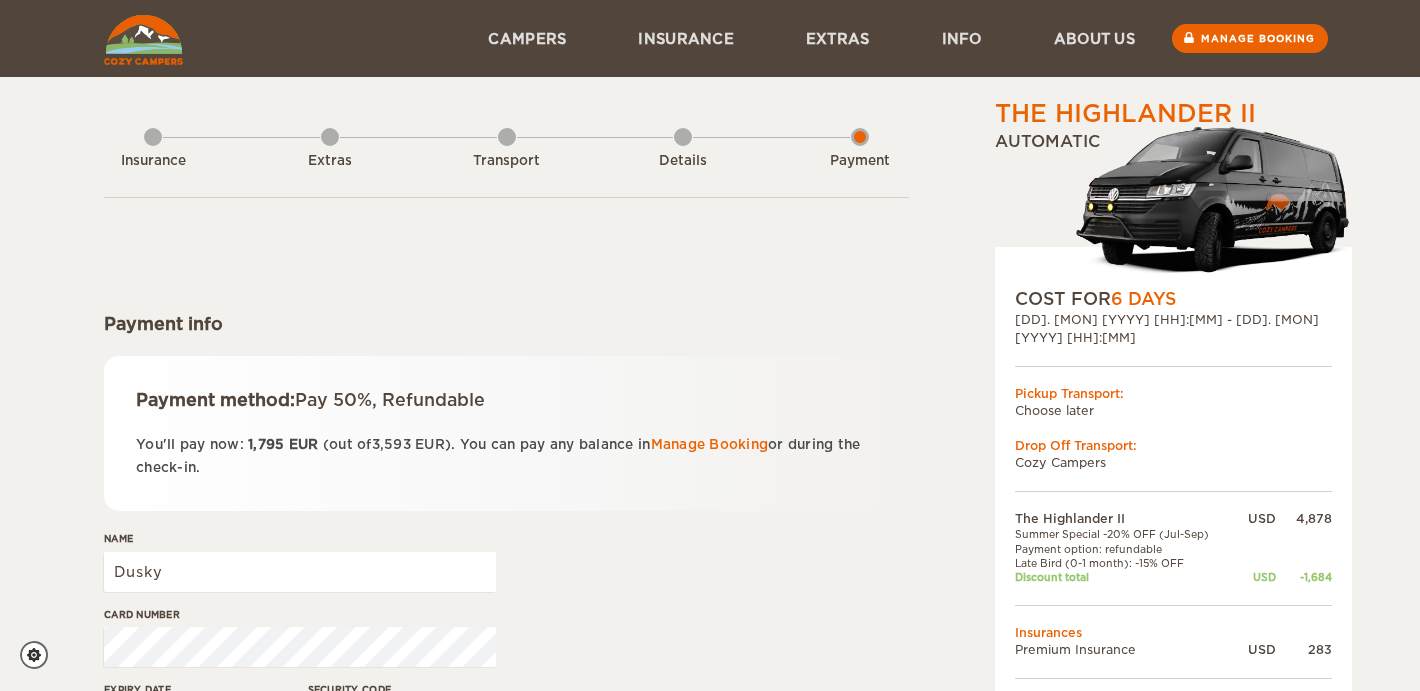 scroll, scrollTop: 0, scrollLeft: 0, axis: both 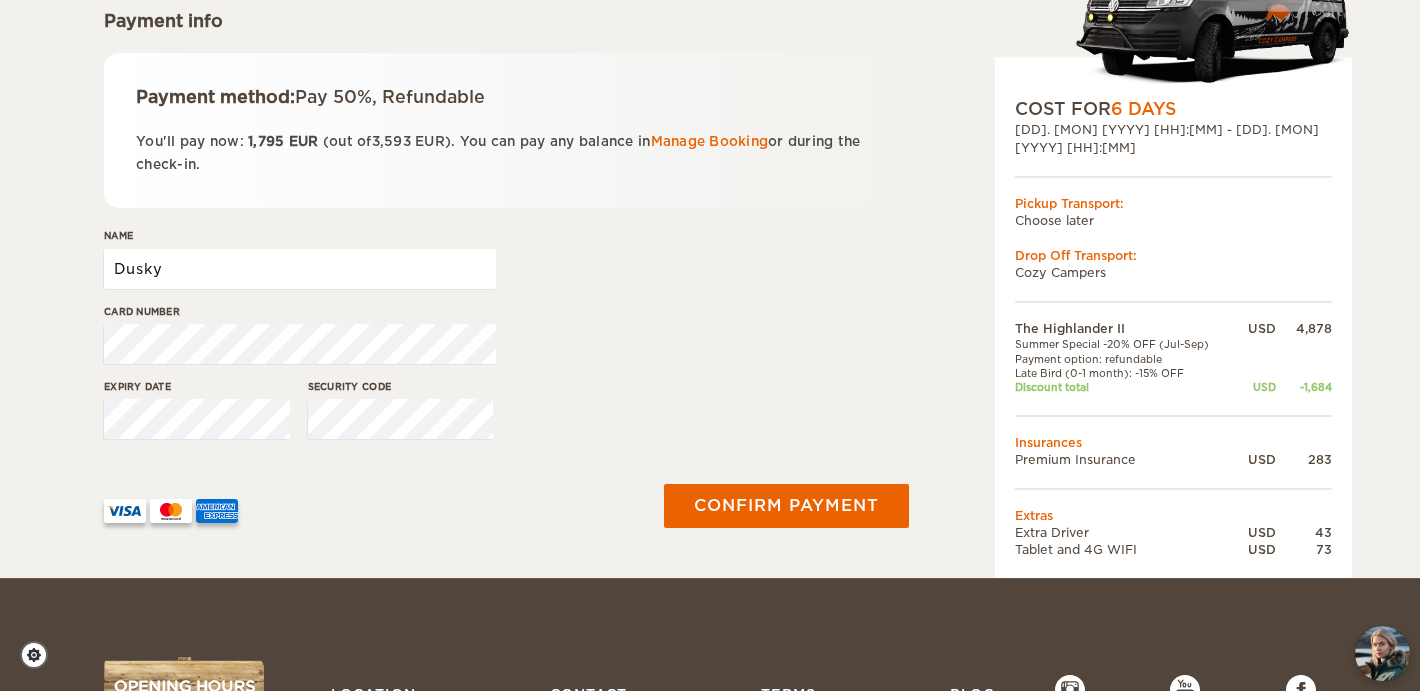 click on "Dusky" at bounding box center [300, 269] 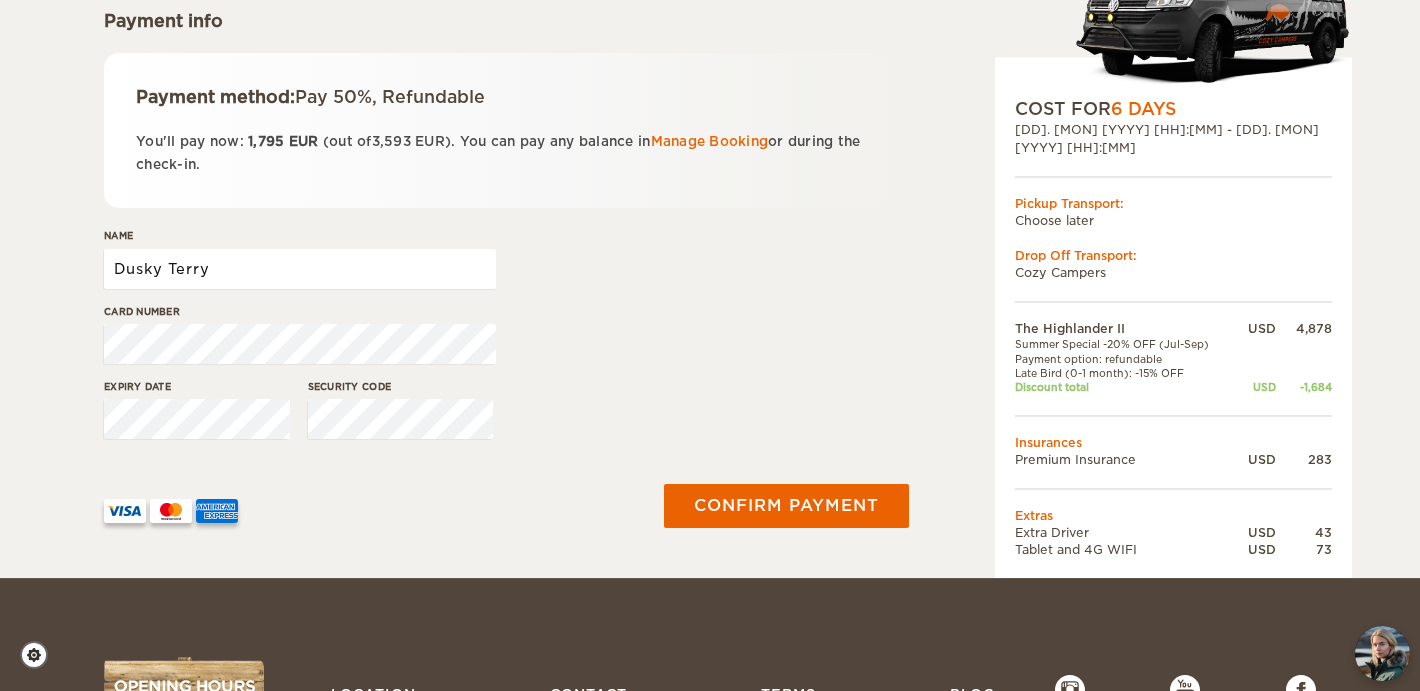 type on "[FIRST] [LAST]" 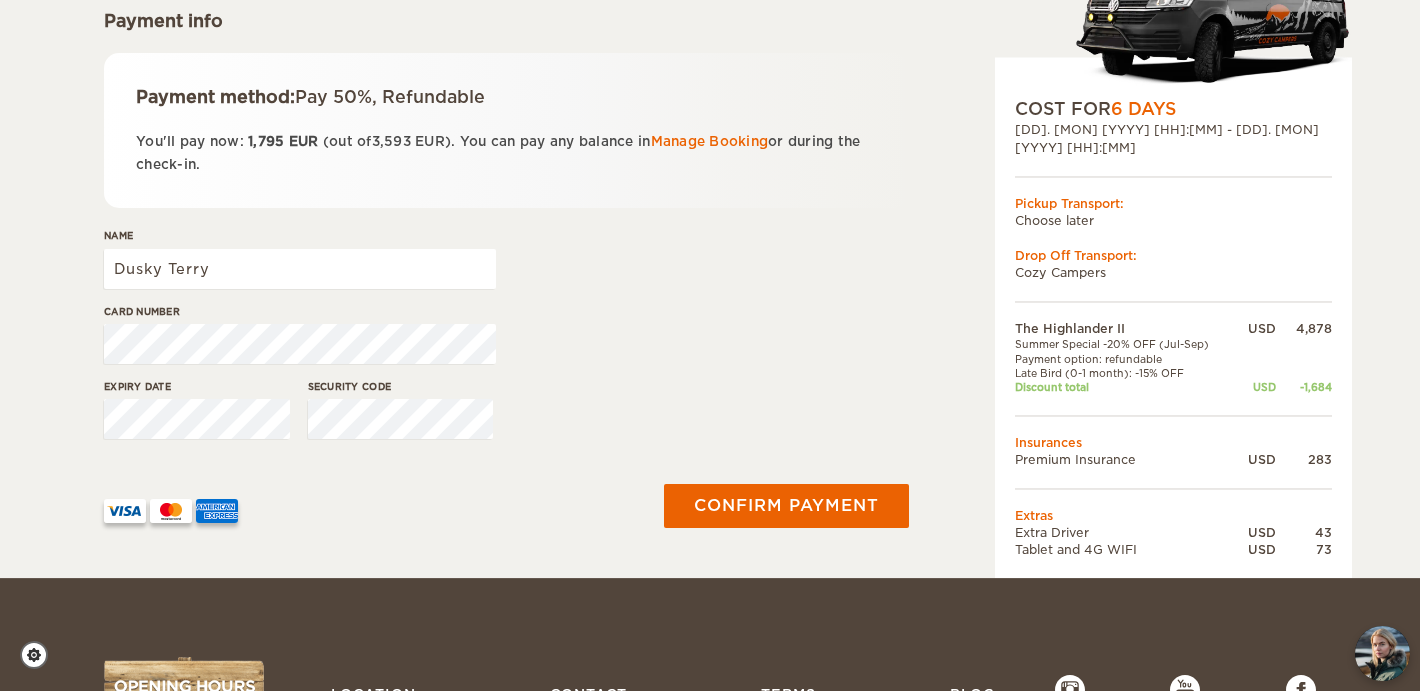click on "Card number" at bounding box center (506, 341) 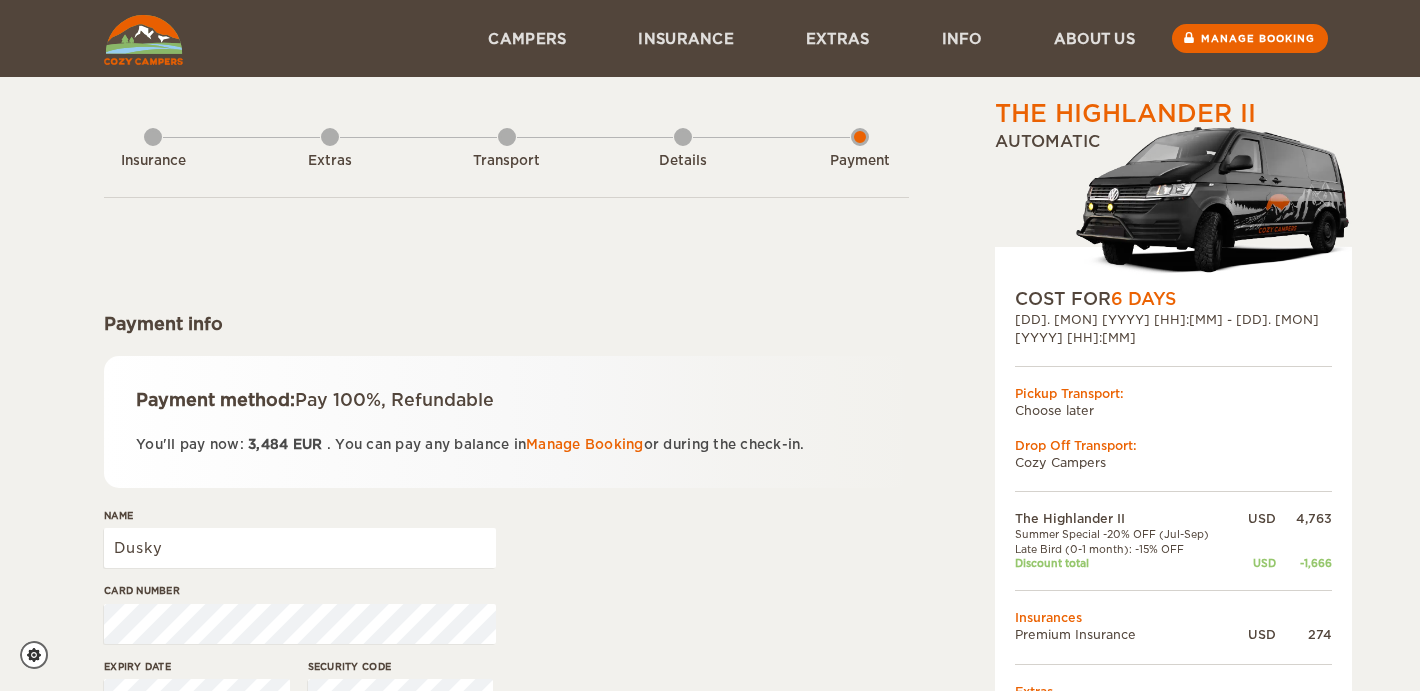 scroll, scrollTop: 0, scrollLeft: 0, axis: both 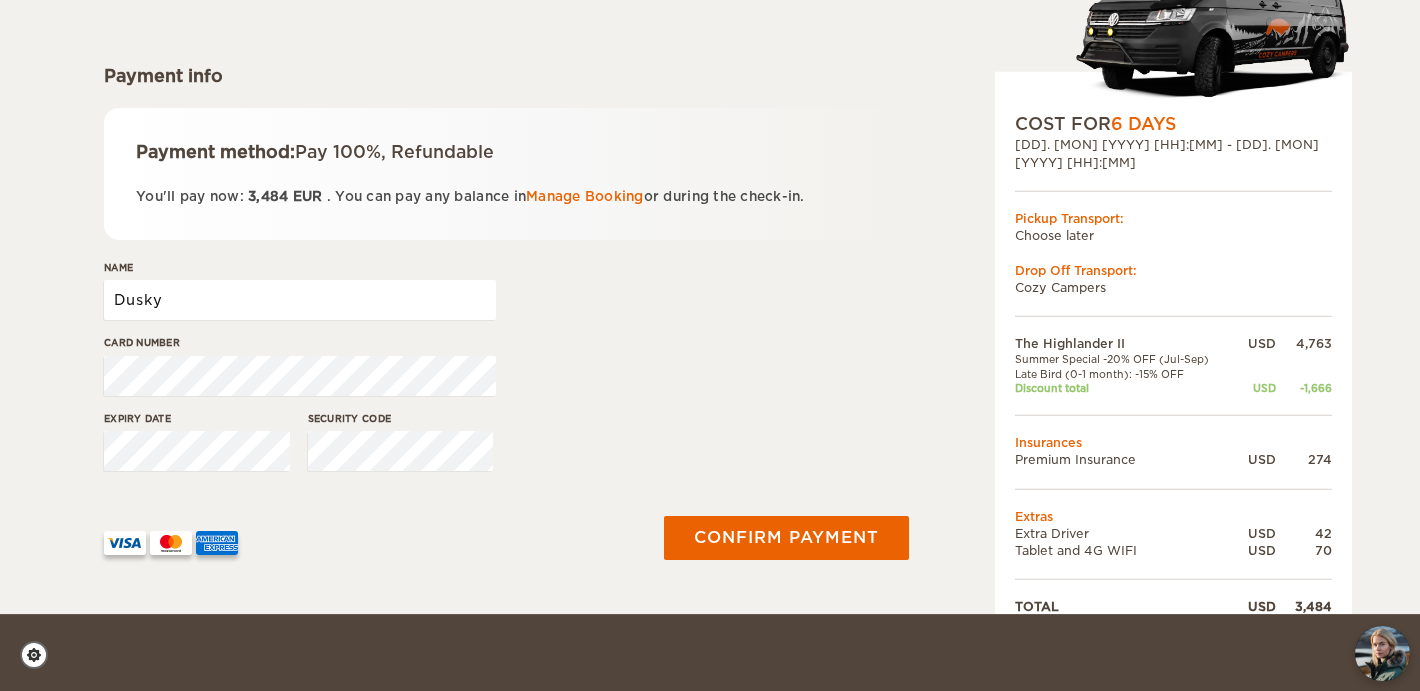 click on "Dusky" at bounding box center (300, 300) 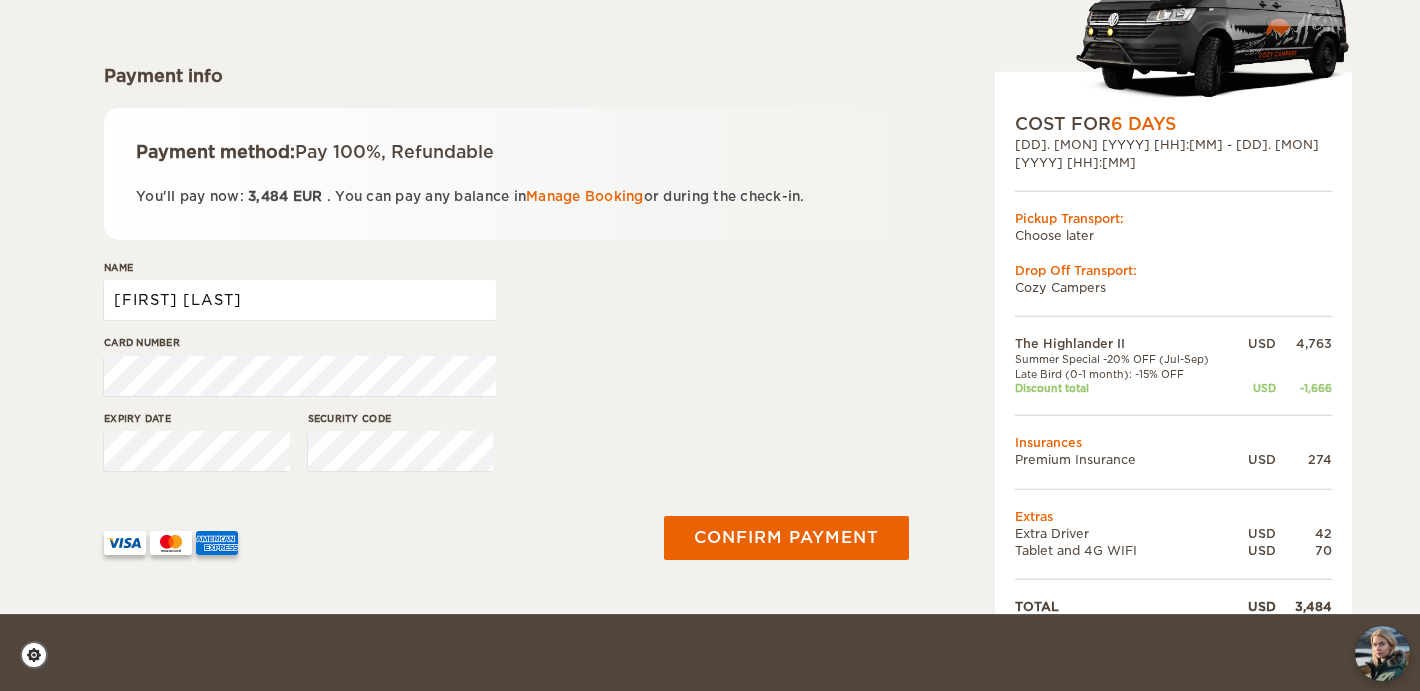 type on "[FIRST] [LAST]" 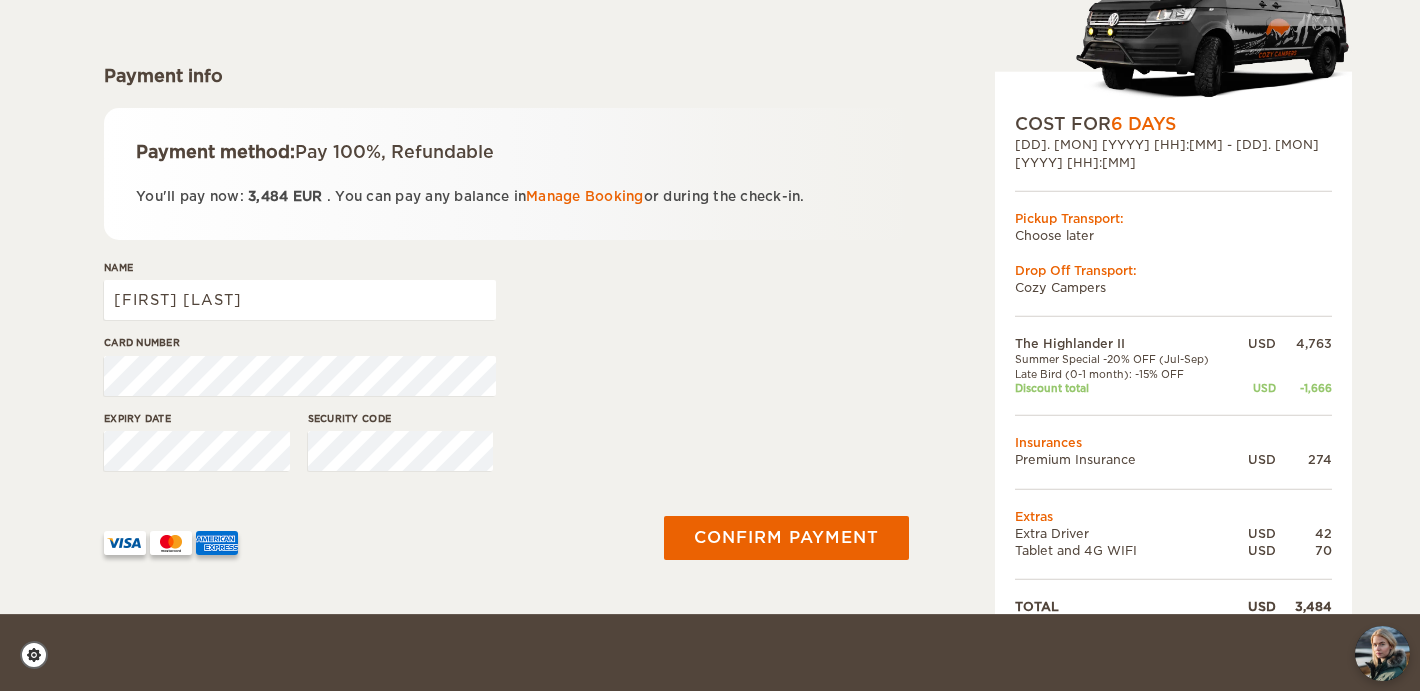 click on "Card number" at bounding box center (506, 372) 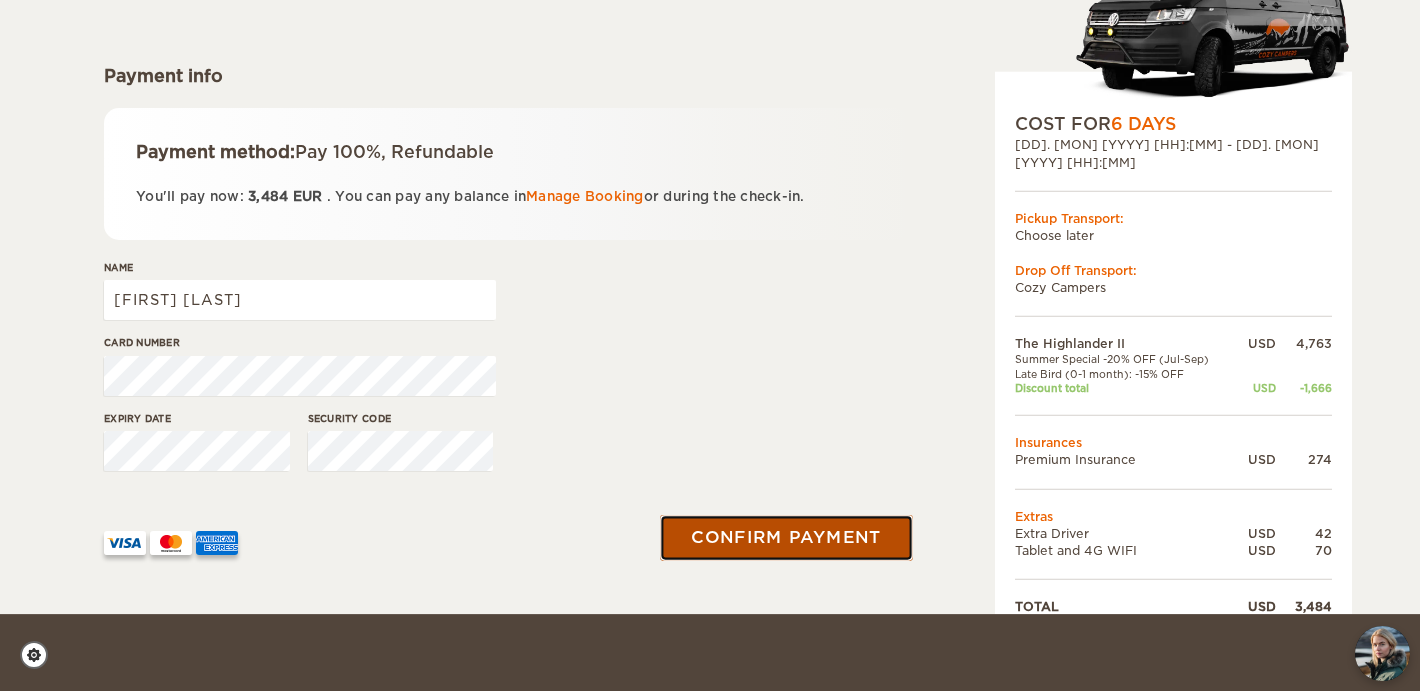 click on "Confirm payment" at bounding box center (786, 537) 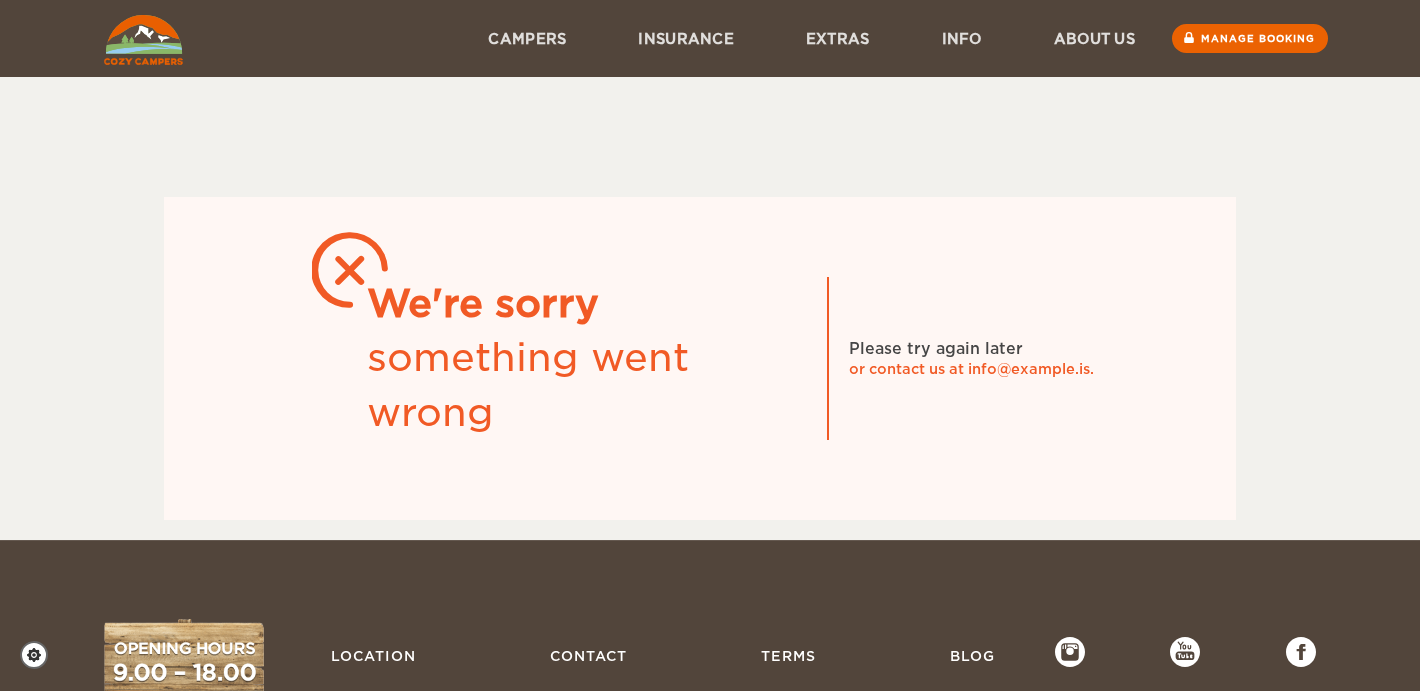 scroll, scrollTop: 0, scrollLeft: 0, axis: both 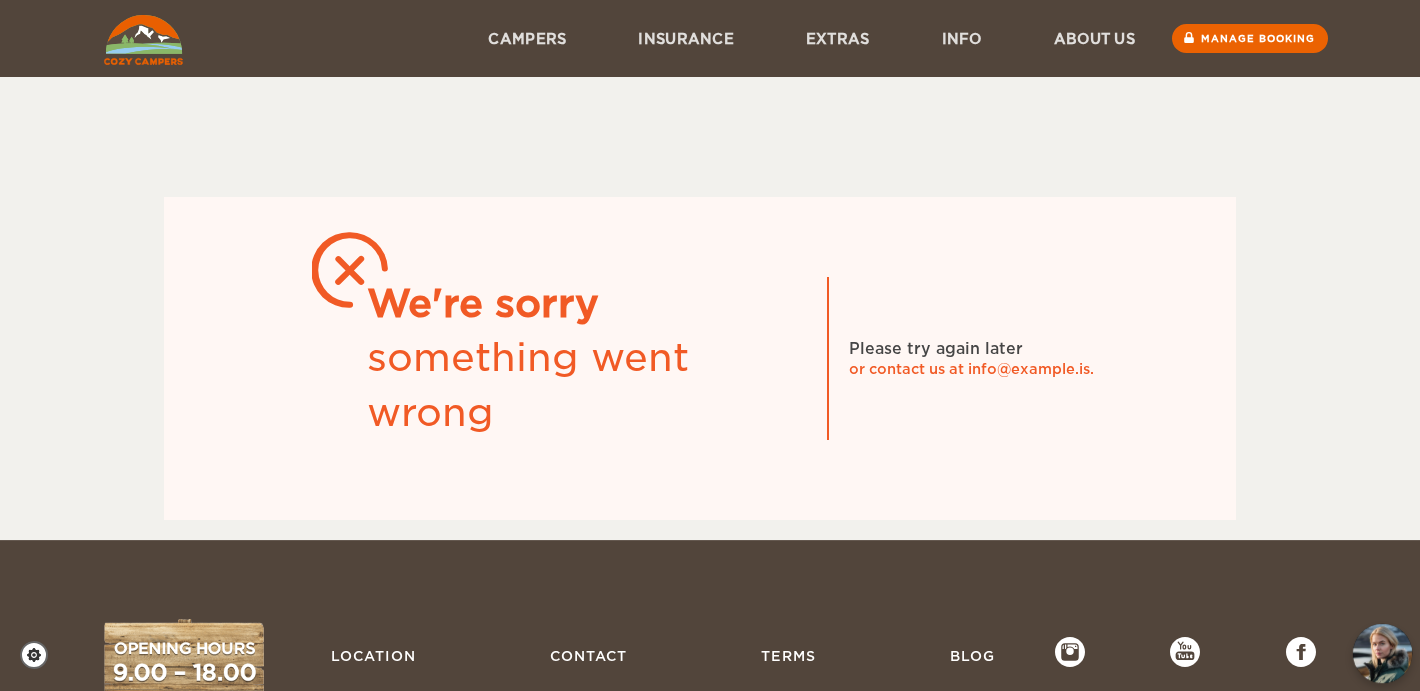click at bounding box center (1382, 653) 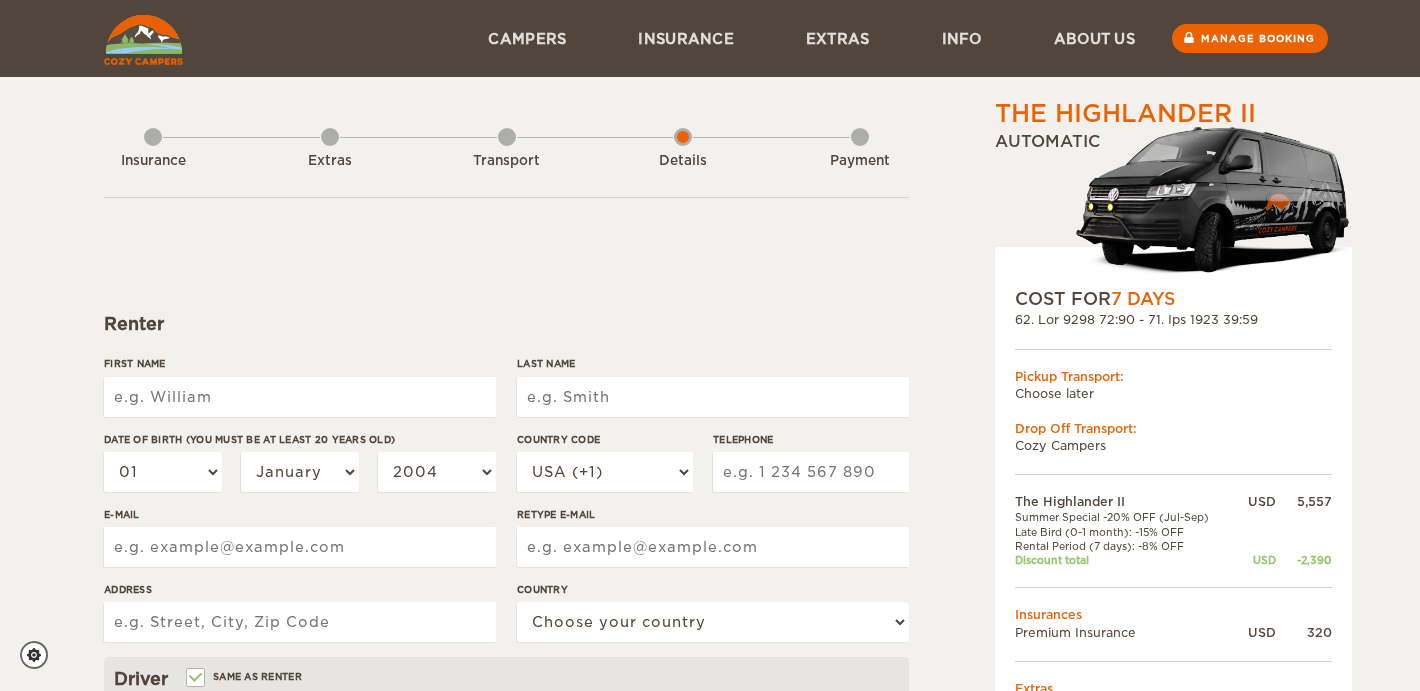 scroll, scrollTop: 0, scrollLeft: 0, axis: both 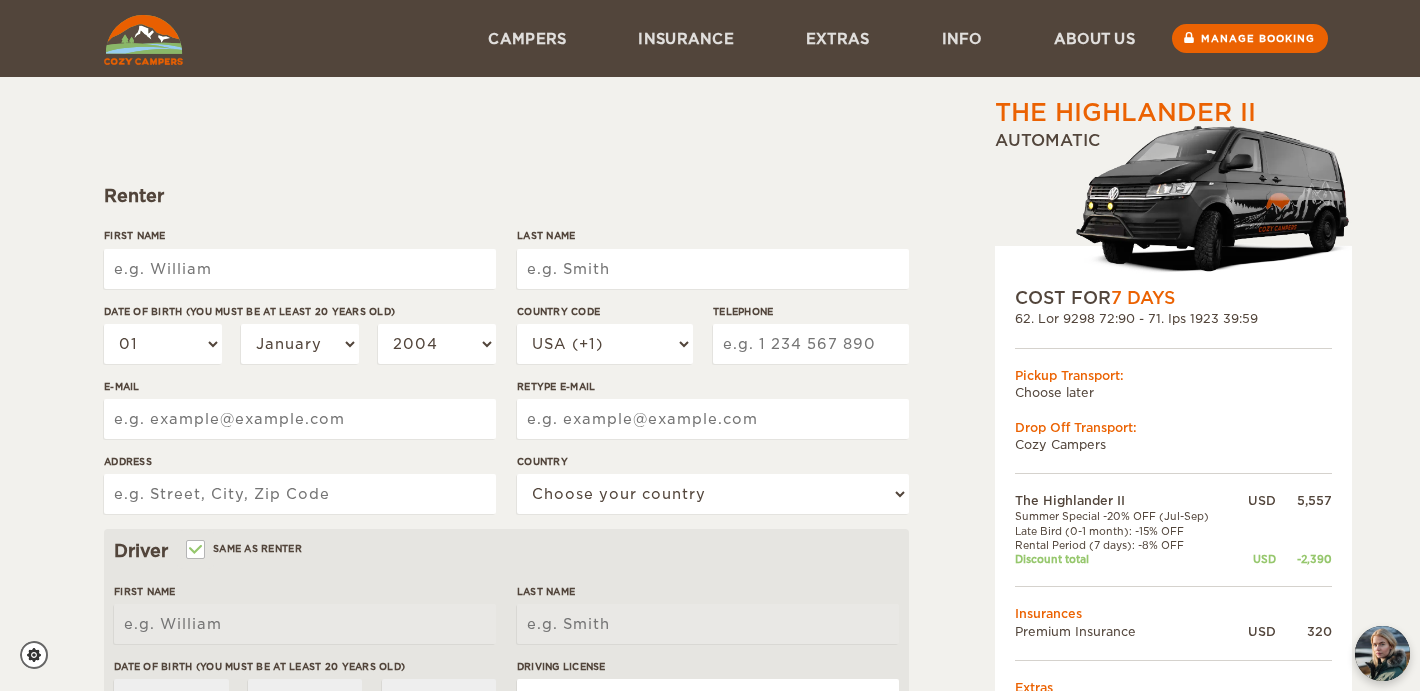 click on "First Name" at bounding box center (300, 269) 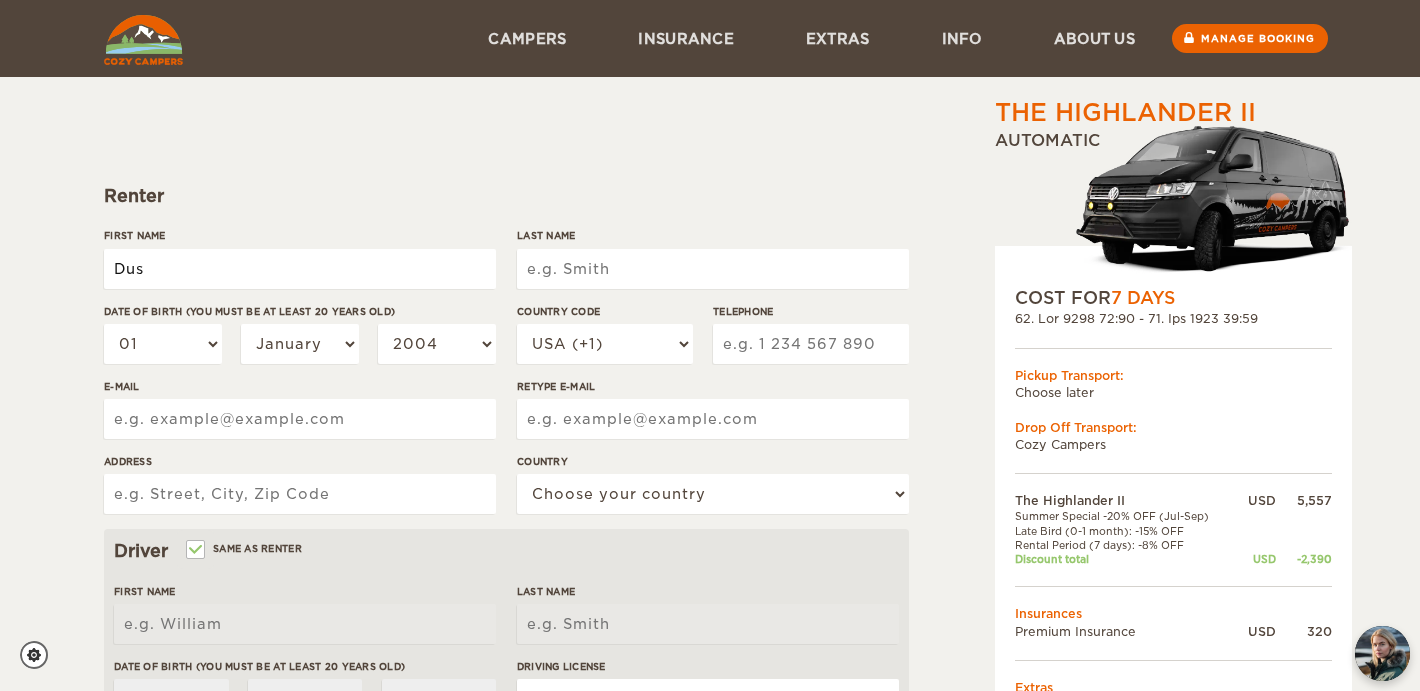 type on "Dusky" 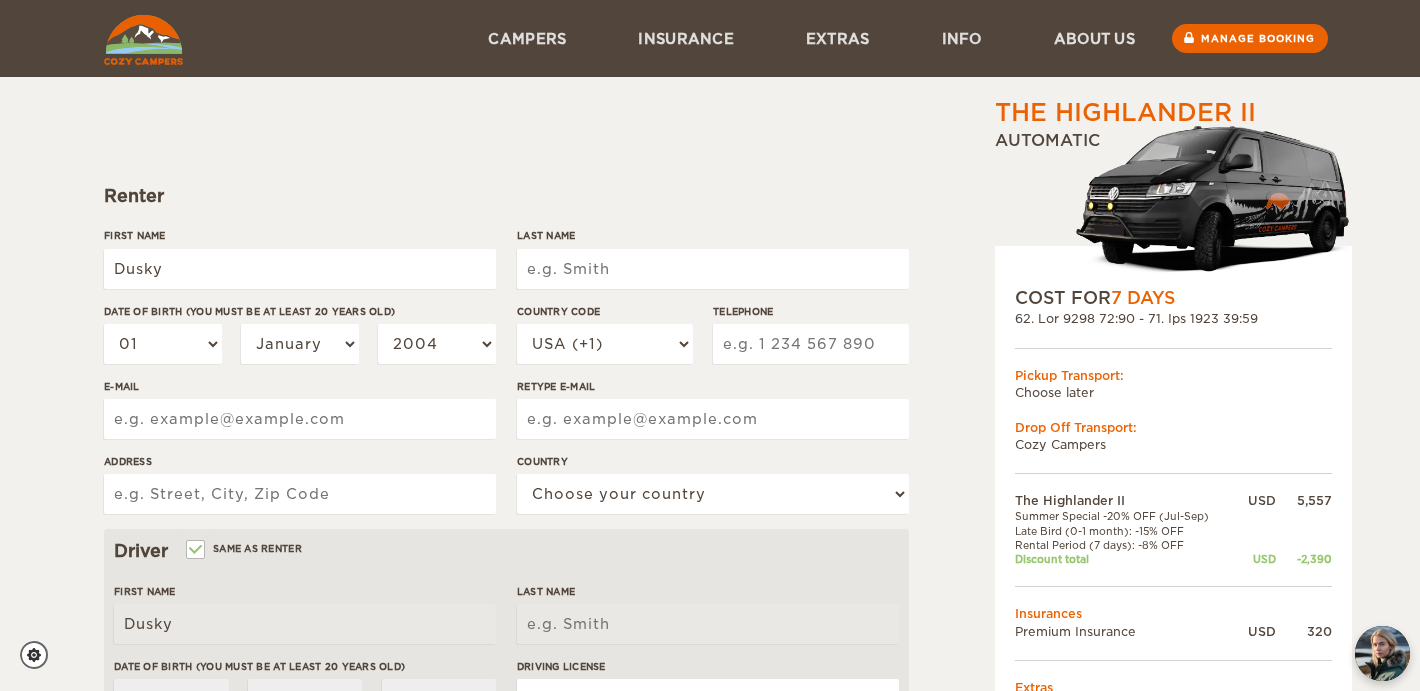 click on "Last Name" at bounding box center (713, 269) 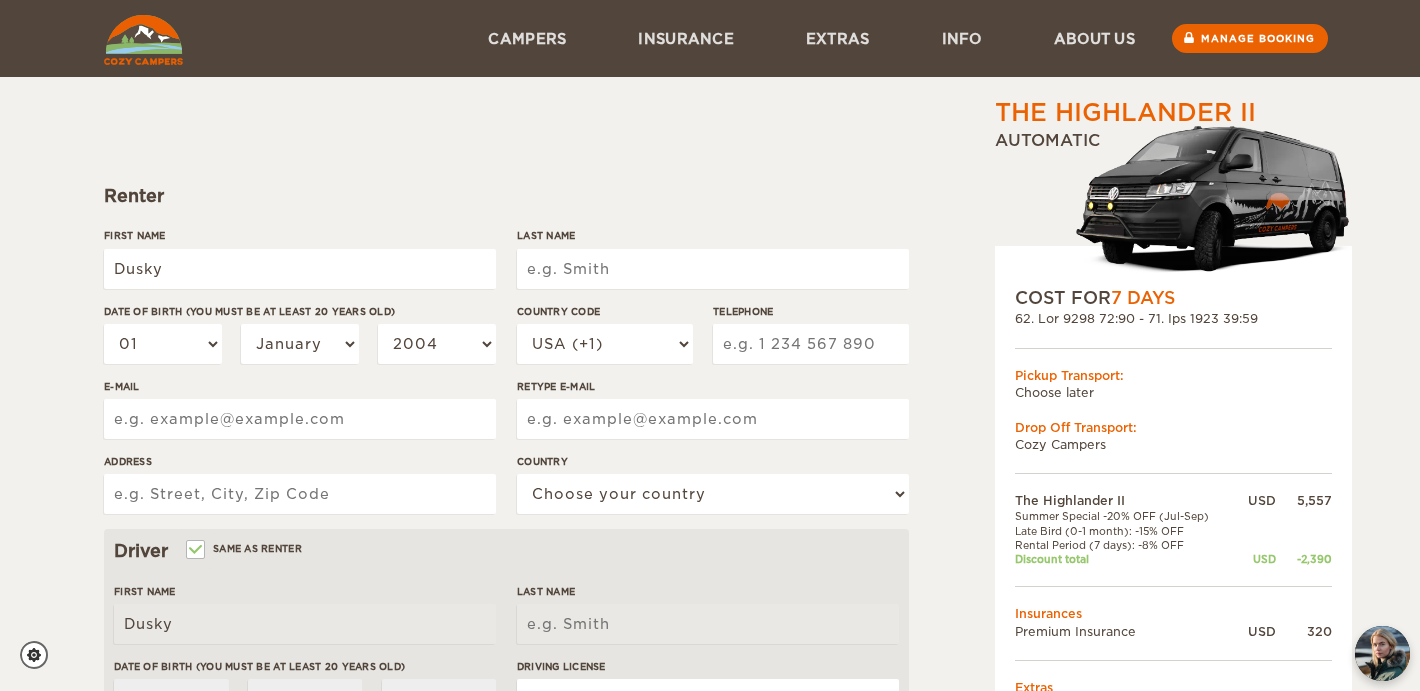 type on "Lorem" 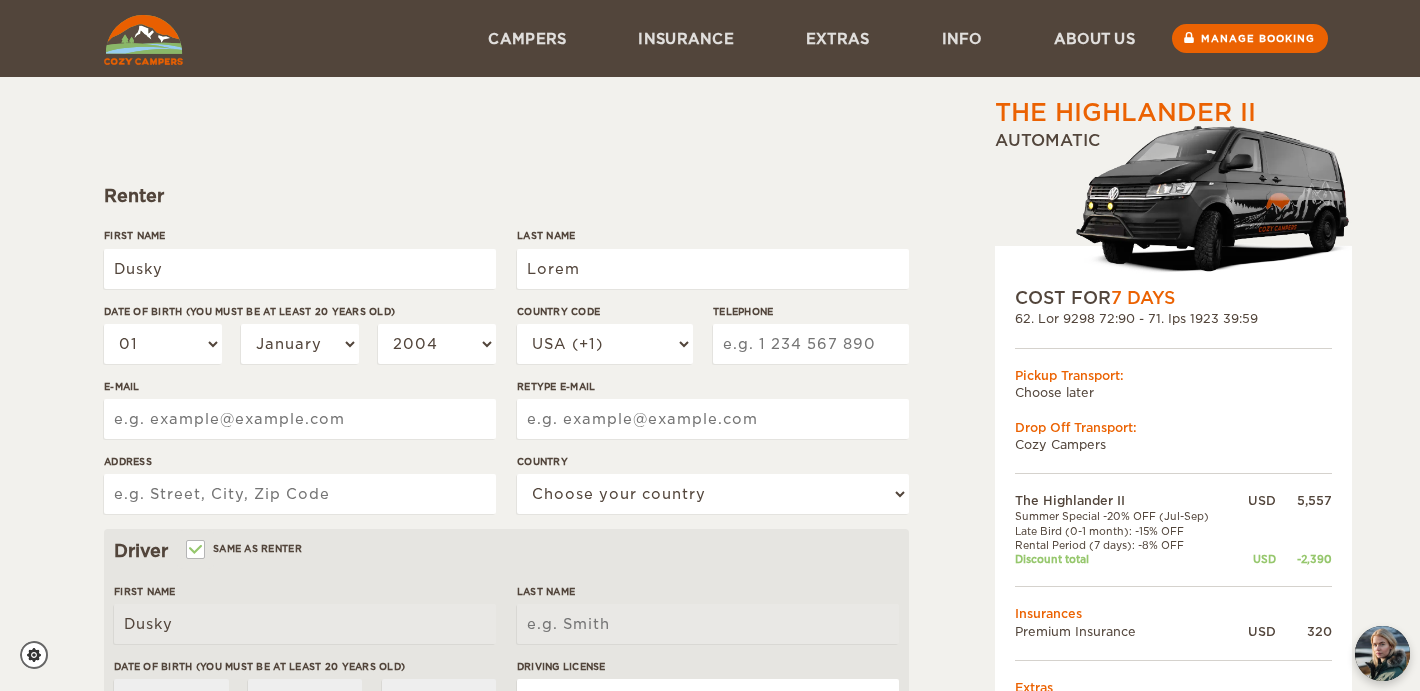 type on "loremips@dolor.sit" 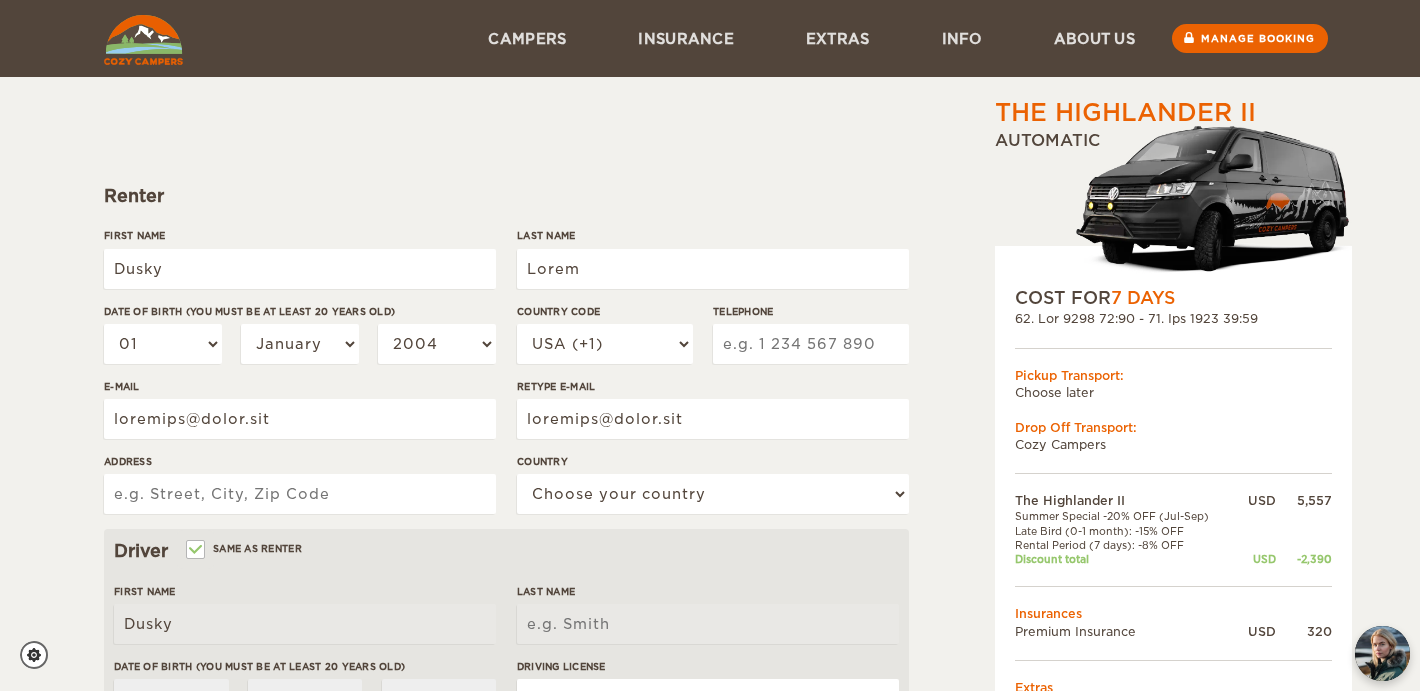 type on "745 LO Ipsumd Sit" 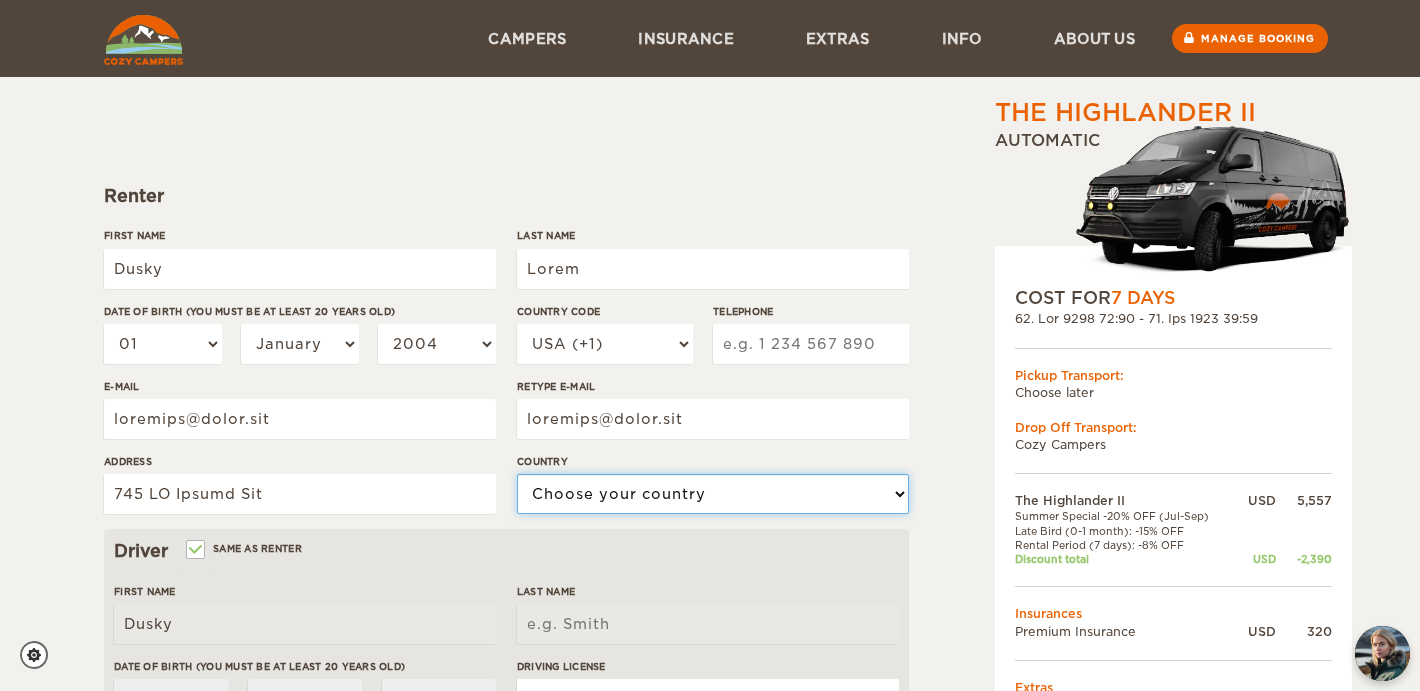 select on "222" 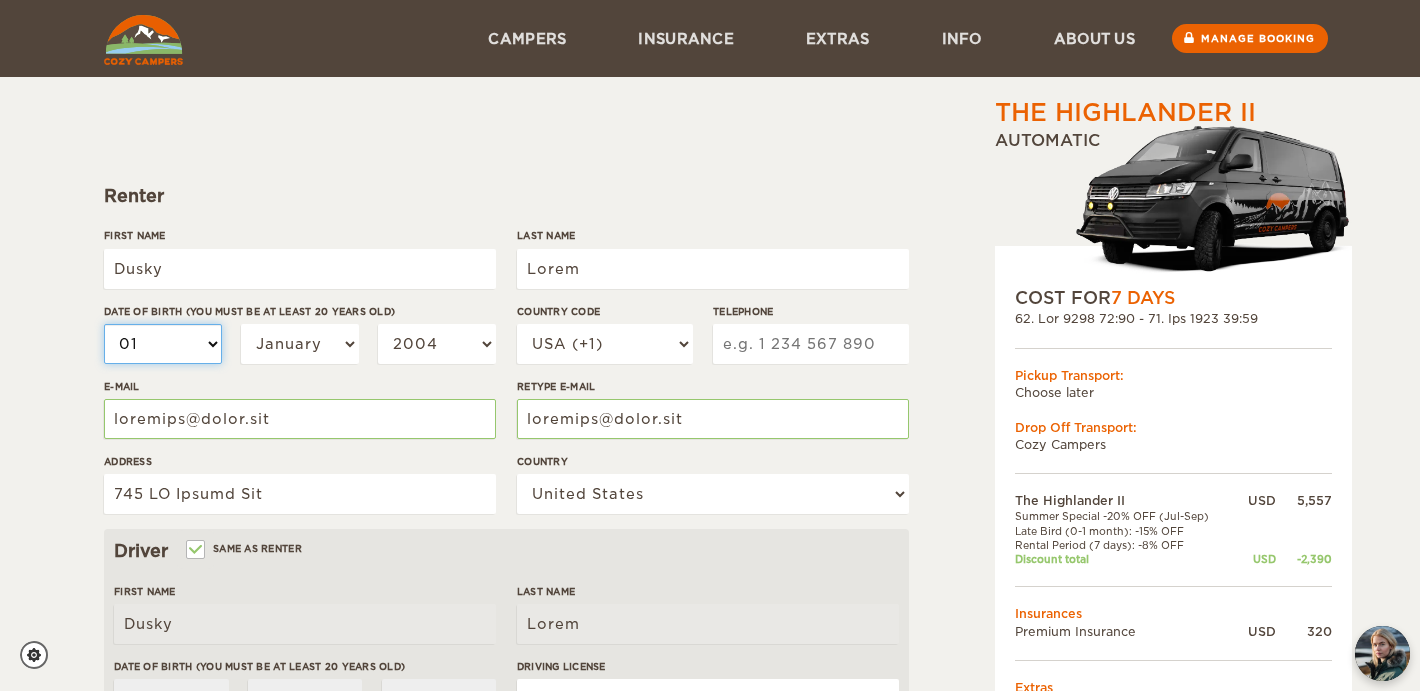 click on "01
02
03
04
05
06
07
08
09
10
11
12
13
14
15
16
17
18
19
20
21
22
23
24
25
26
27
28
29
30
31" at bounding box center [163, 344] 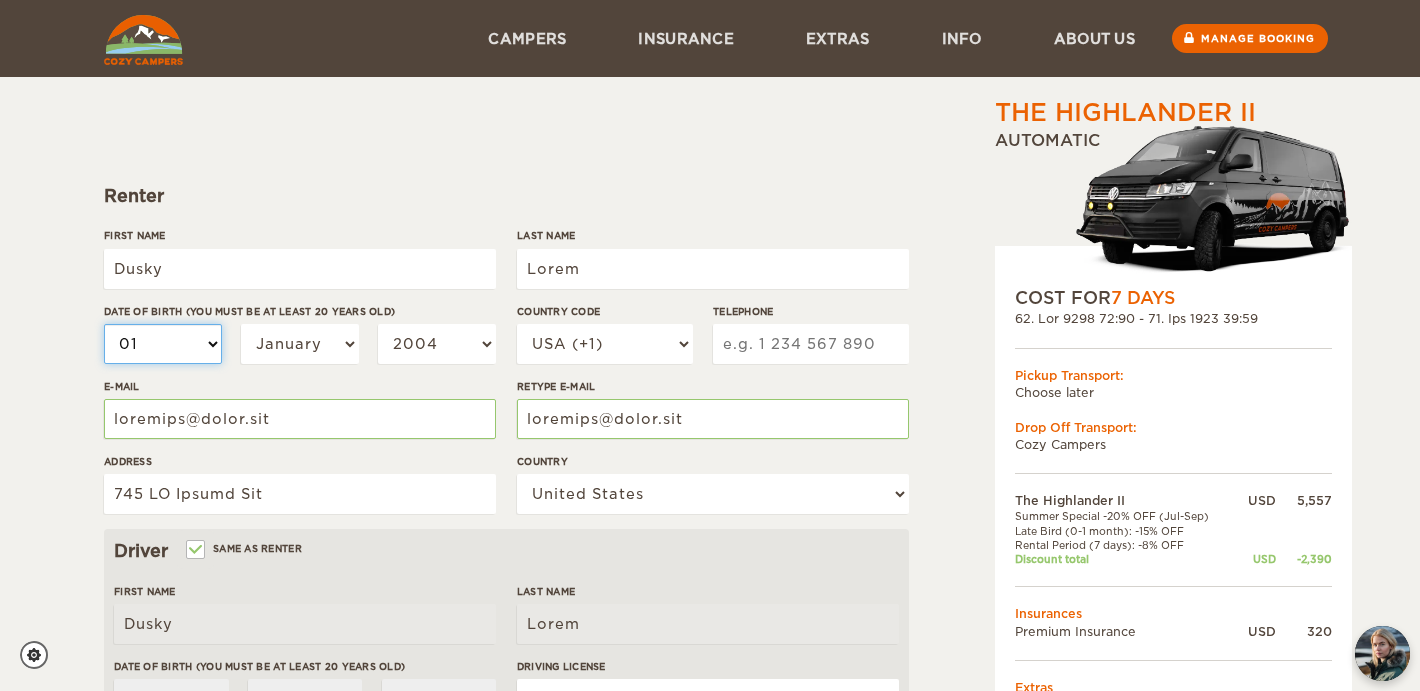 select on "28" 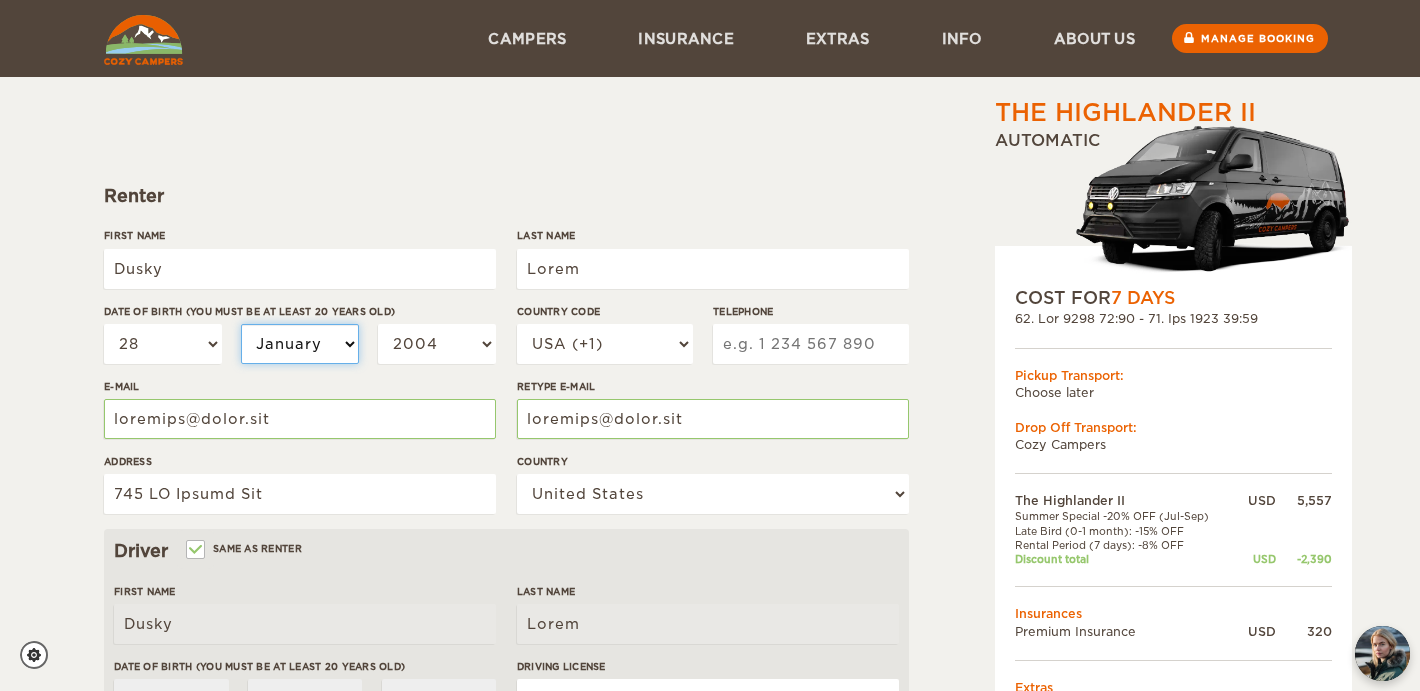 click on "January
February
March
April
May
June
July
August
September
October
November
December" at bounding box center (300, 344) 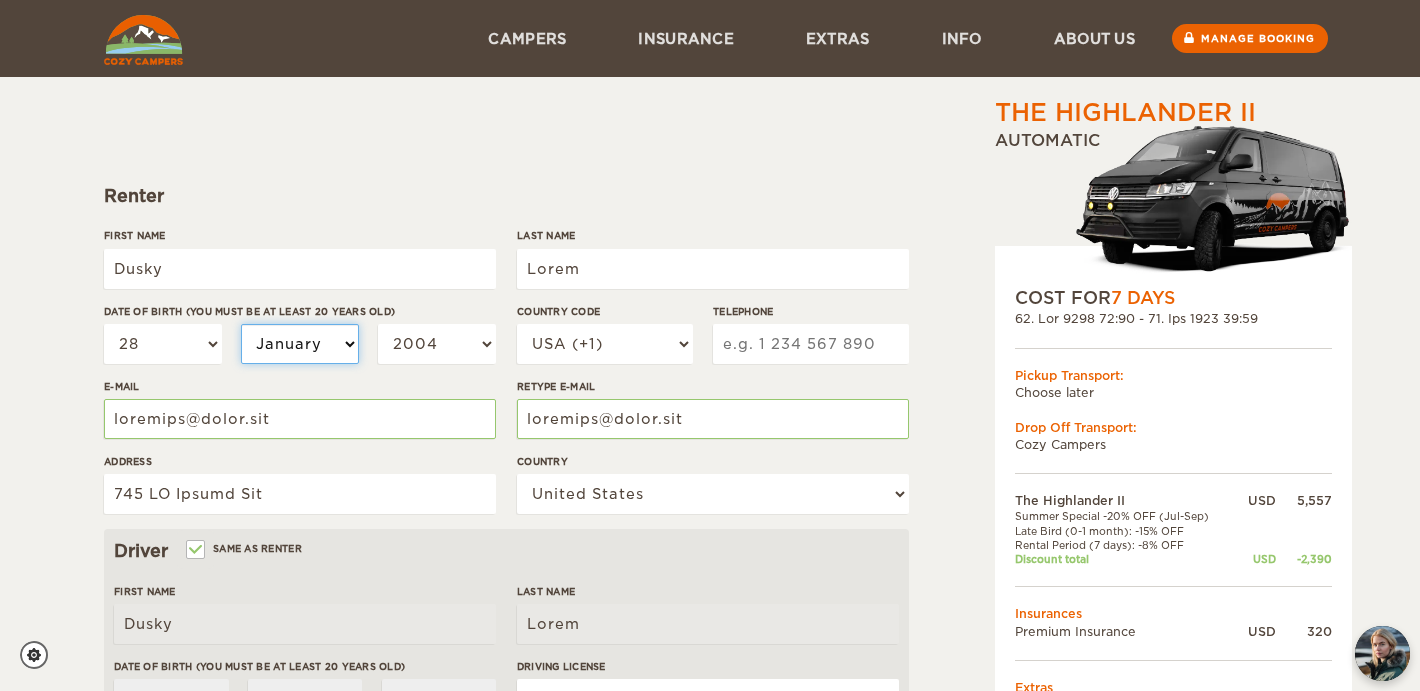 select on "06" 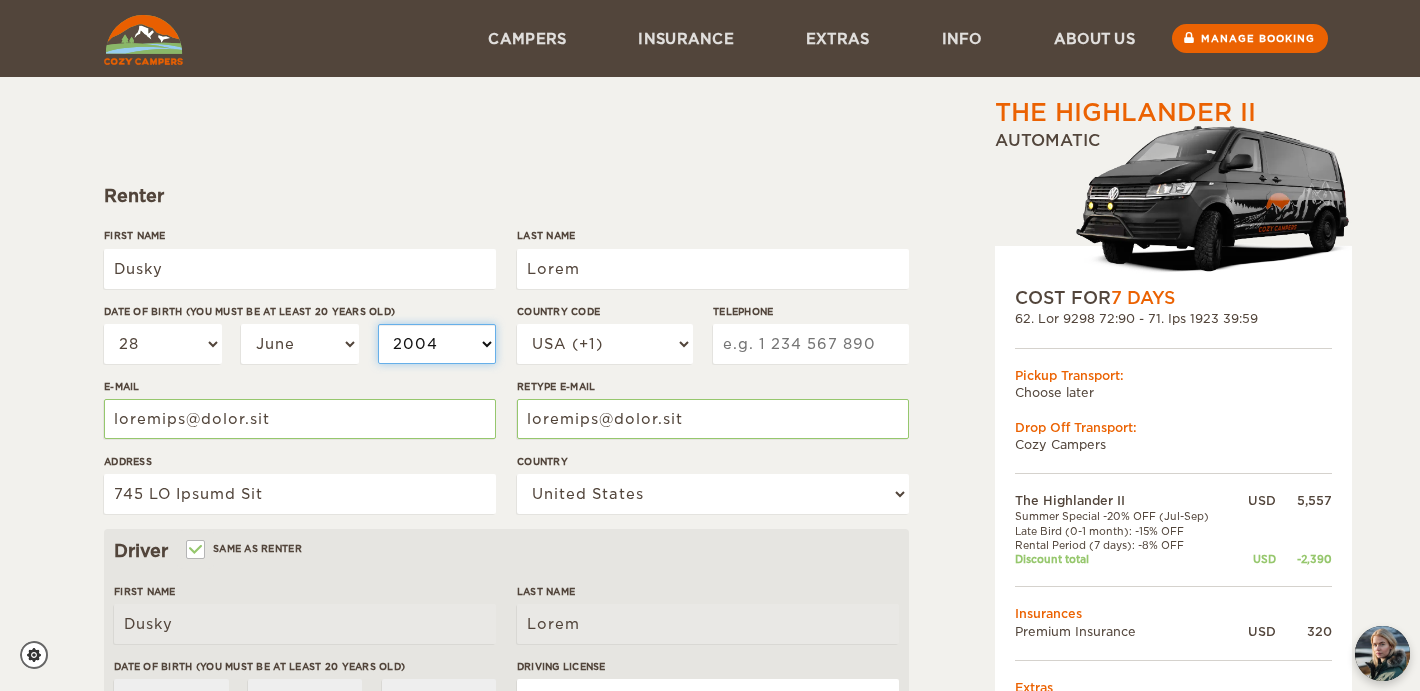 click on "2004 2003 2002 2001 2000 1999 1998 1997 1996 1995 1994 1993 1992 1991 1990 1989 1988 1987 1986 1985 1984 1983 1982 1981 1980 1979 1978 1977 1976 1975 1974 1973 1972 1971 1970 1969 1968 1967 1966 1965 1964 1963 1962 1961 1960 1959 1958 1957 1956 1955 1954 1953 1952 1951 1950 1949 1948 1947 1946 1945 1944 1943 1942 1941 1940 1939 1938 1937 1936 1935 1934 1933 1932 1931 1930 1929 1928 1927 1926 1925 1924 1923 1922 1921 1920 1919 1918 1917 1916 1915 1914 1913 1912 1911 1910 1909 1908 1907 1906 1905 1904 1903 1902 1901 1900 1899 1898 1897 1896 1895 1894 1893 1892 1891 1890 1889 1888 1887 1886 1885 1884 1883 1882 1881 1880 1879 1878 1877 1876 1875" at bounding box center (437, 344) 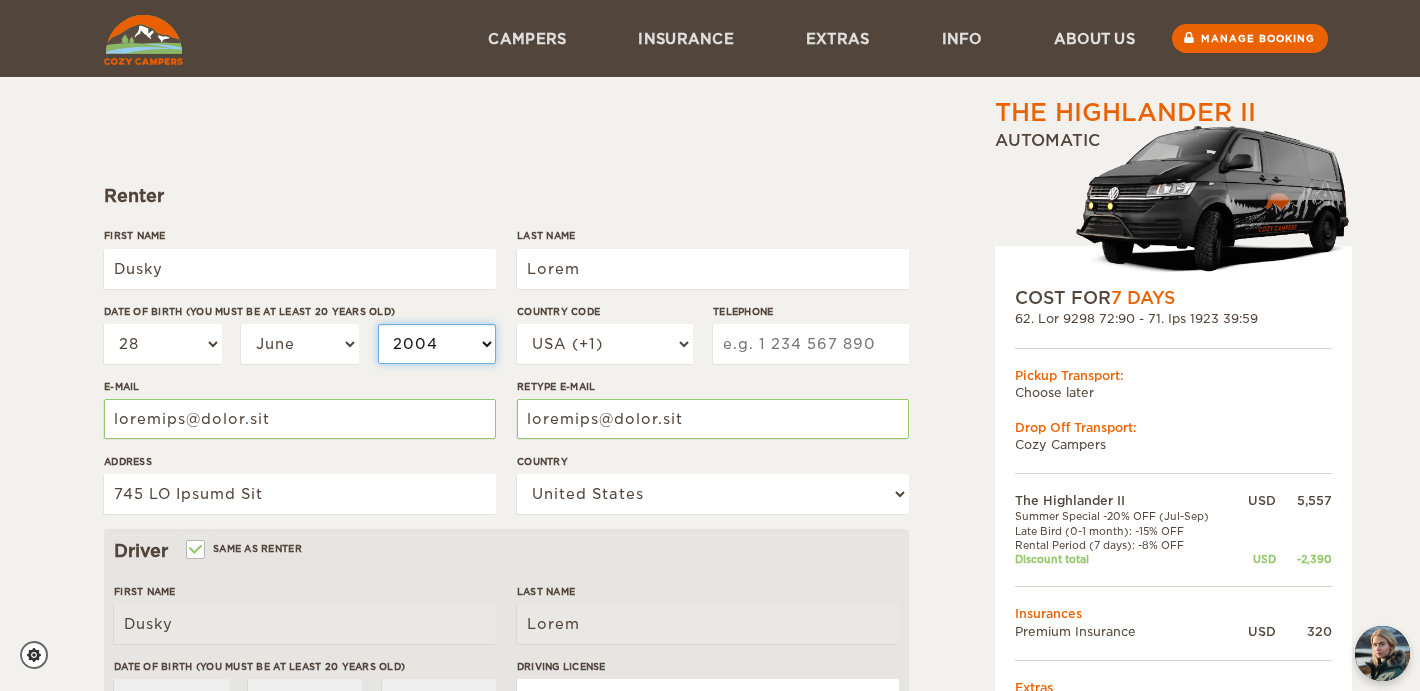 select on "1975" 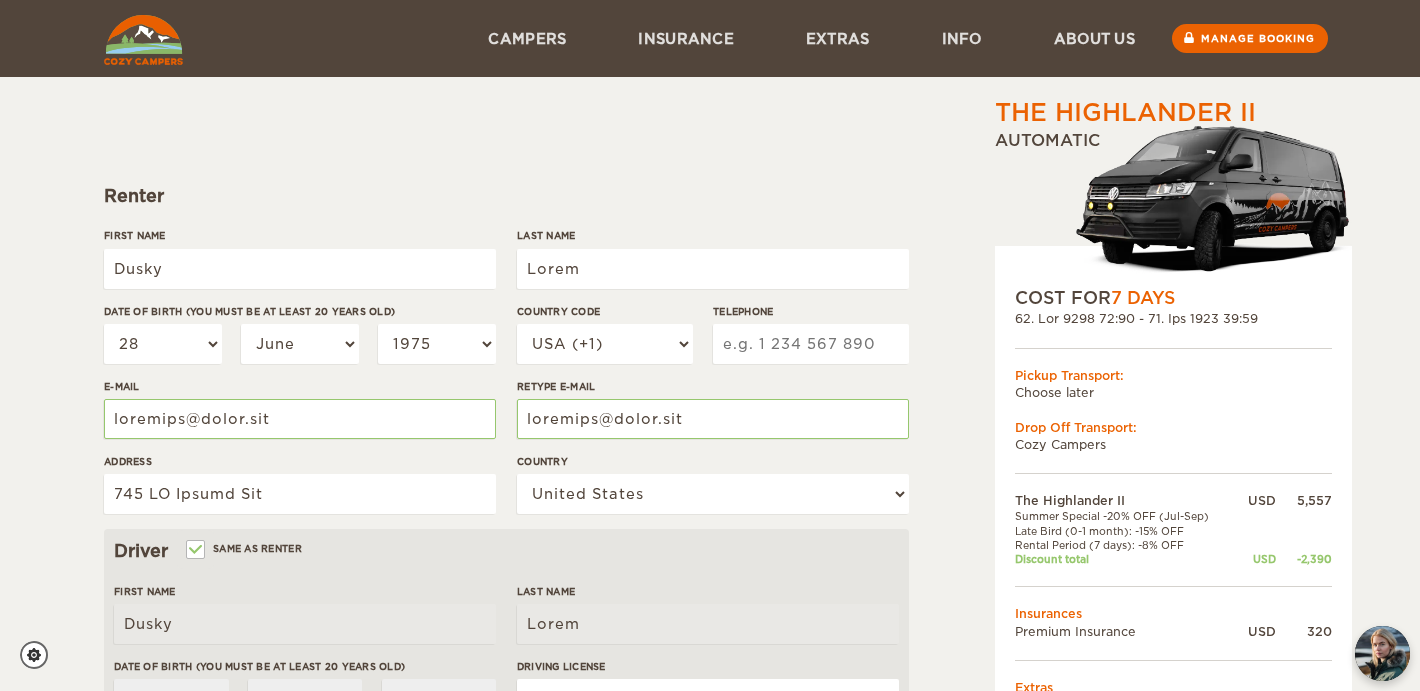 click on "Telephone" at bounding box center (811, 344) 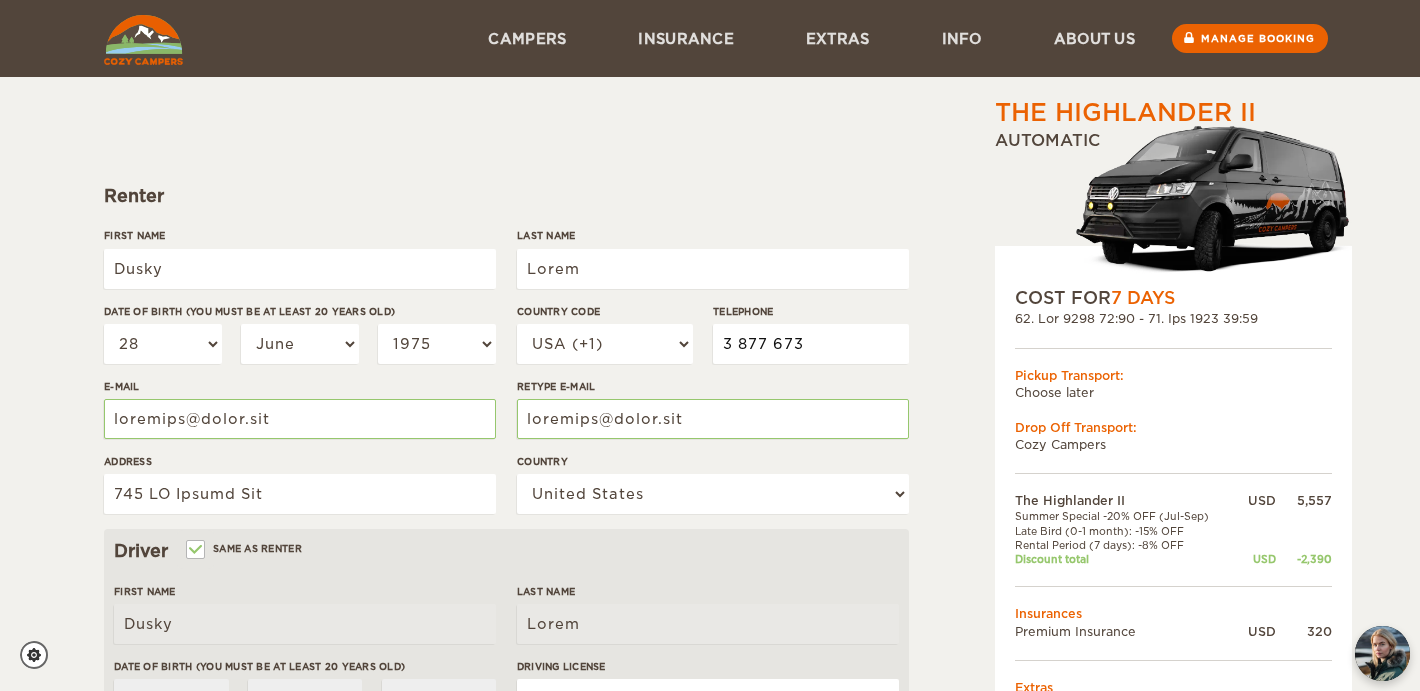 type on "6 217 722 2251" 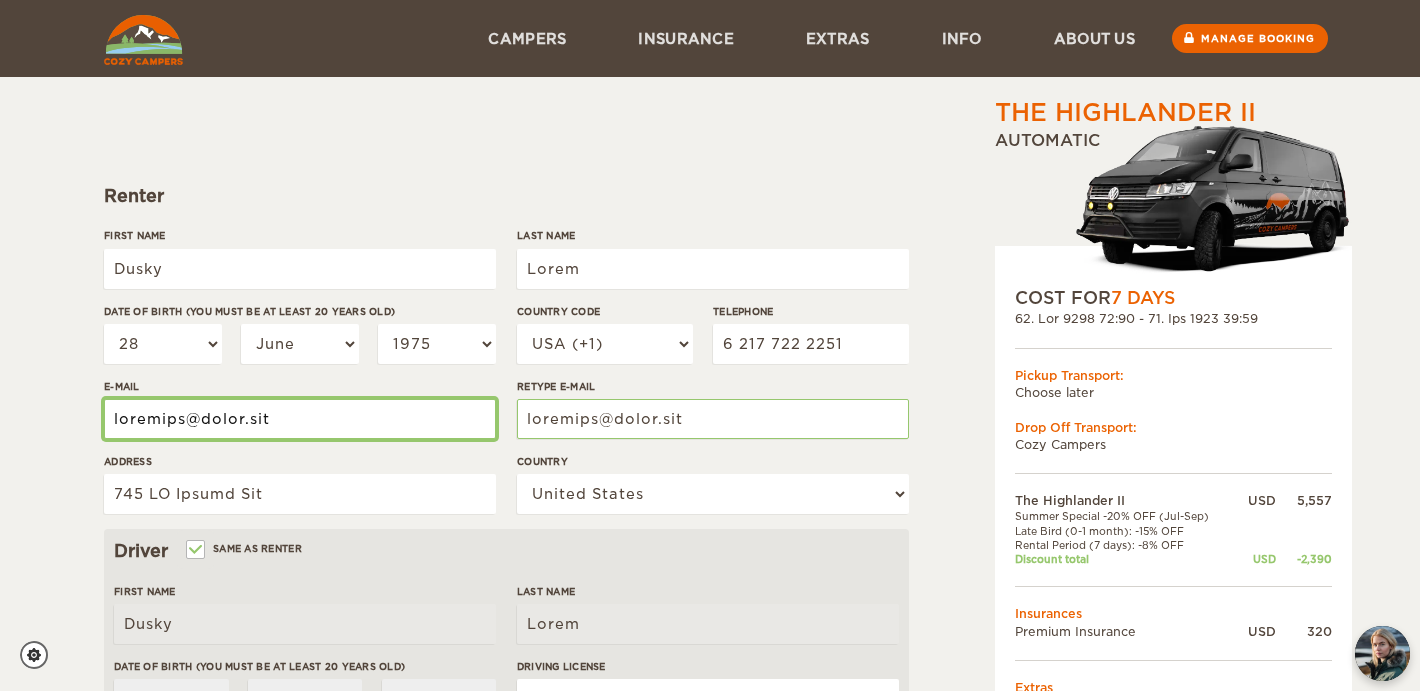 click on "loremips@dolor.sit" at bounding box center (300, 419) 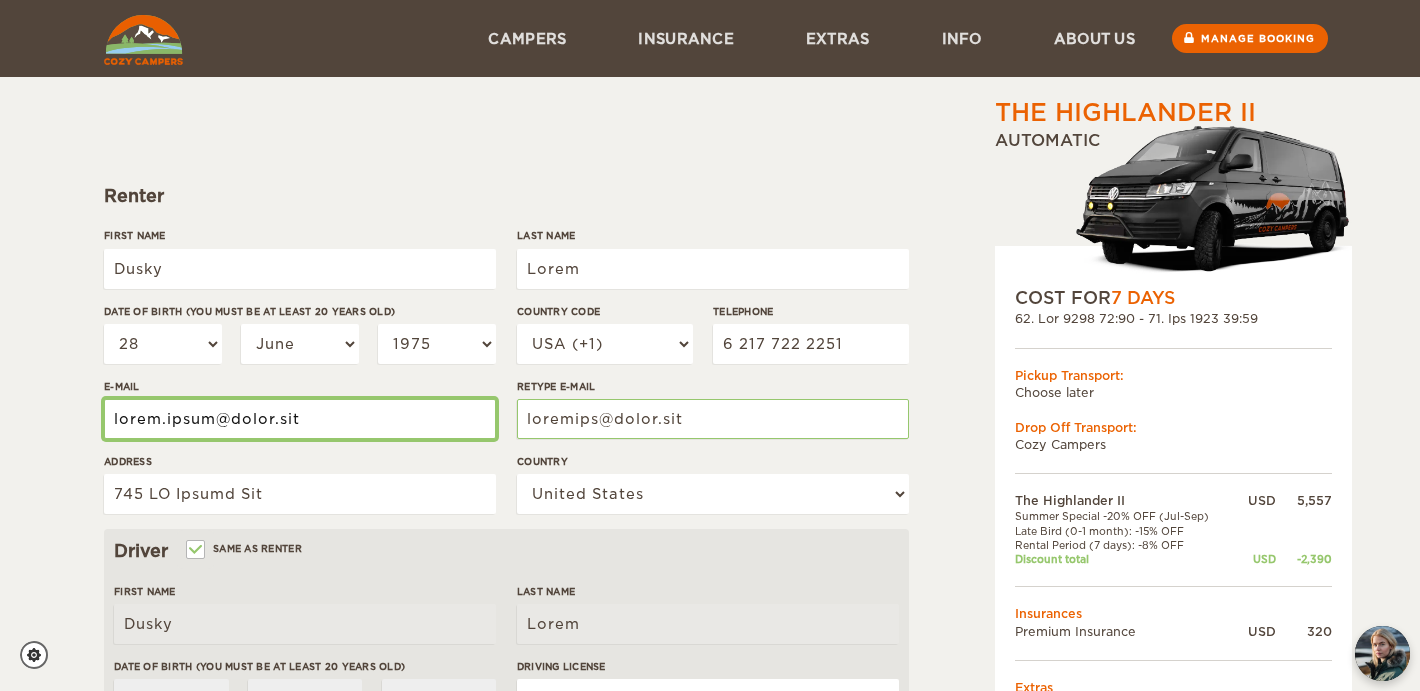 type on "lorem.ipsum@dolor.sit" 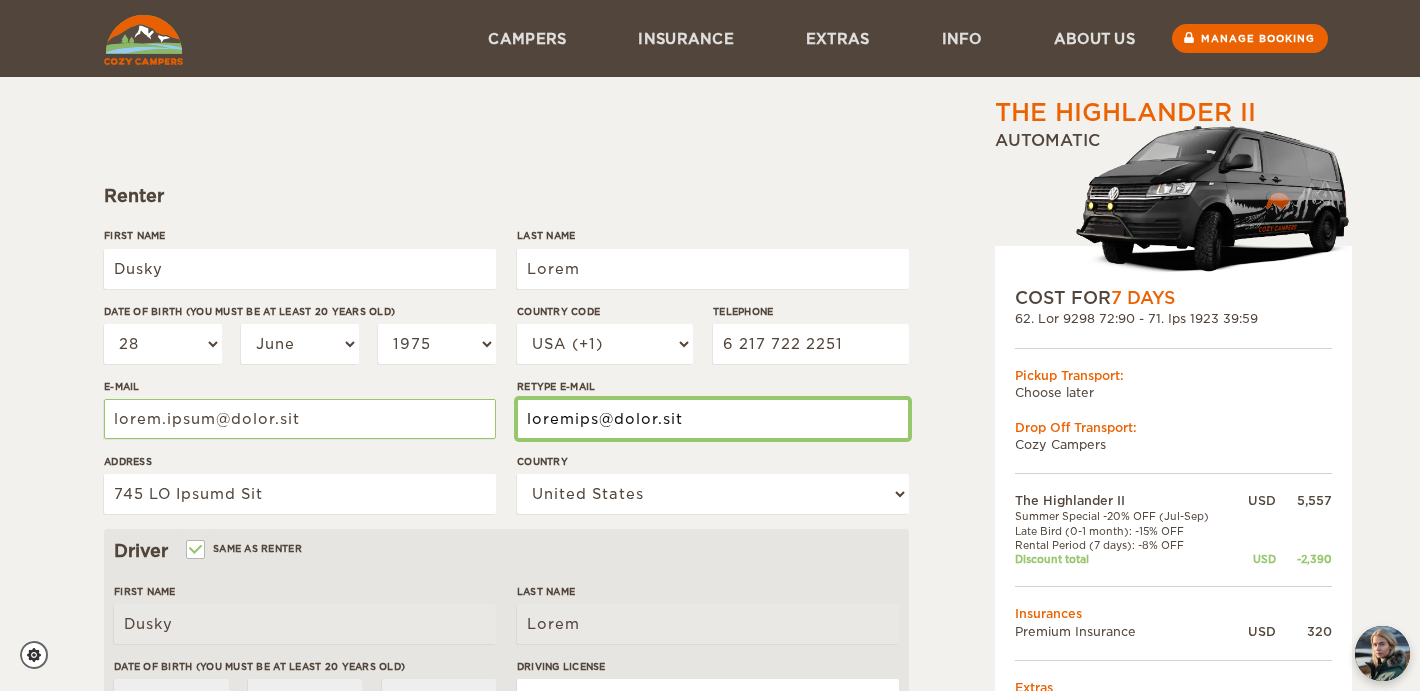 drag, startPoint x: 566, startPoint y: 427, endPoint x: 510, endPoint y: 421, distance: 56.32051 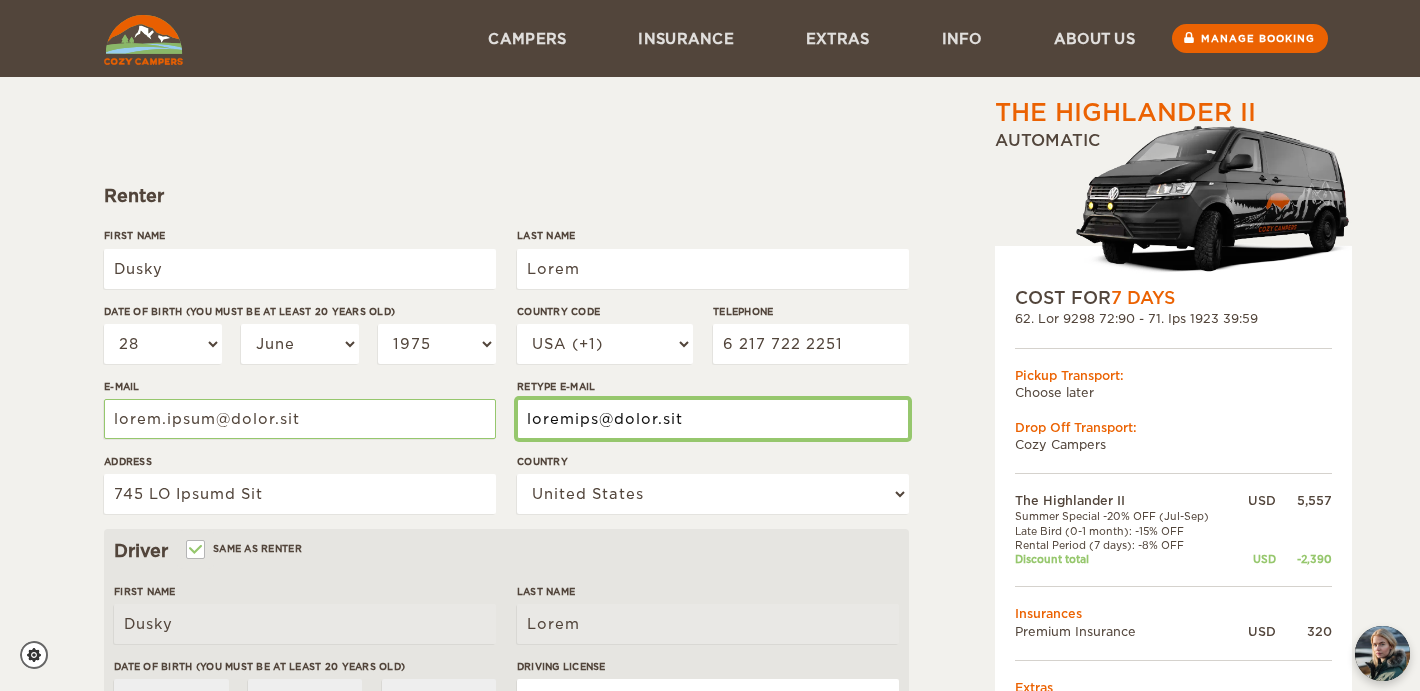 click on "Lorem Ipsu
Dolor
Sita Cons
Adipi
Elit se doeiu (Tem inci ut la etdol 80 magna ali)
08
69
79
41
62
22
55
04
98
62
93
23
52
72
25
95
49
65
24
14
06
91
73
61
72
44
07
44
53
98
43
Enimadm
Veniamqu
Nostr
Exerc
Ull
Labo
Nisi
Aliqui
Exeacommo
Consequ
Duisaute
Irureinr
9078 2964 4705 4463 2426 1882 6205 8776 0437 6792 0995 9805 8191 4842 0081 1060 9824 7124 9644 8177 4035 2235 8768 0425 1891 2453 1922 4423 1378 9457 6796 8559 6175 6892 4929 8375 7552 2180 2739 1346 2998 3678 2652 9804 2621 4155 6926 6832 1632 2020 8976 1473 9048 6520 3155 0879 5522 4513 9186 9676 7674 2623 8899 3586 6396 5433 2132 2916 6817 2573 9349 5014 4967 5407 7635 4665 5472 8866 1898 1984 7921 7448 2106 8183" at bounding box center (506, 378) 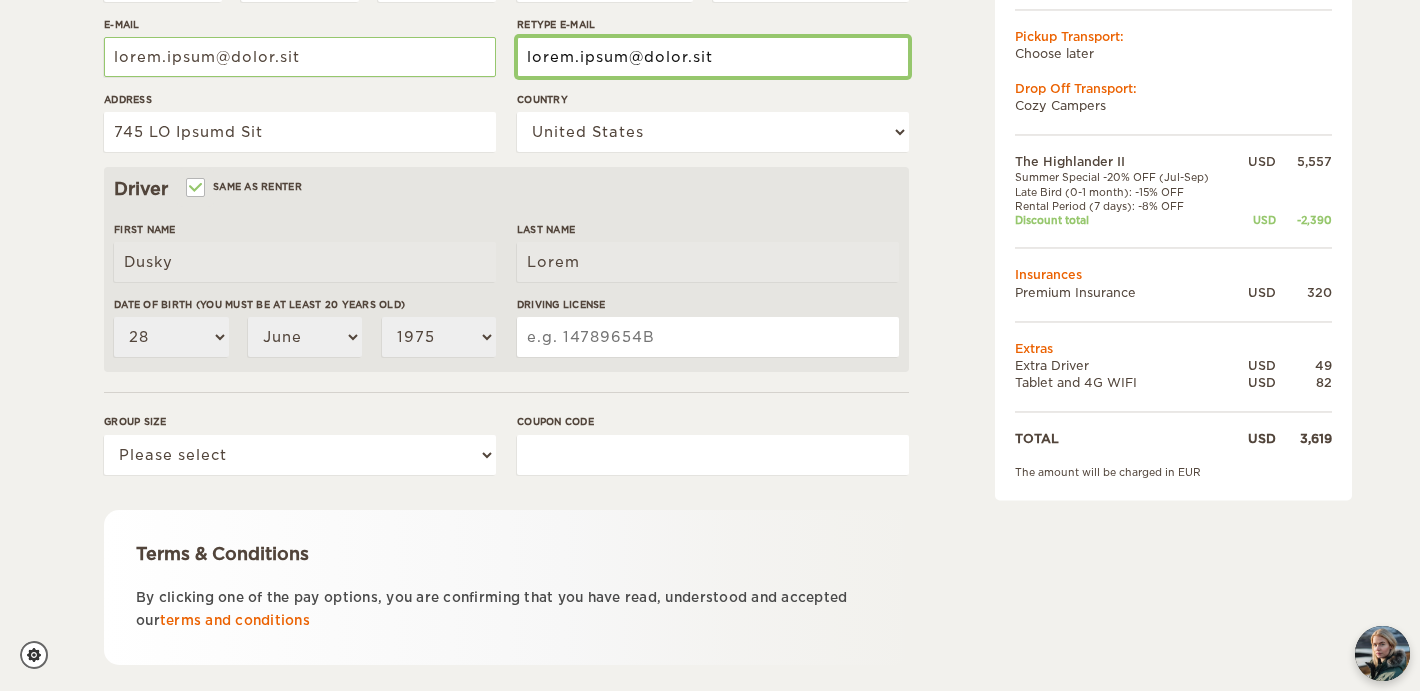 scroll, scrollTop: 512, scrollLeft: 0, axis: vertical 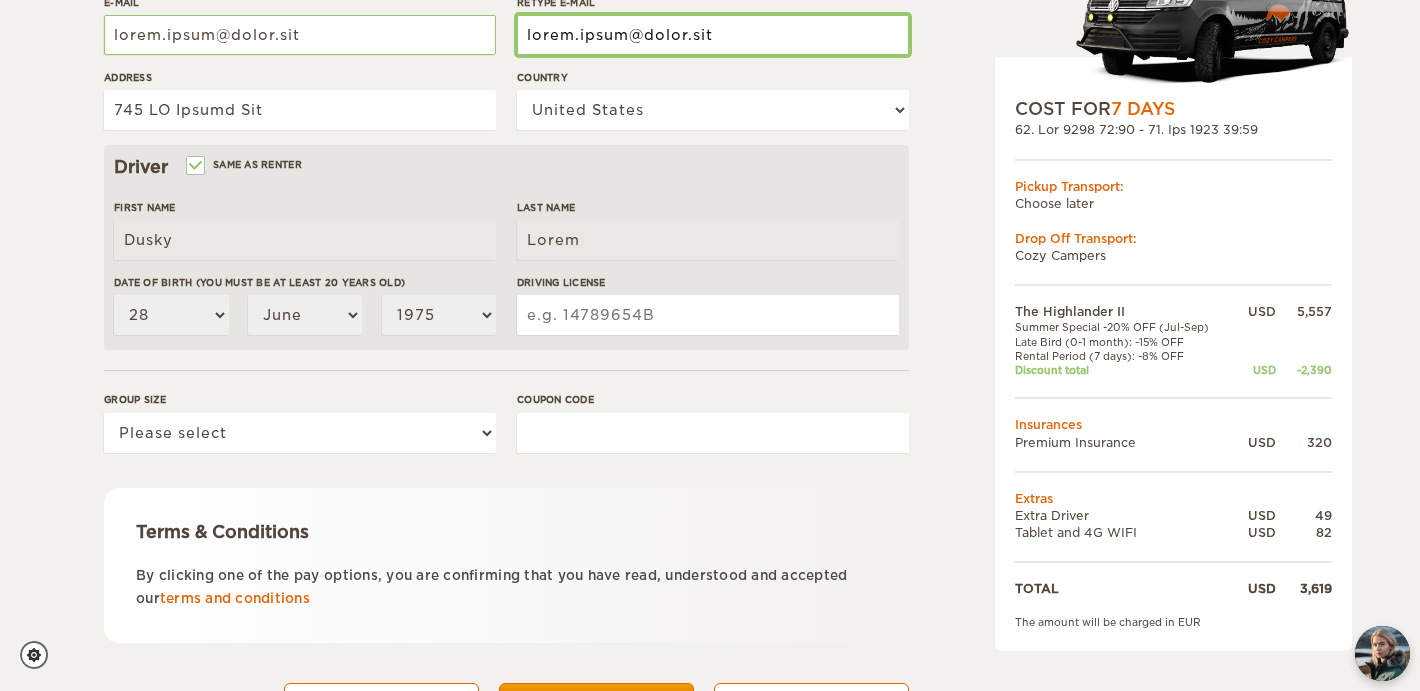 type on "lorem.ipsum@dolor.sit" 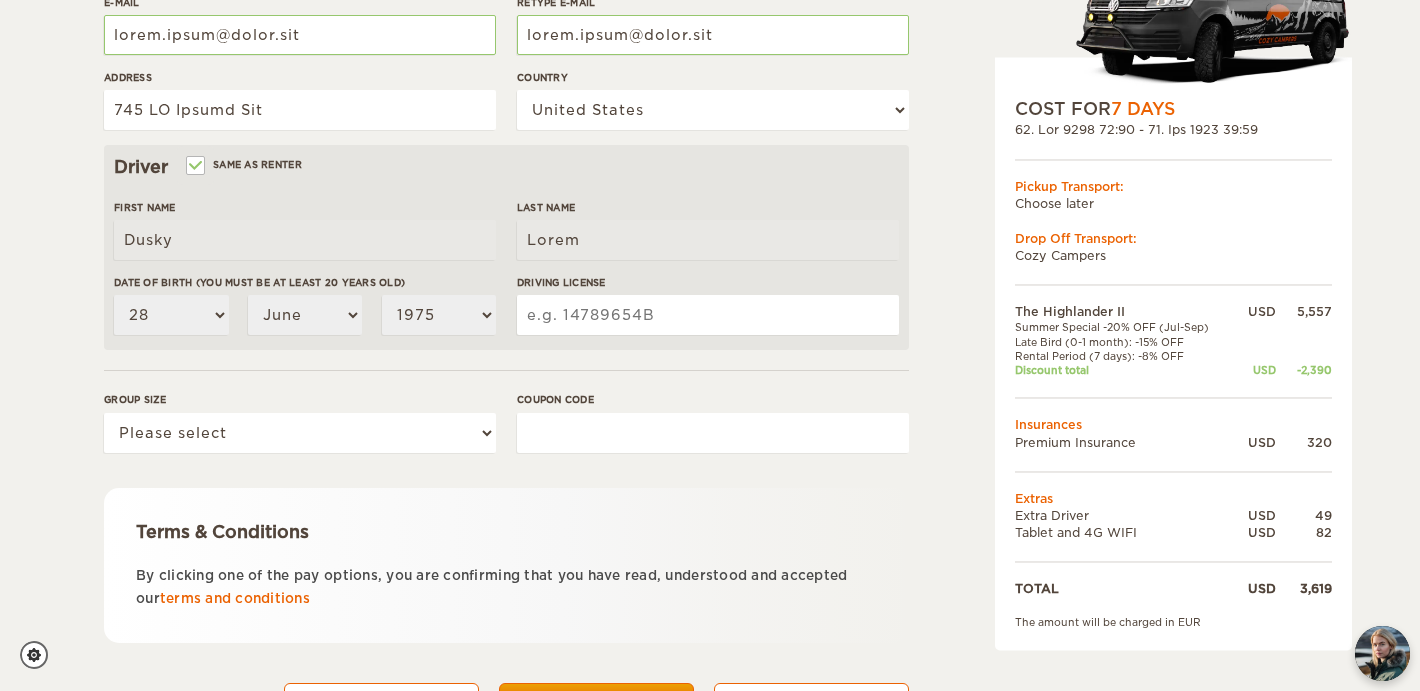 click on "Driving License" at bounding box center (708, 315) 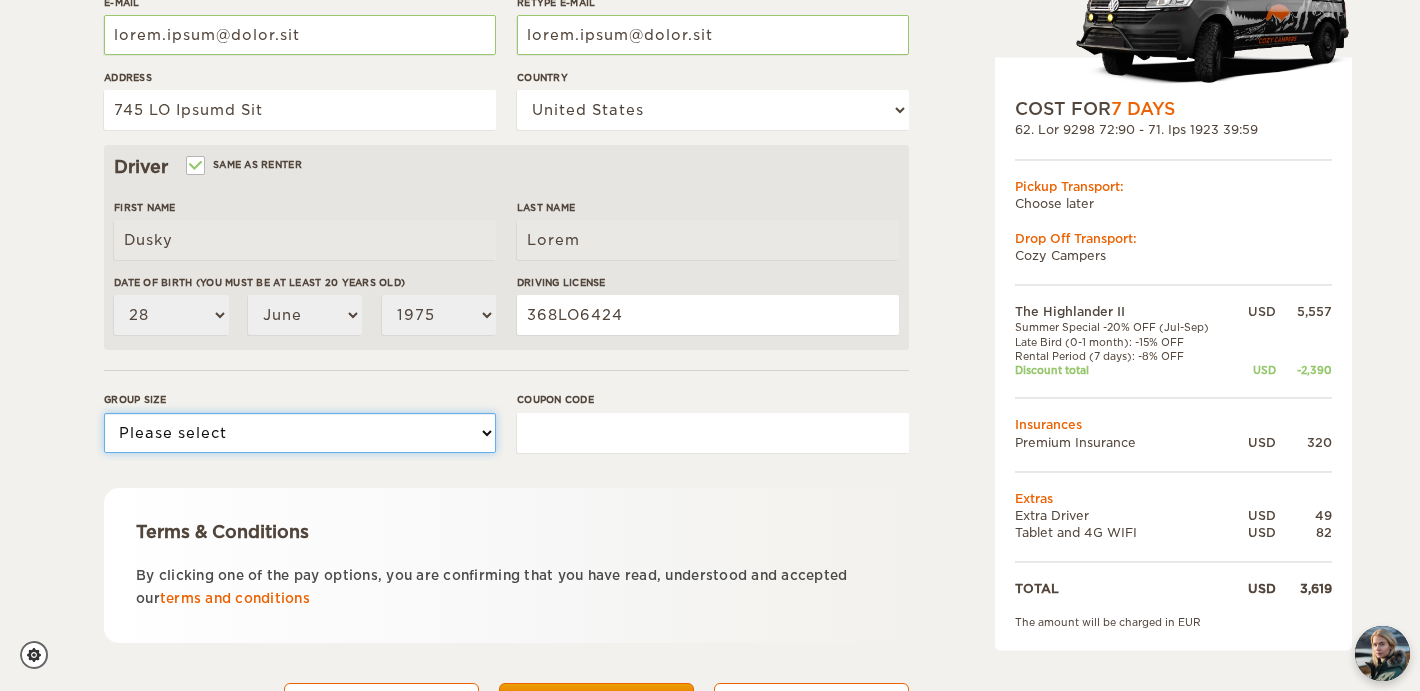 click on "Please select
1 2" at bounding box center (300, 433) 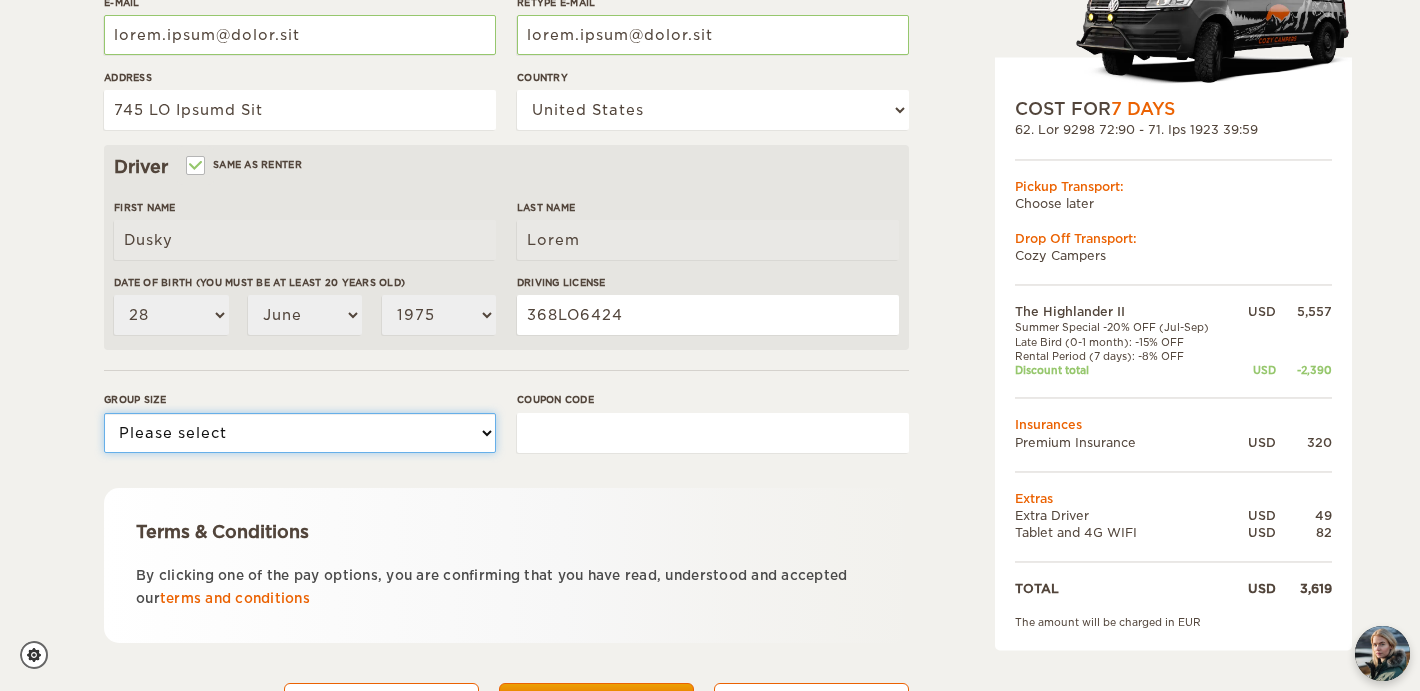 select on "2" 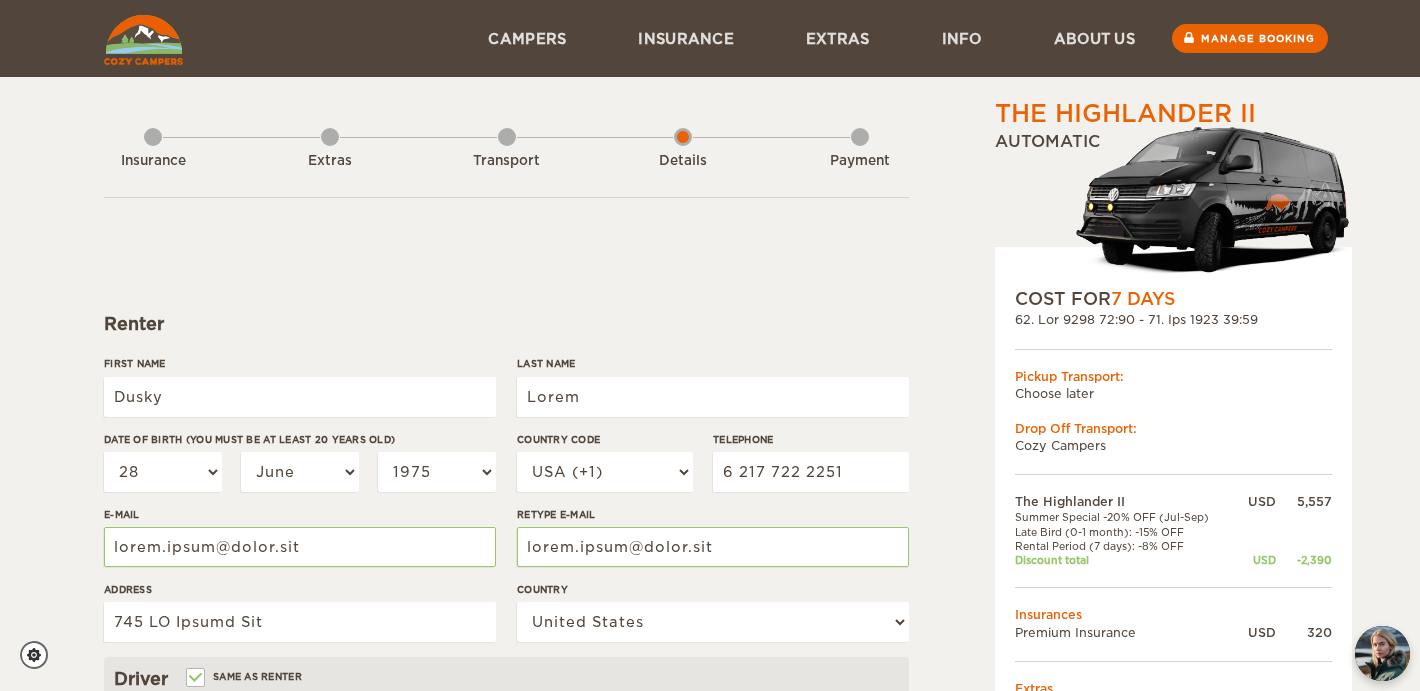 scroll, scrollTop: 610, scrollLeft: 0, axis: vertical 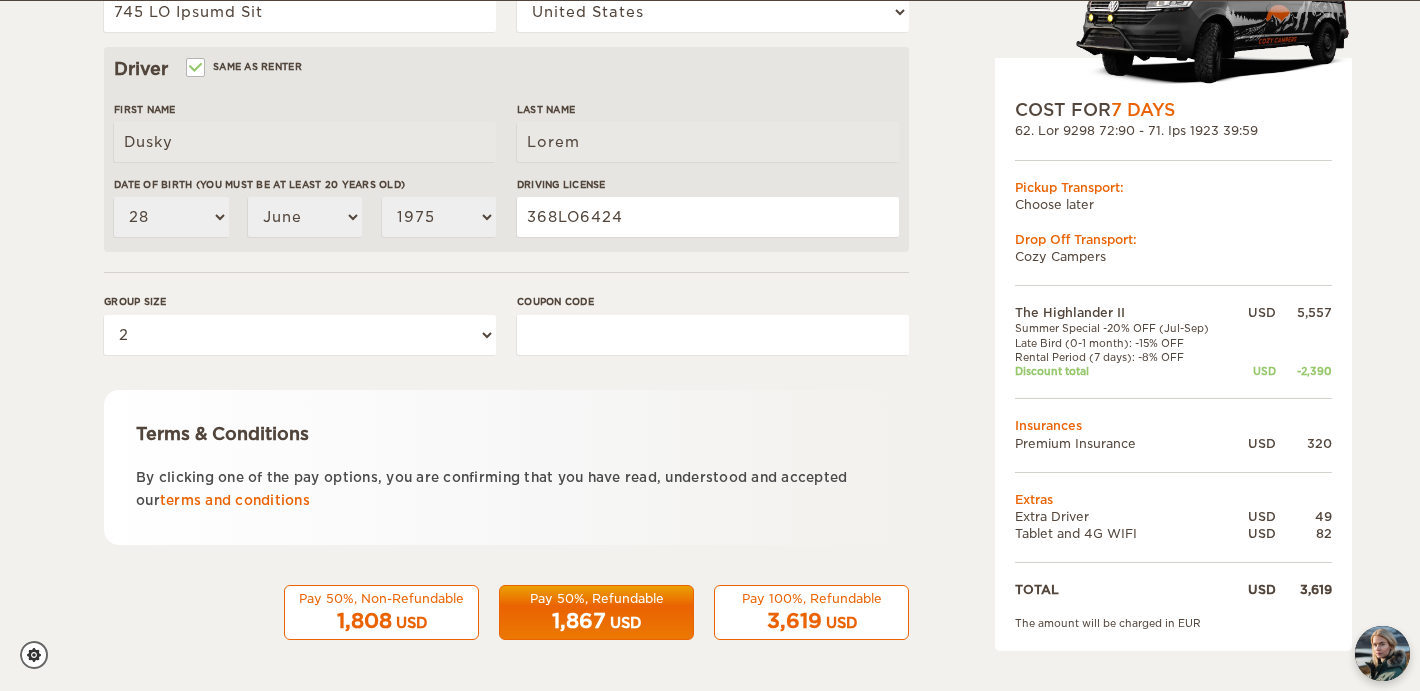 click on "1,867" at bounding box center (579, 621) 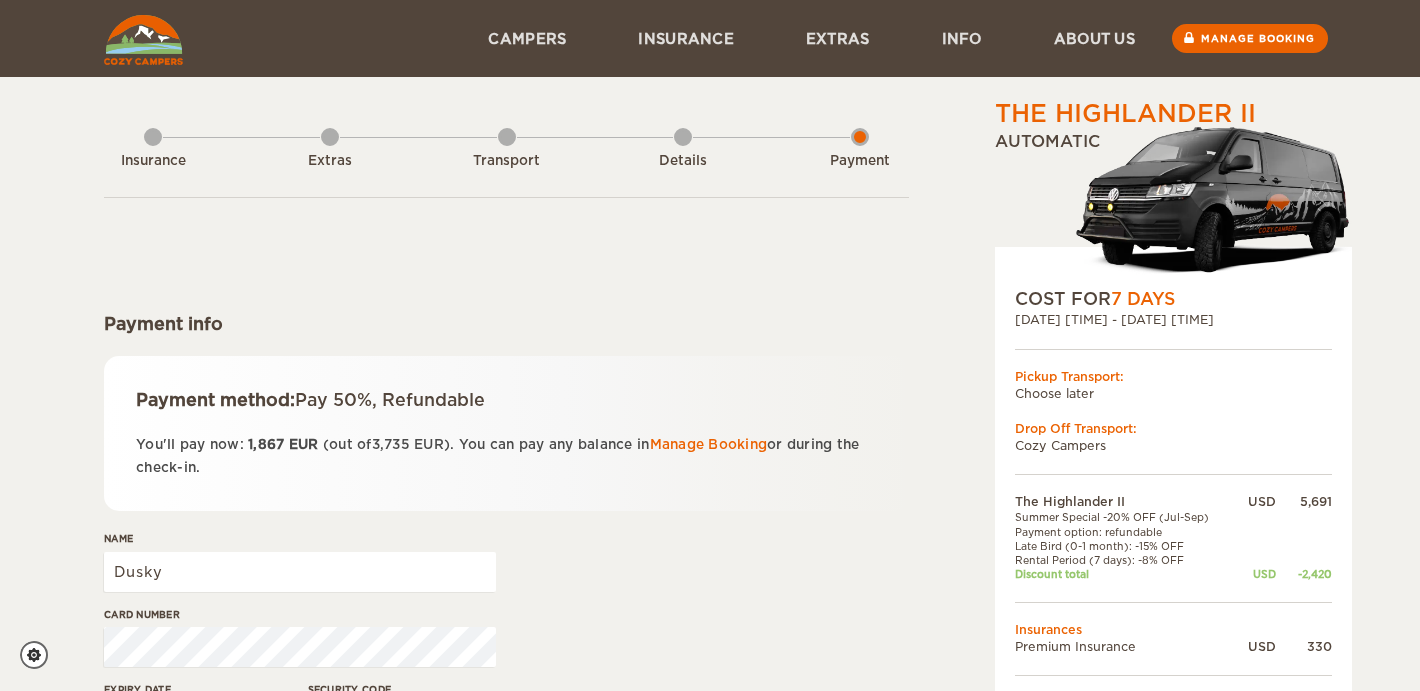 scroll, scrollTop: 0, scrollLeft: 0, axis: both 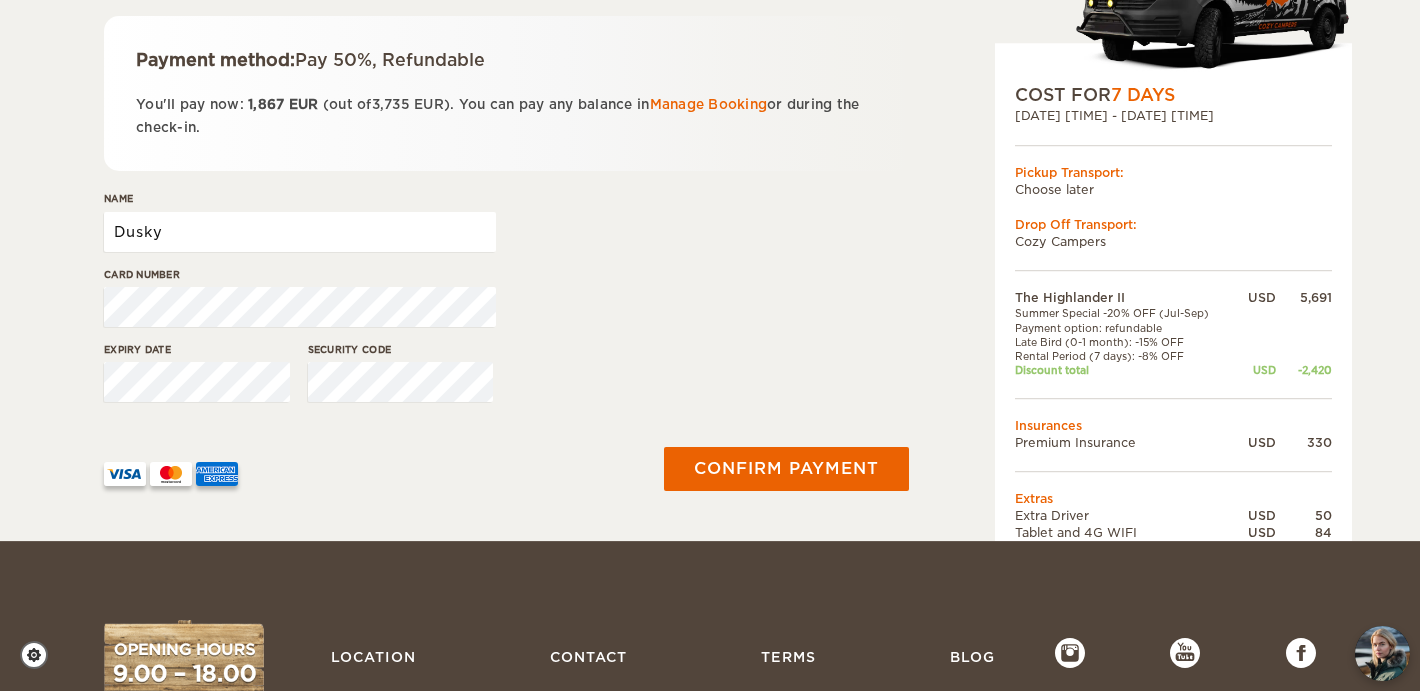 click on "Dusky" at bounding box center [300, 232] 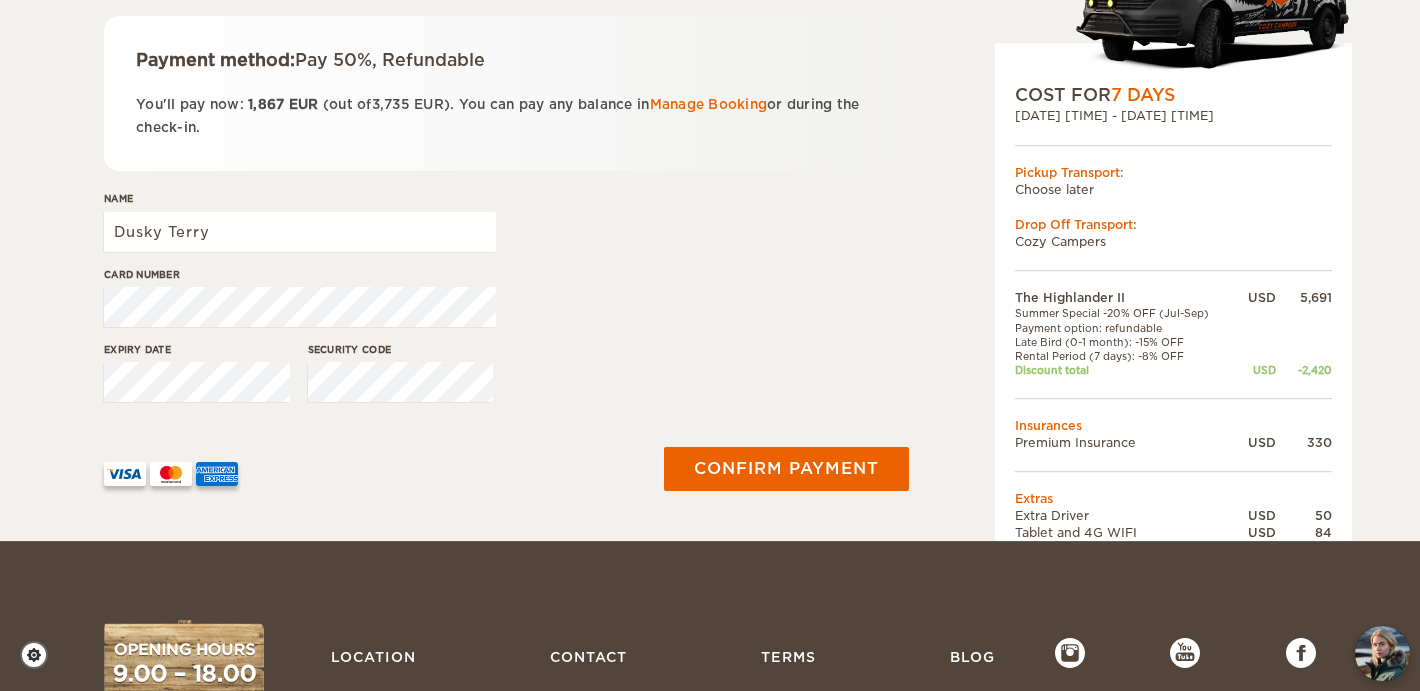 click on "Card number" at bounding box center (506, 304) 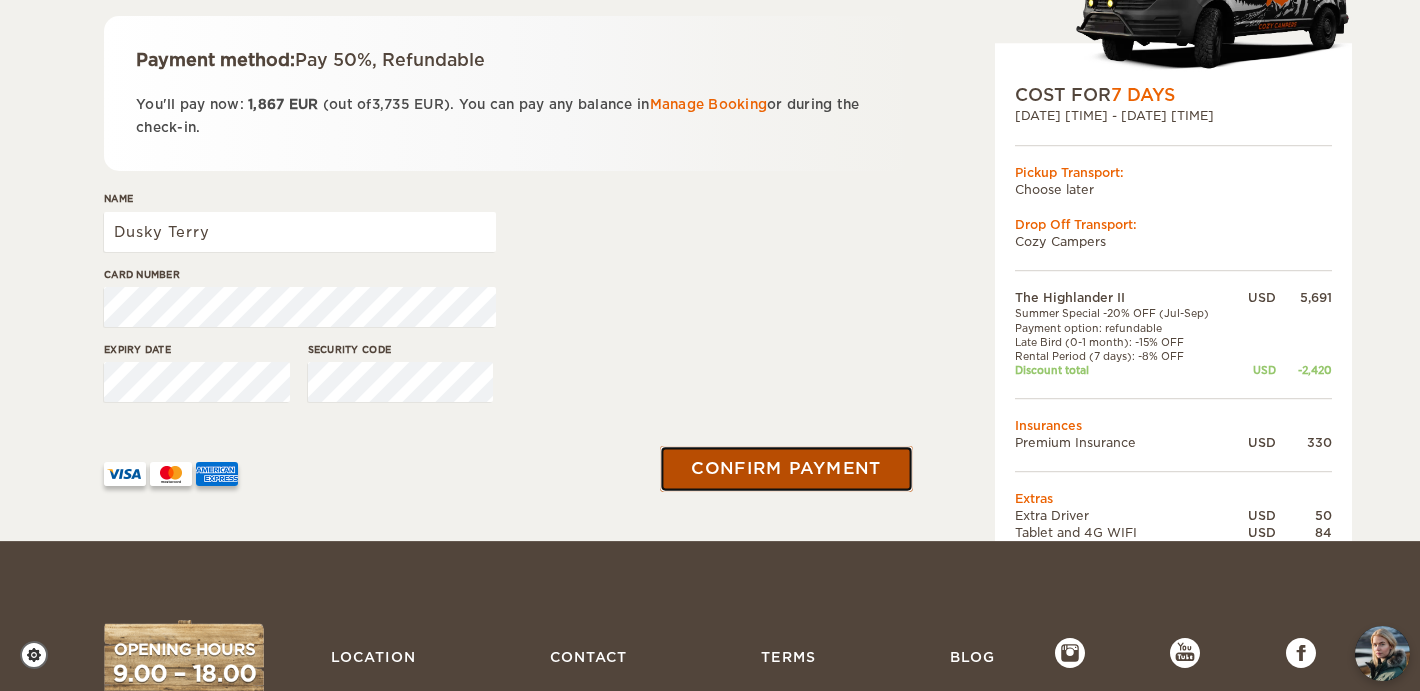click on "Confirm payment" at bounding box center [786, 469] 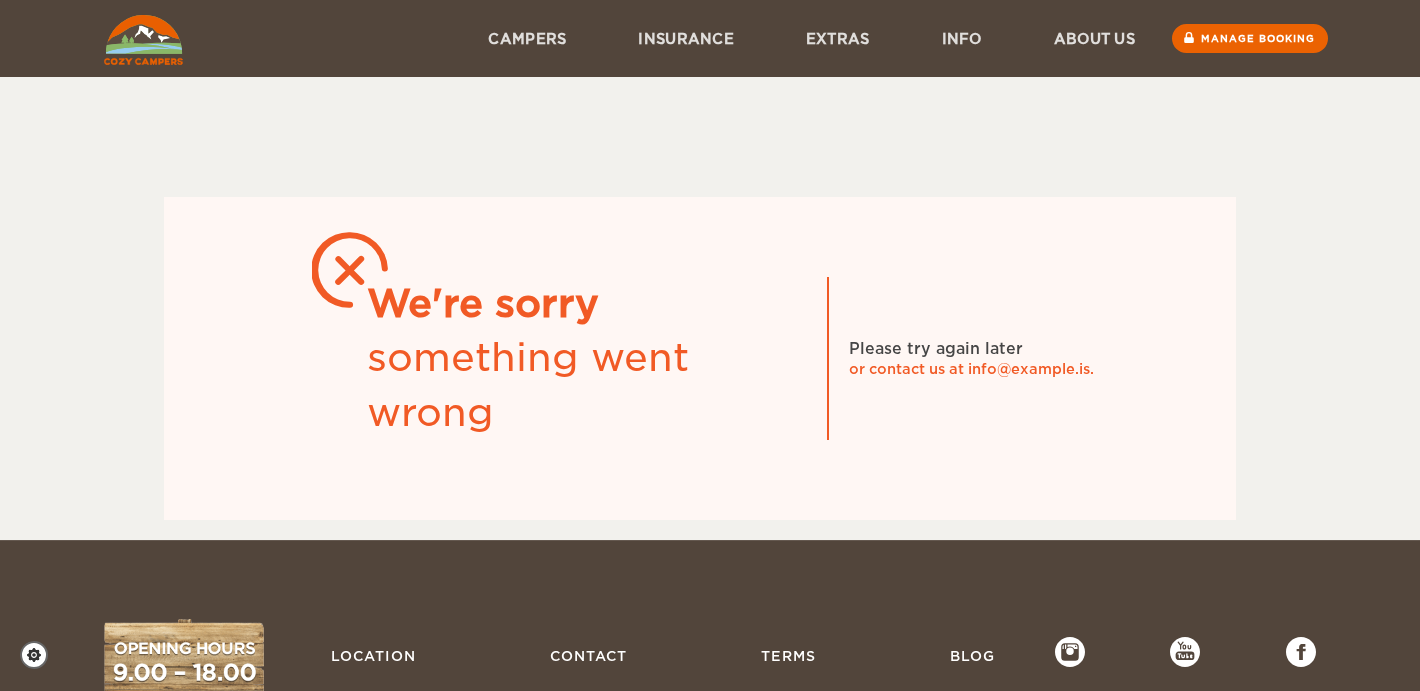 scroll, scrollTop: 0, scrollLeft: 0, axis: both 